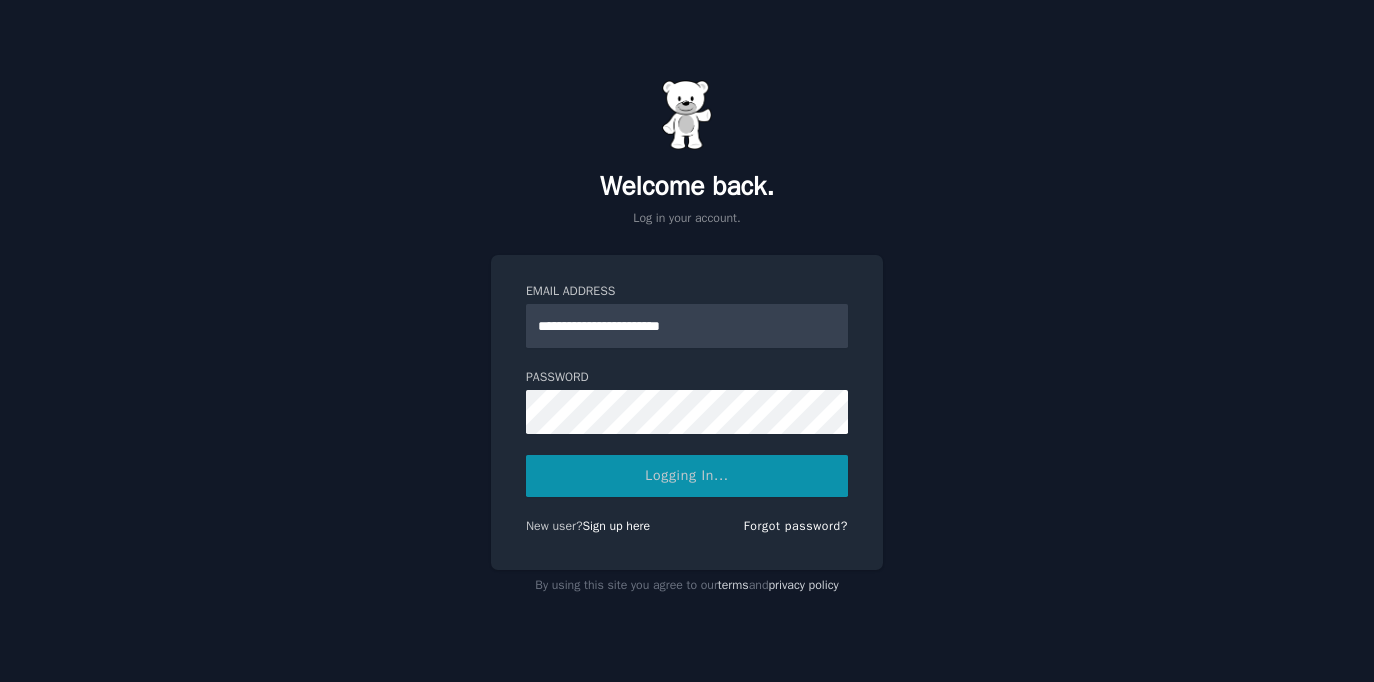 scroll, scrollTop: 0, scrollLeft: 0, axis: both 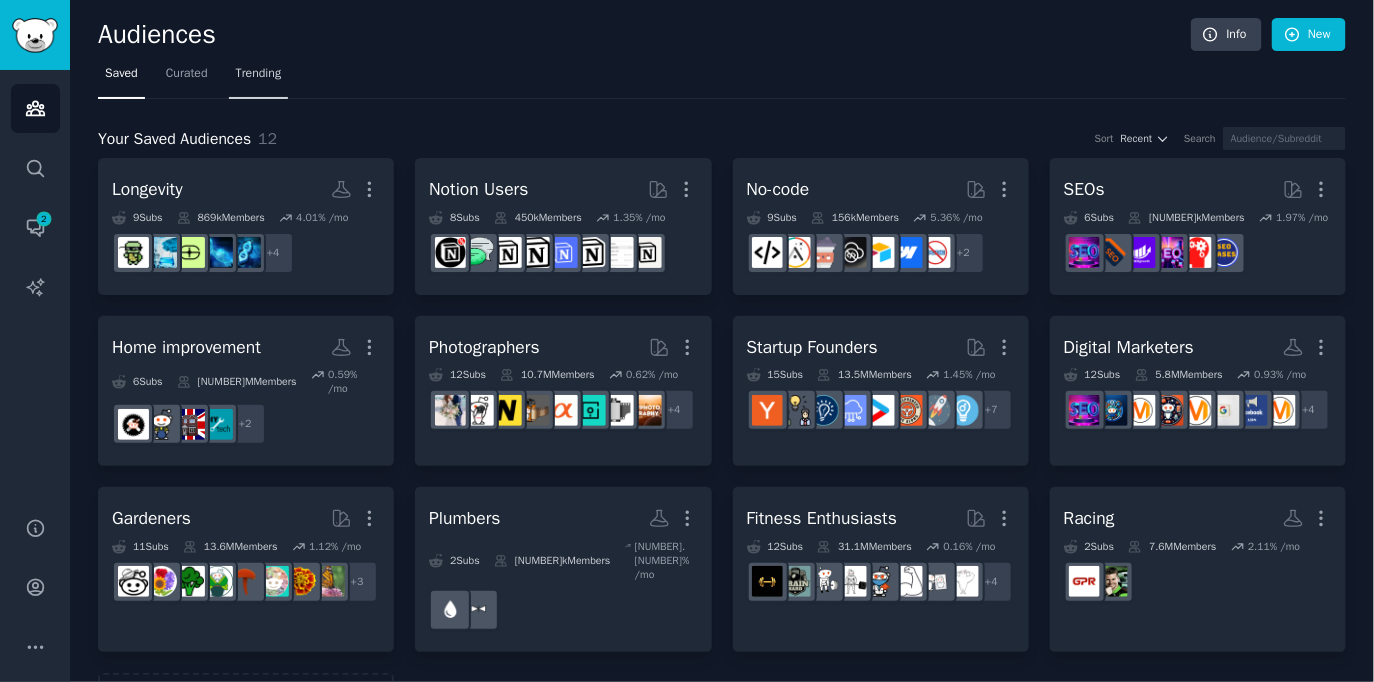 click on "Trending" at bounding box center (259, 74) 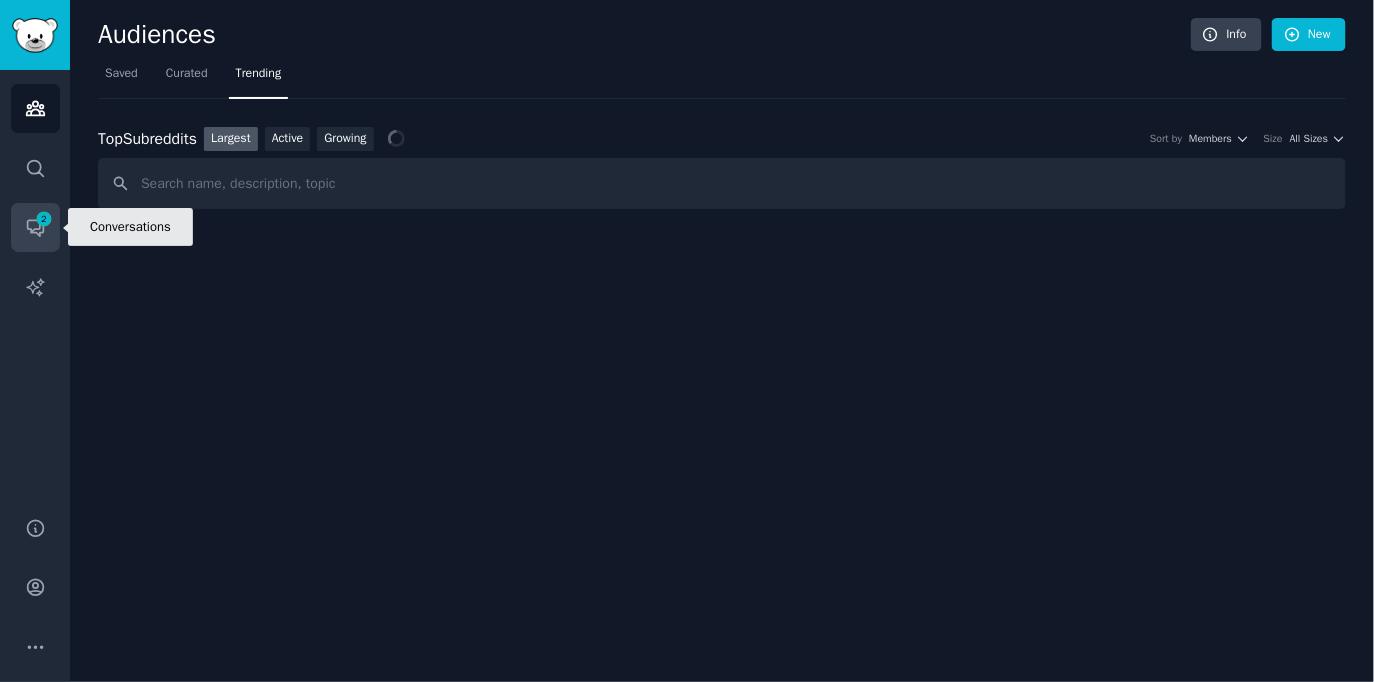 click 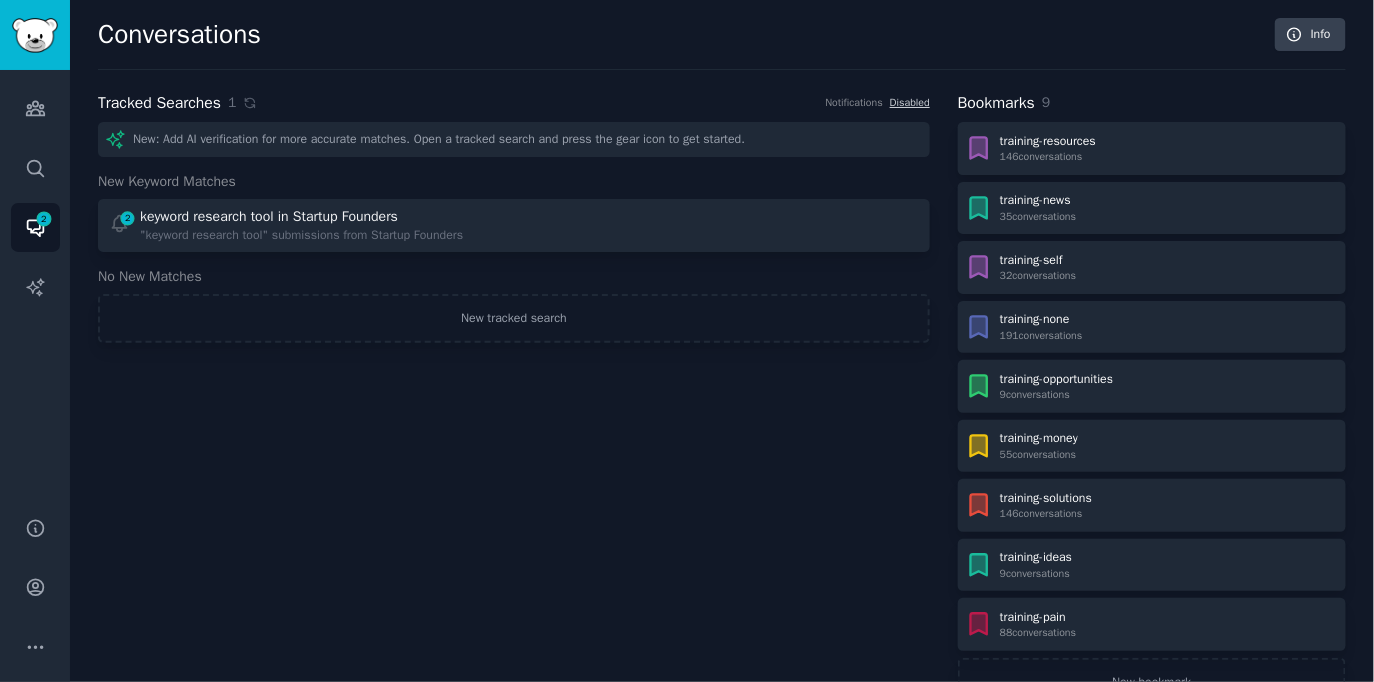 click on "Tracked Searches [NUMBER] Notifications Disabled New: Add AI verification for more accurate matches. Open a tracked search and press the gear icon to get started. New Keyword Matches [NUMBER] keyword research tool in Startup Founders "keyword research tool" submissions from Startup Founders No New Matches New tracked search" at bounding box center (514, 399) 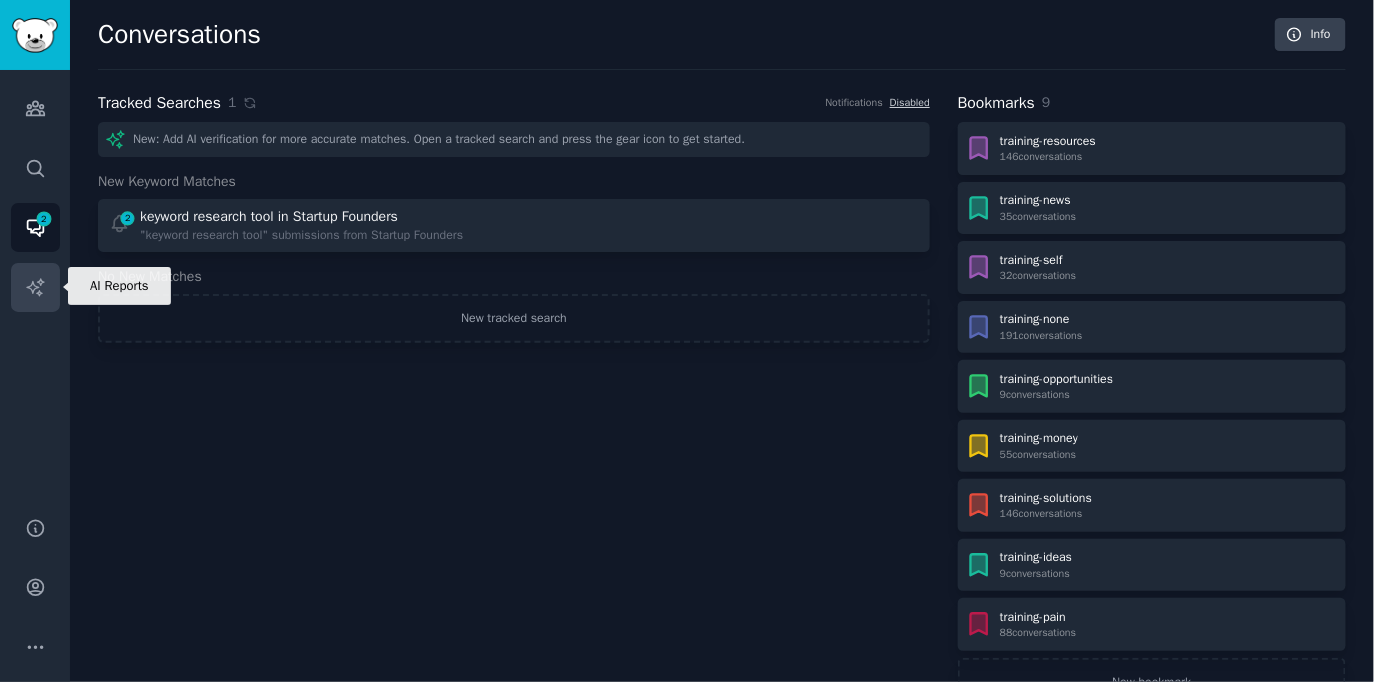 click 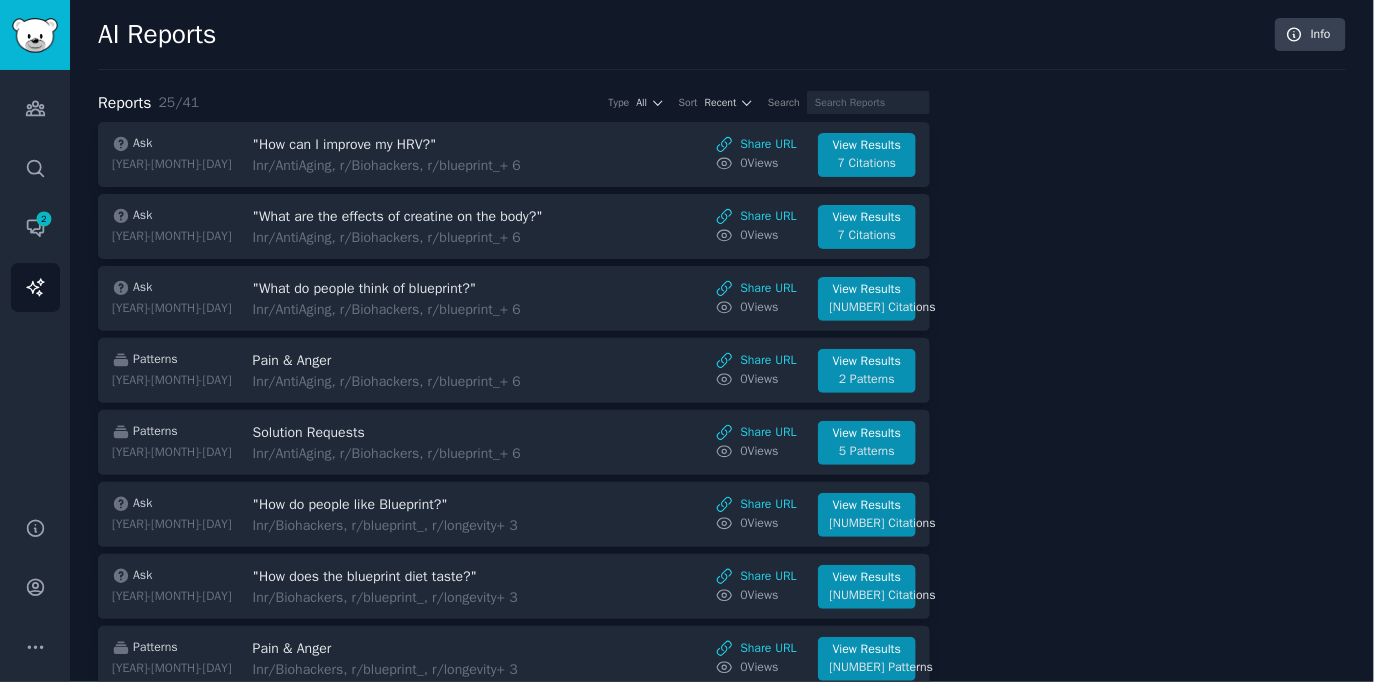 click on "AI Reports Info Reports [NUMBER]  /  [NUMBER] Type All Sort Recent Search Ask [YEAR]-[MONTH]-[DAY] "How can I improve my HRV?" In  r/AntiAging, r/Biohackers, r/blueprint_  + [NUMBER] Share URL [NUMBER]  View s View Results [NUMBER] Citations Ask [YEAR]-[MONTH]-[DAY] "What are the effects of creatine on the body?" In  r/AntiAging, r/Biohackers, r/blueprint_  + [NUMBER] Share URL [NUMBER]  View s View Results [NUMBER] Citations Ask [YEAR]-[MONTH]-[DAY] "What do people think of blueprint?" In  r/AntiAging, r/Biohackers, r/blueprint_  + [NUMBER] Share URL [NUMBER]  View s View Results [NUMBER] Citations Patterns [YEAR]-[MONTH]-[DAY] Pain & Anger In  r/AntiAging, r/Biohackers, r/blueprint_  + [NUMBER] Share URL [NUMBER]  View s View Results [NUMBER] Patterns Patterns [YEAR]-[MONTH]-[DAY] Solution Requests In  r/AntiAging, r/Biohackers, r/blueprint_  + [NUMBER] Share URL [NUMBER]  View s View Results [NUMBER] Patterns Ask [YEAR]-[MONTH]-[DAY] "How do people like Blueprint?" In  r/Biohackers, r/blueprint_, r/longevity  + [NUMBER] Share URL [NUMBER]  View s View Results [NUMBER] Citations Ask [YEAR]-[MONTH]-[DAY] "How does the blueprint diet taste?" In  r/Biohackers, r/blueprint_, r/longevity  + [NUMBER] Share URL [NUMBER]  View s In" at bounding box center [722, 1011] 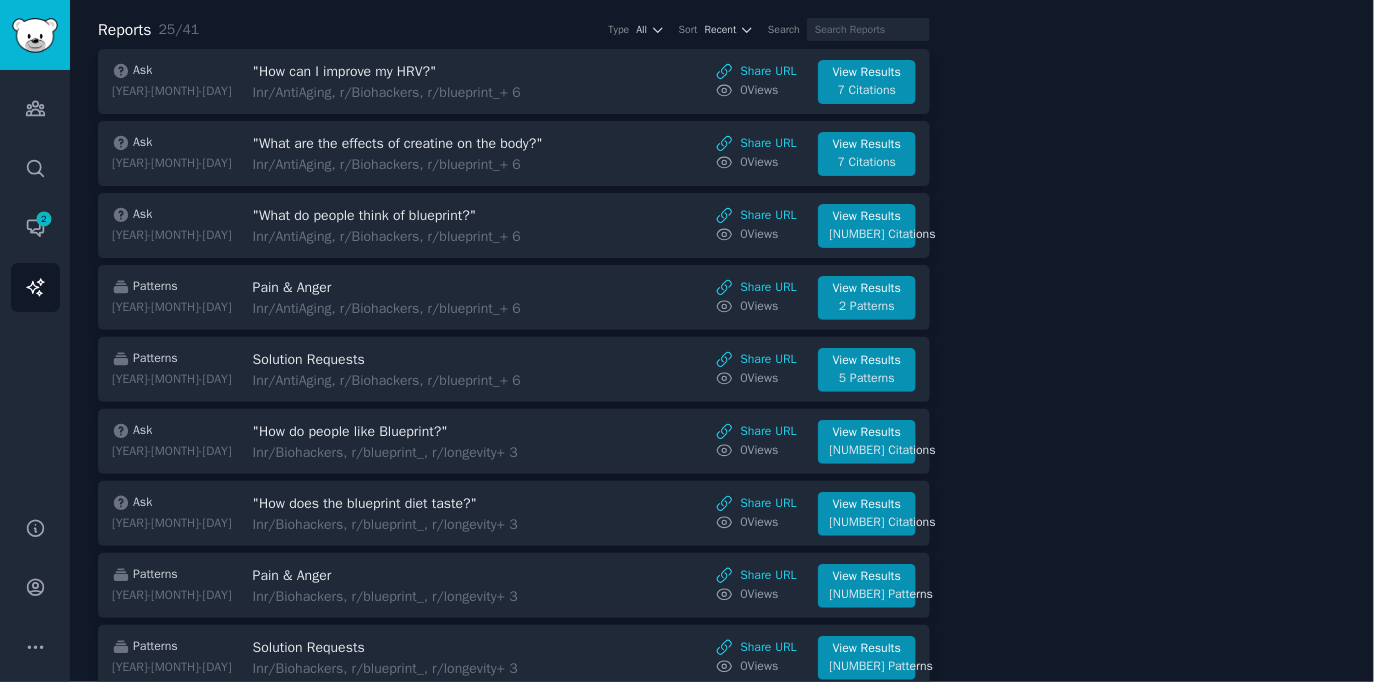 scroll, scrollTop: 0, scrollLeft: 0, axis: both 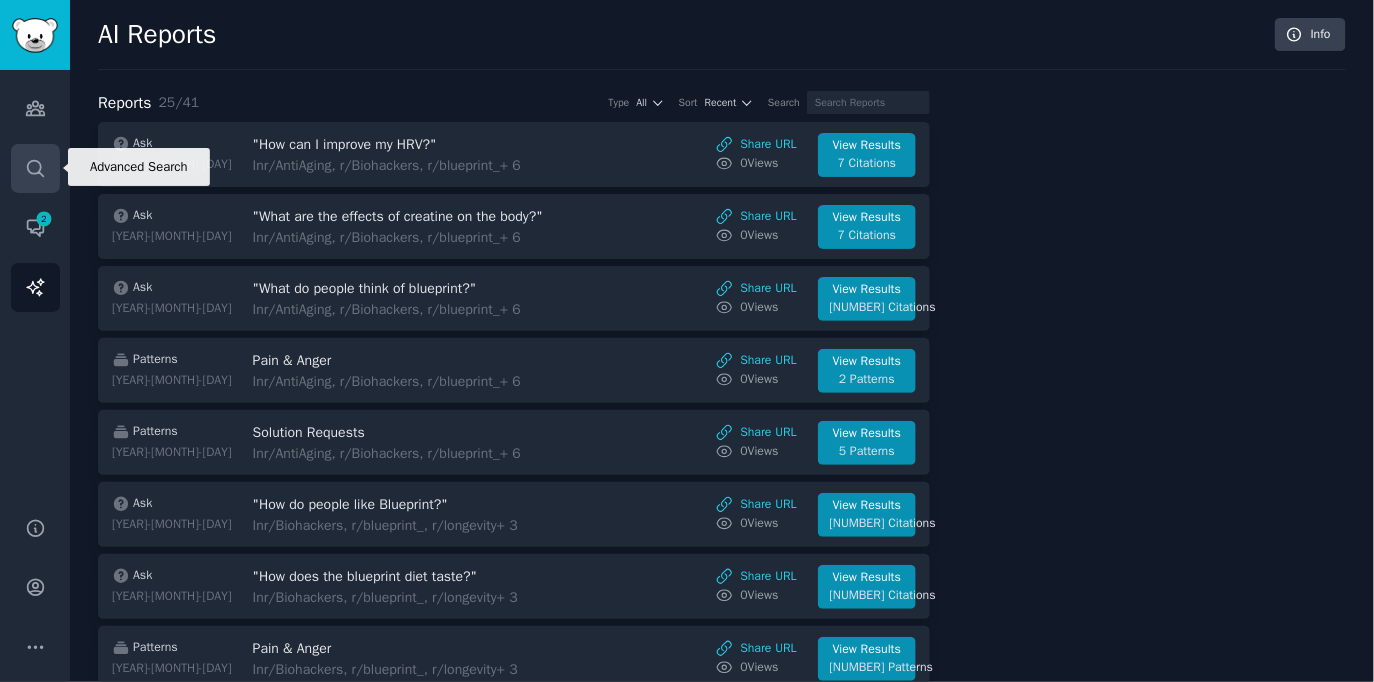 click on "Search" at bounding box center [35, 168] 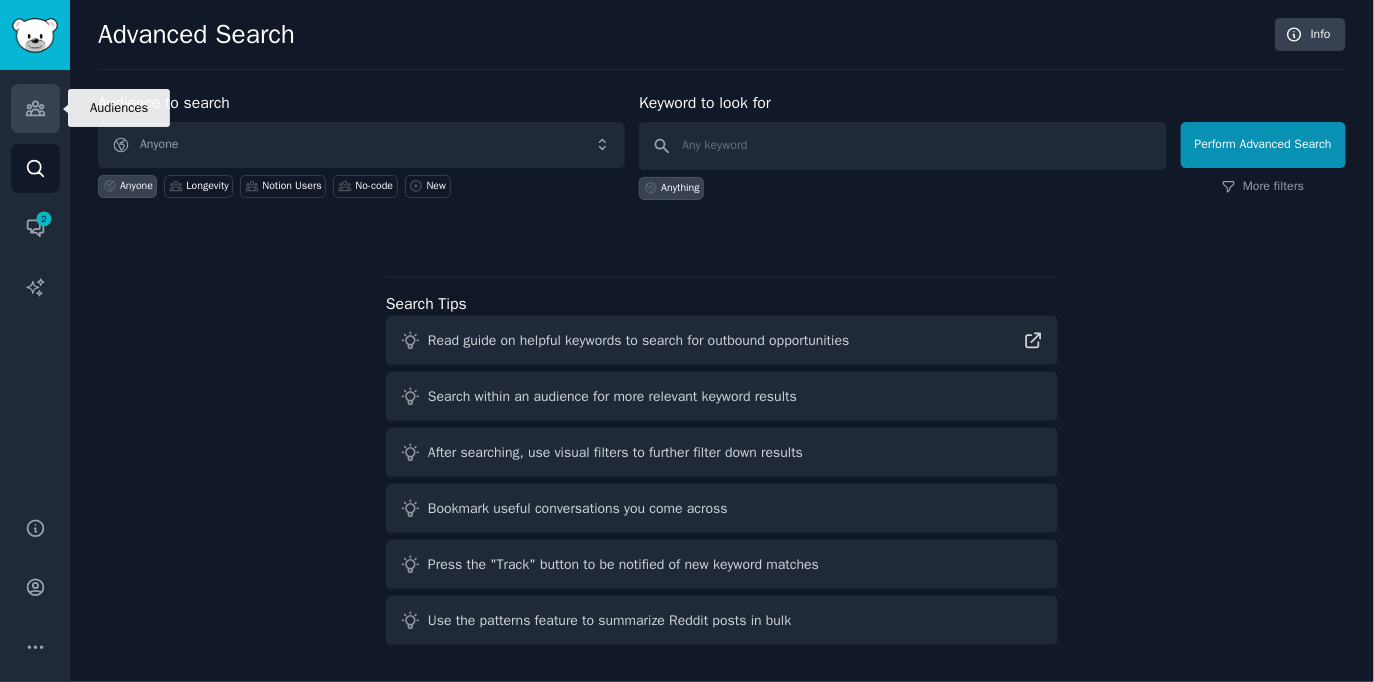 click 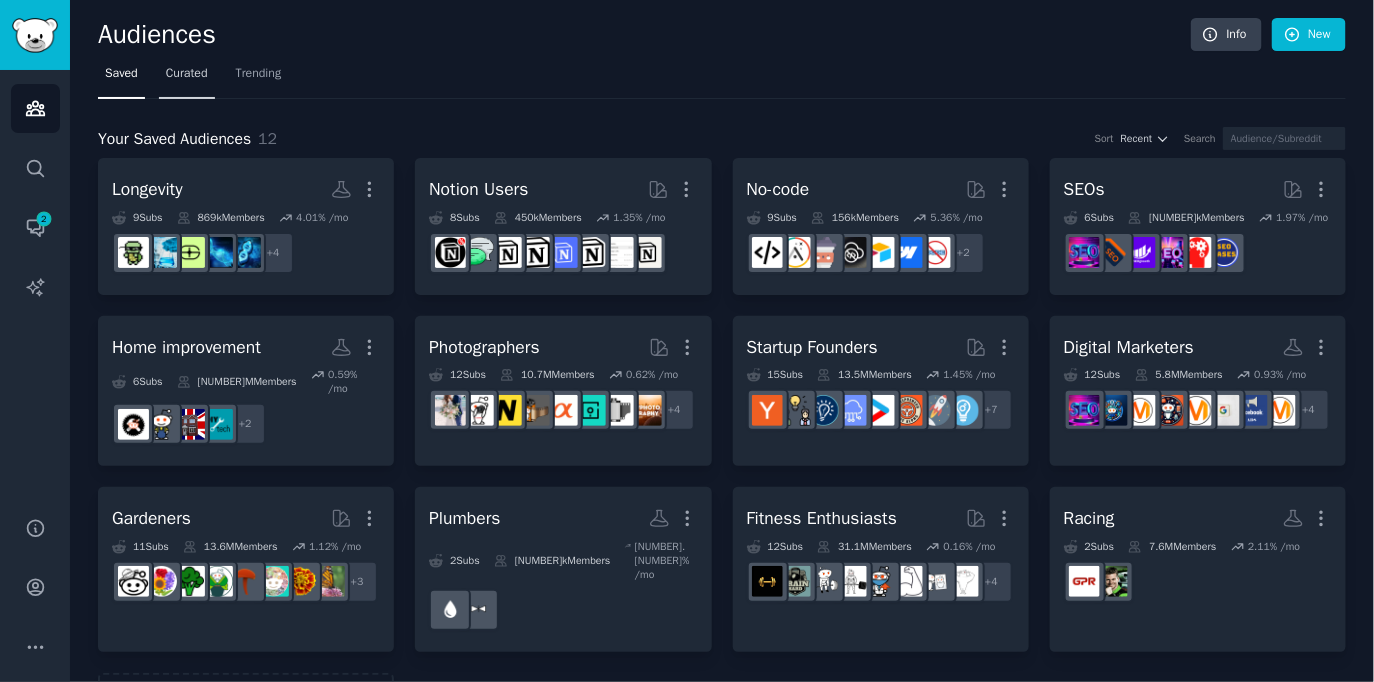 click on "Curated" at bounding box center [187, 78] 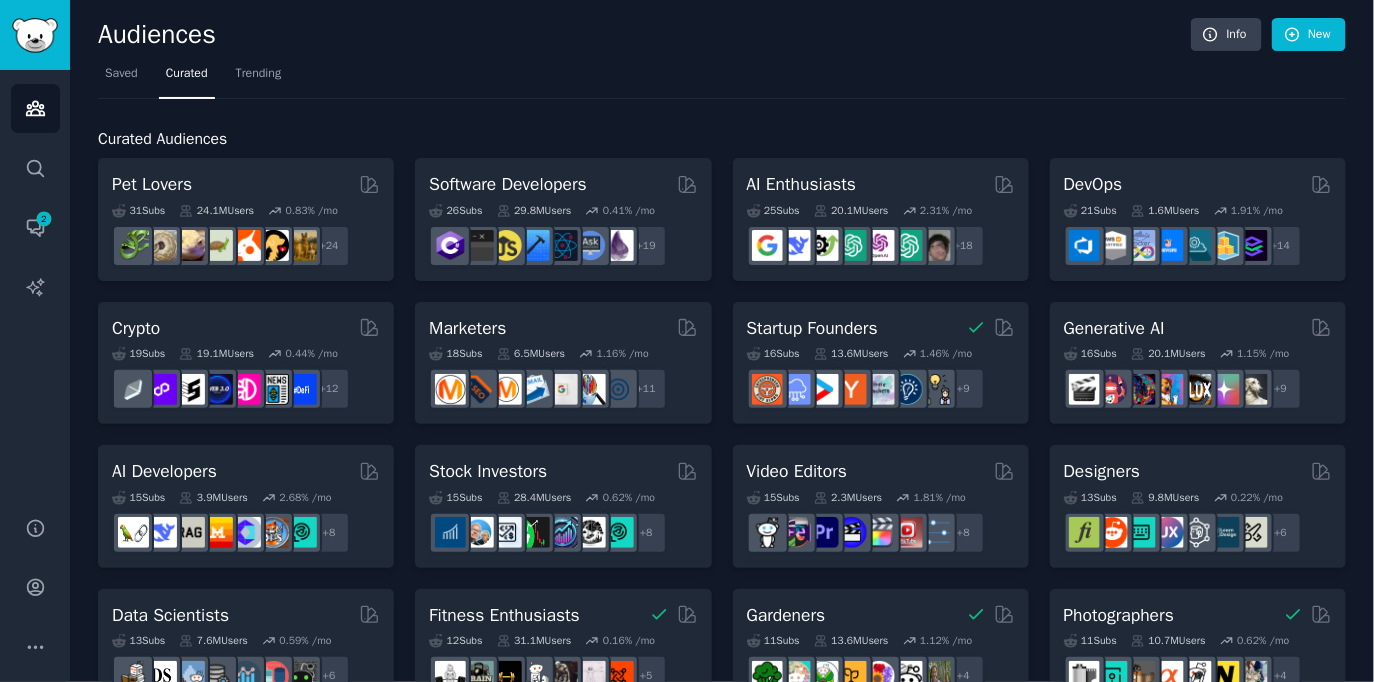 scroll, scrollTop: 560, scrollLeft: 0, axis: vertical 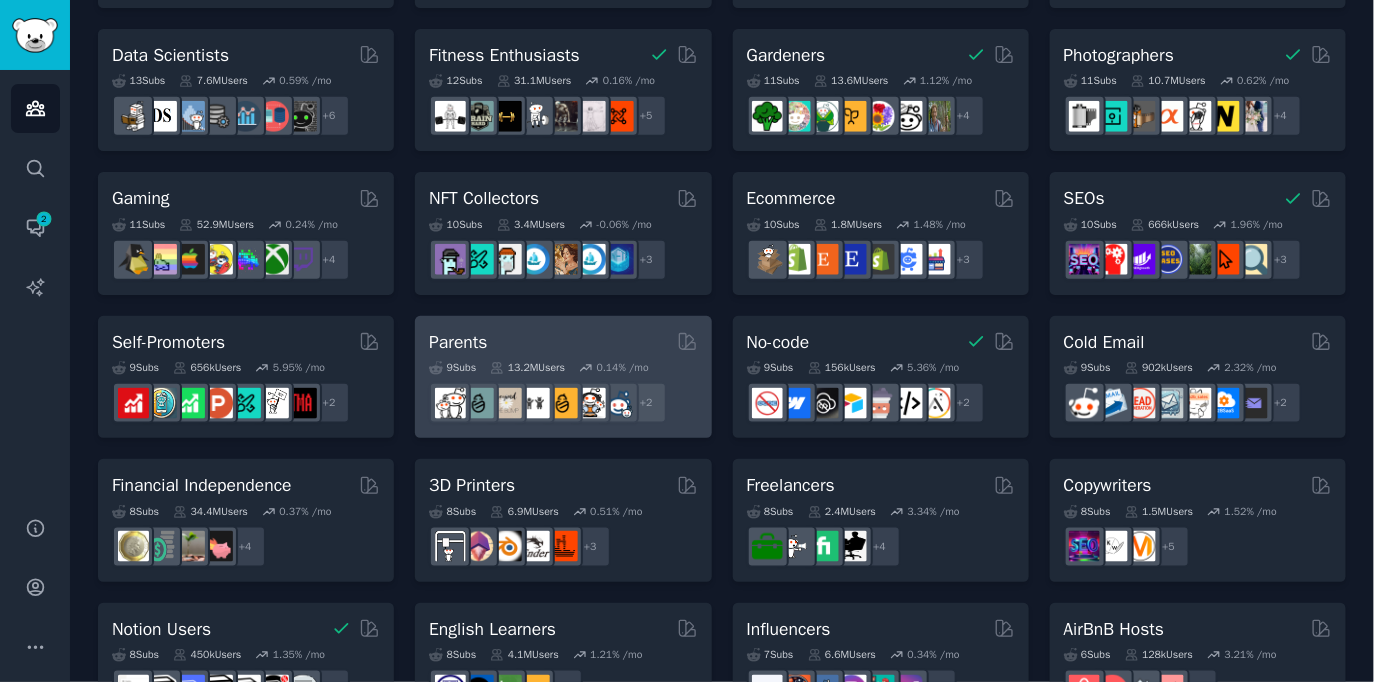 click on "Parents" at bounding box center (458, 342) 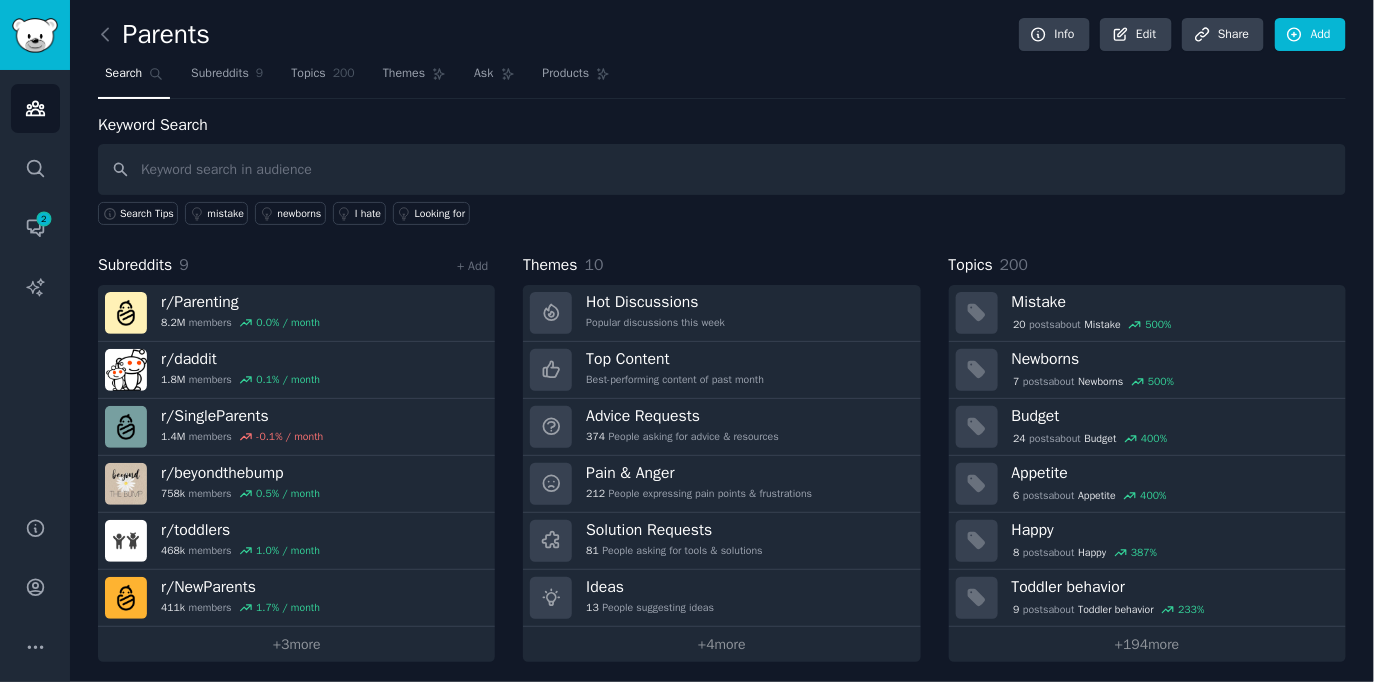 click at bounding box center [722, 169] 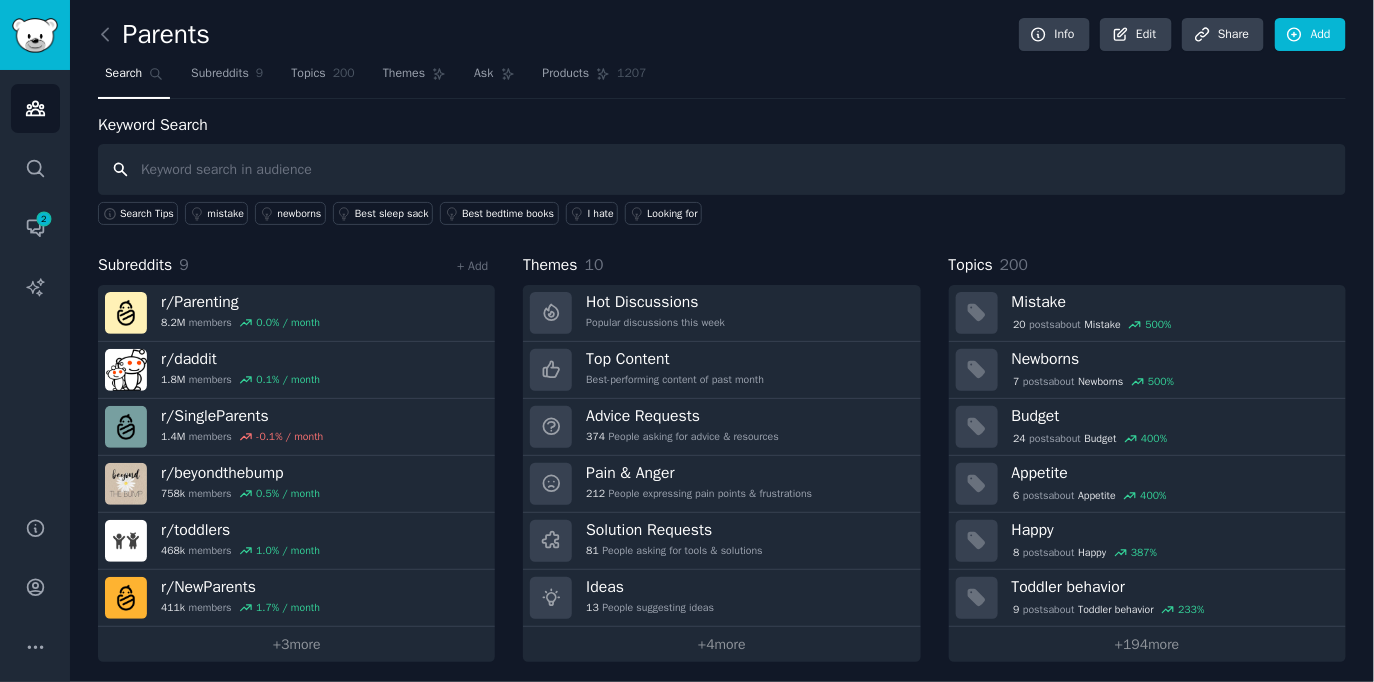 click at bounding box center [722, 169] 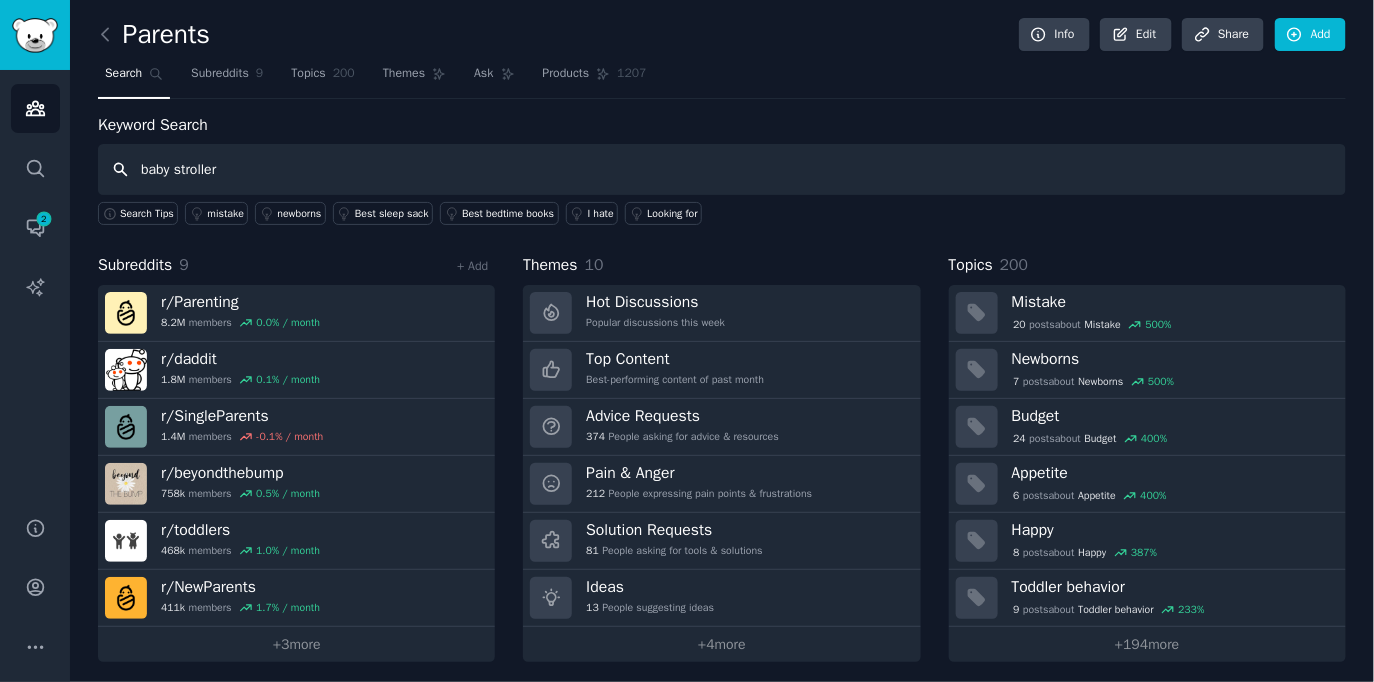 type on "baby stroller" 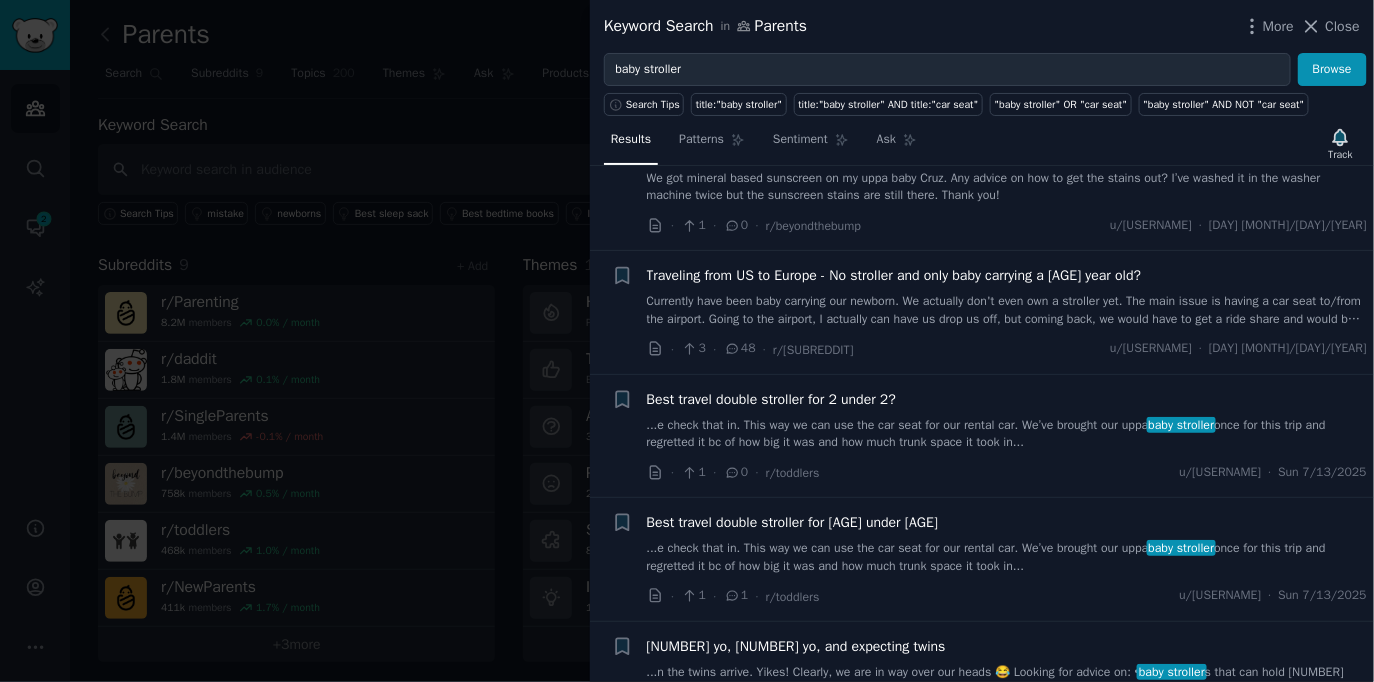 scroll, scrollTop: 0, scrollLeft: 0, axis: both 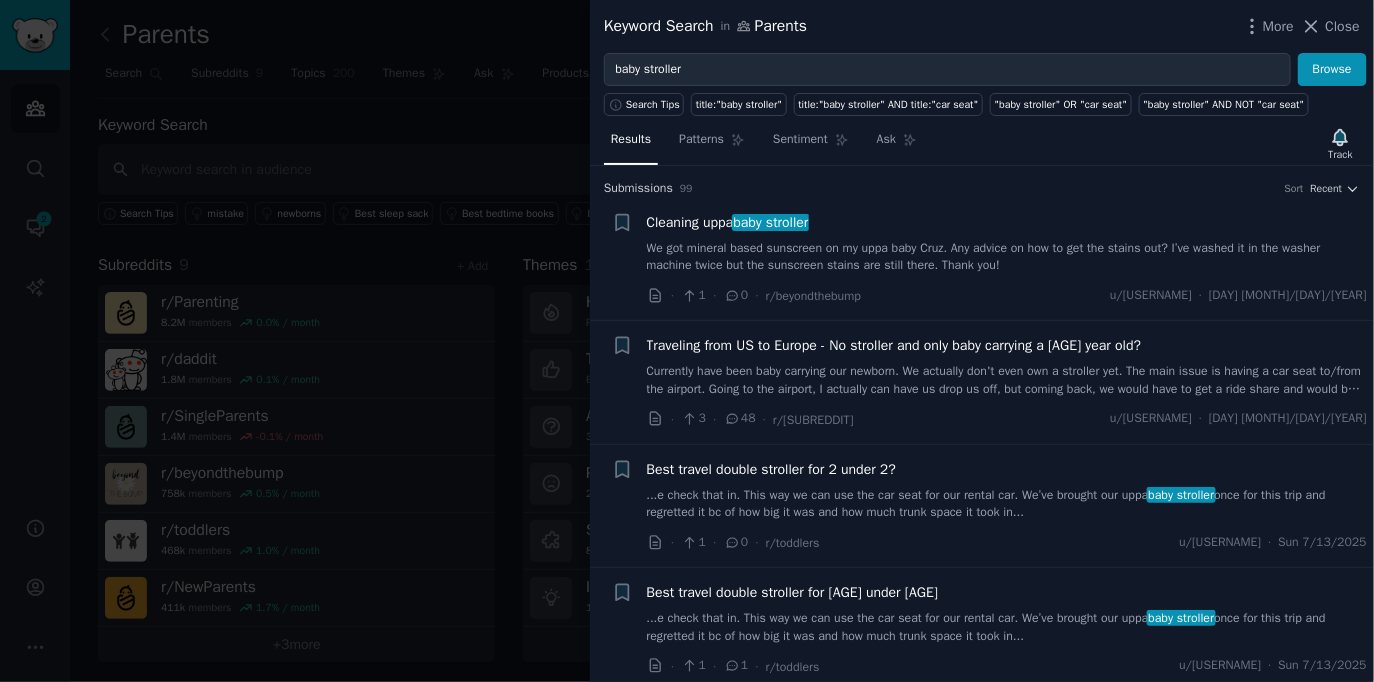 click on "Cleaning uppa  baby stroller" at bounding box center (728, 222) 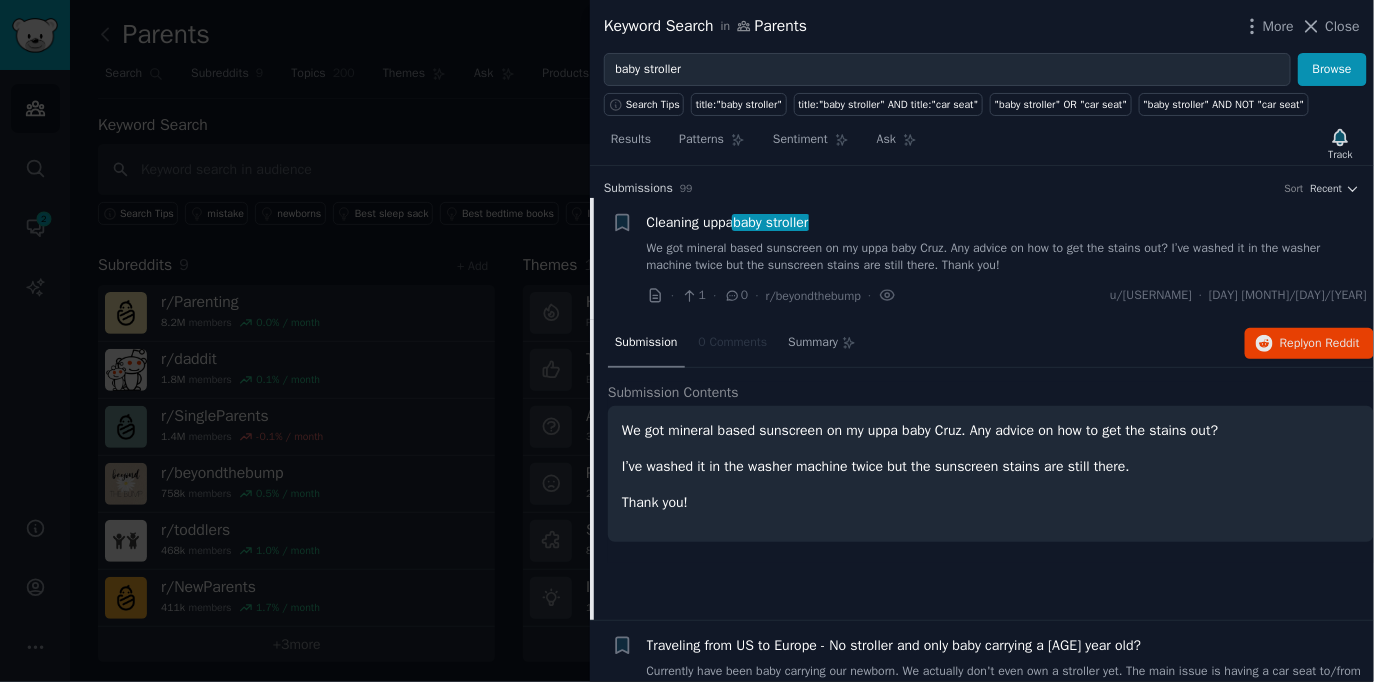 scroll, scrollTop: 31, scrollLeft: 0, axis: vertical 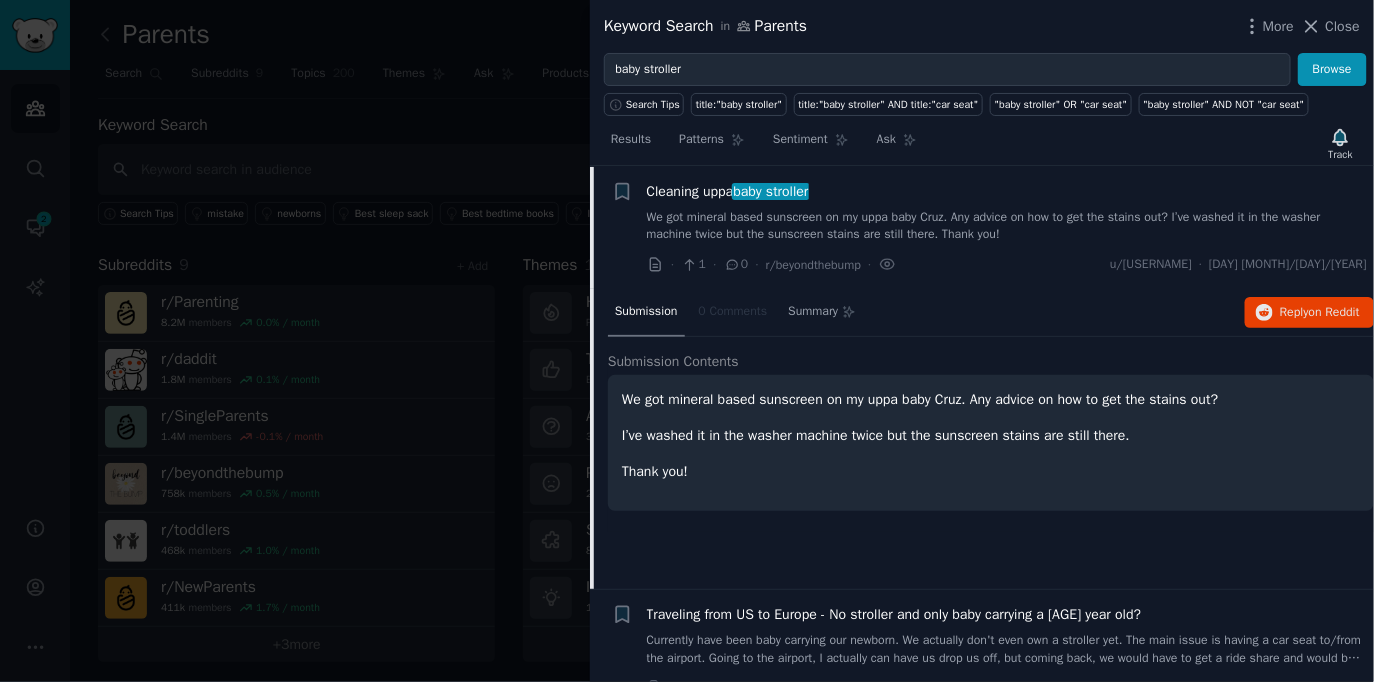 click on "Cleaning uppa  baby stroller" at bounding box center [728, 191] 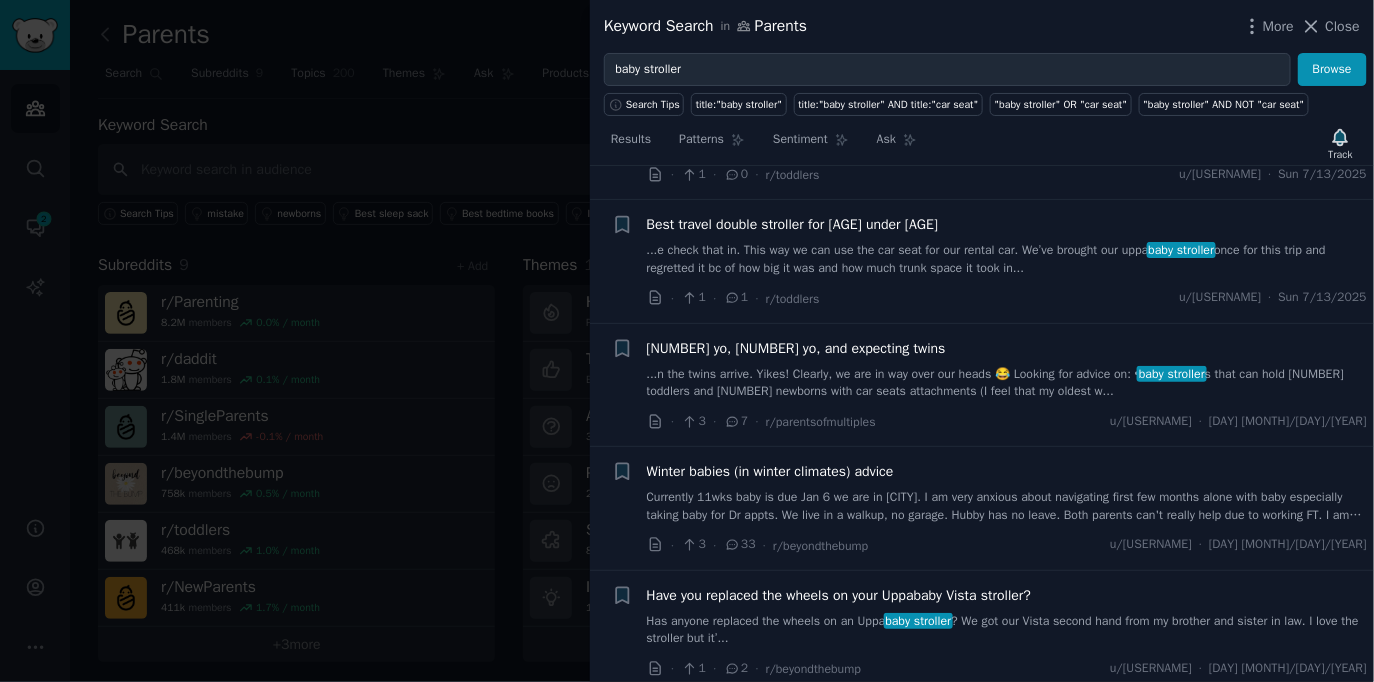 scroll, scrollTop: 0, scrollLeft: 0, axis: both 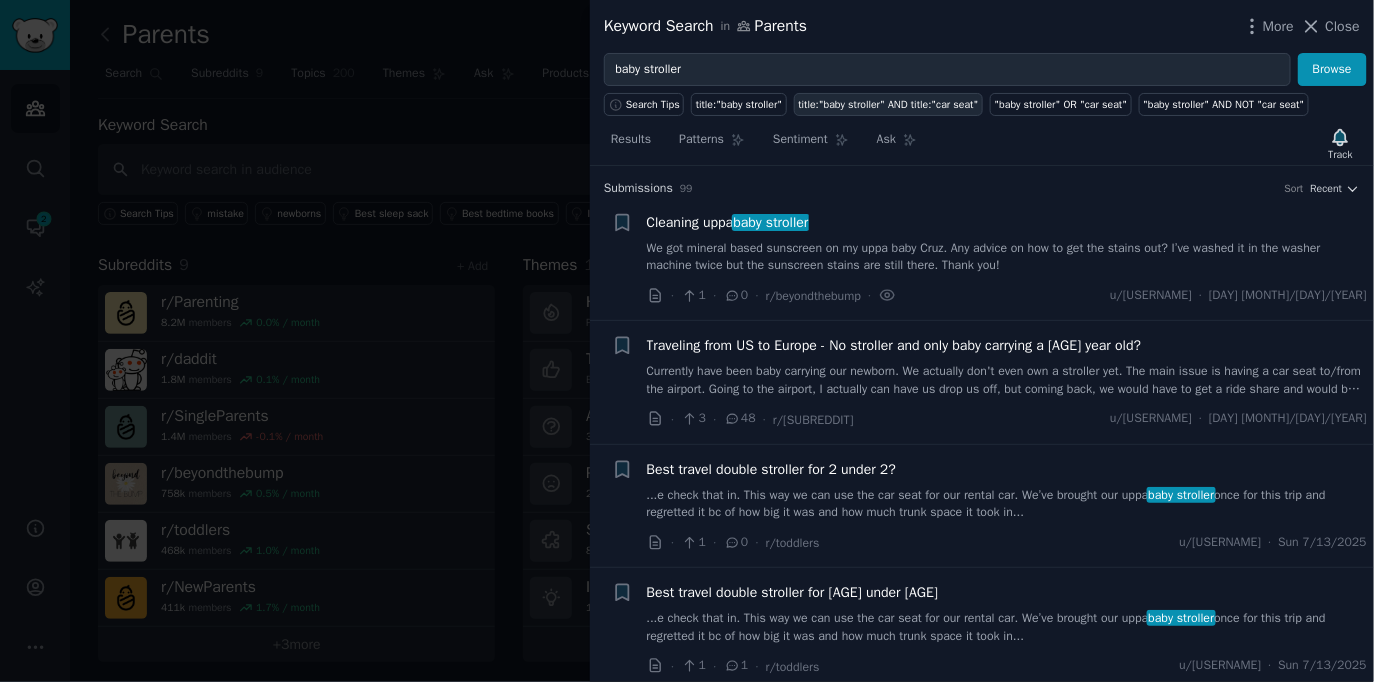 click on "title:"baby stroller" AND title:"car seat"" at bounding box center [889, 105] 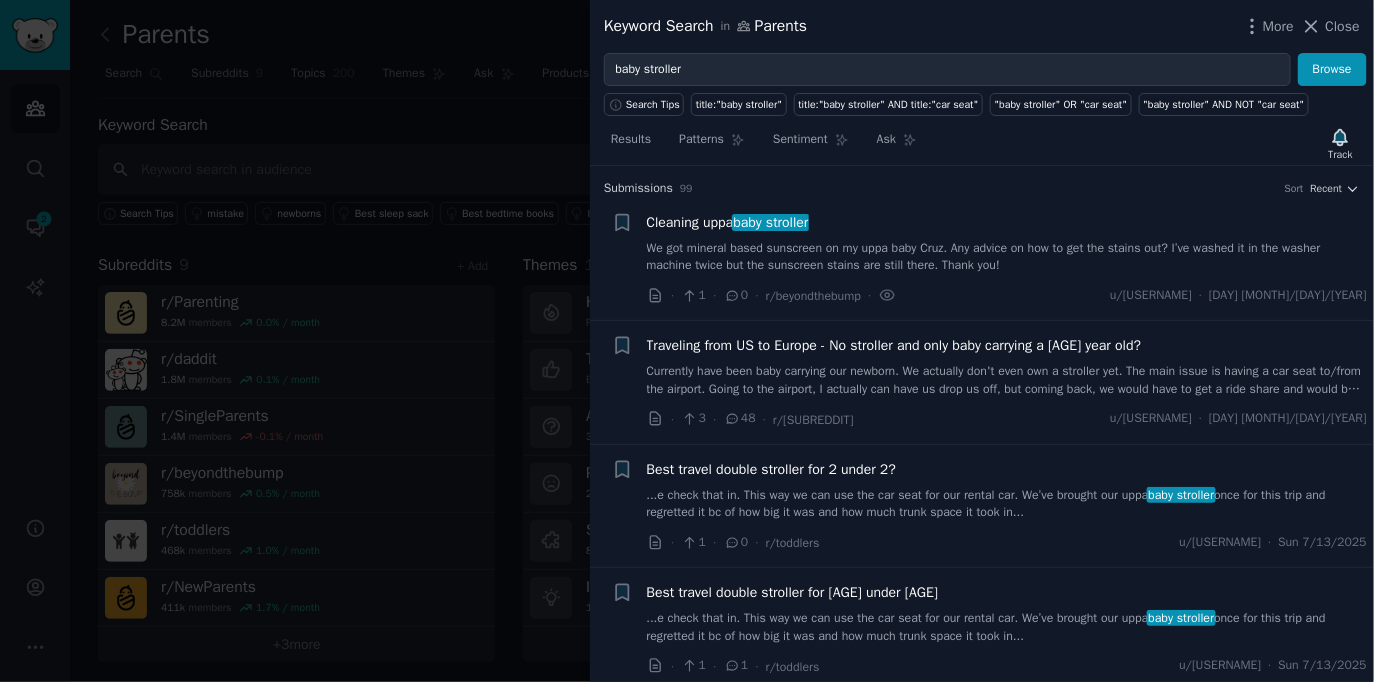 type on "title:"baby stroller" AND title:"car seat"" 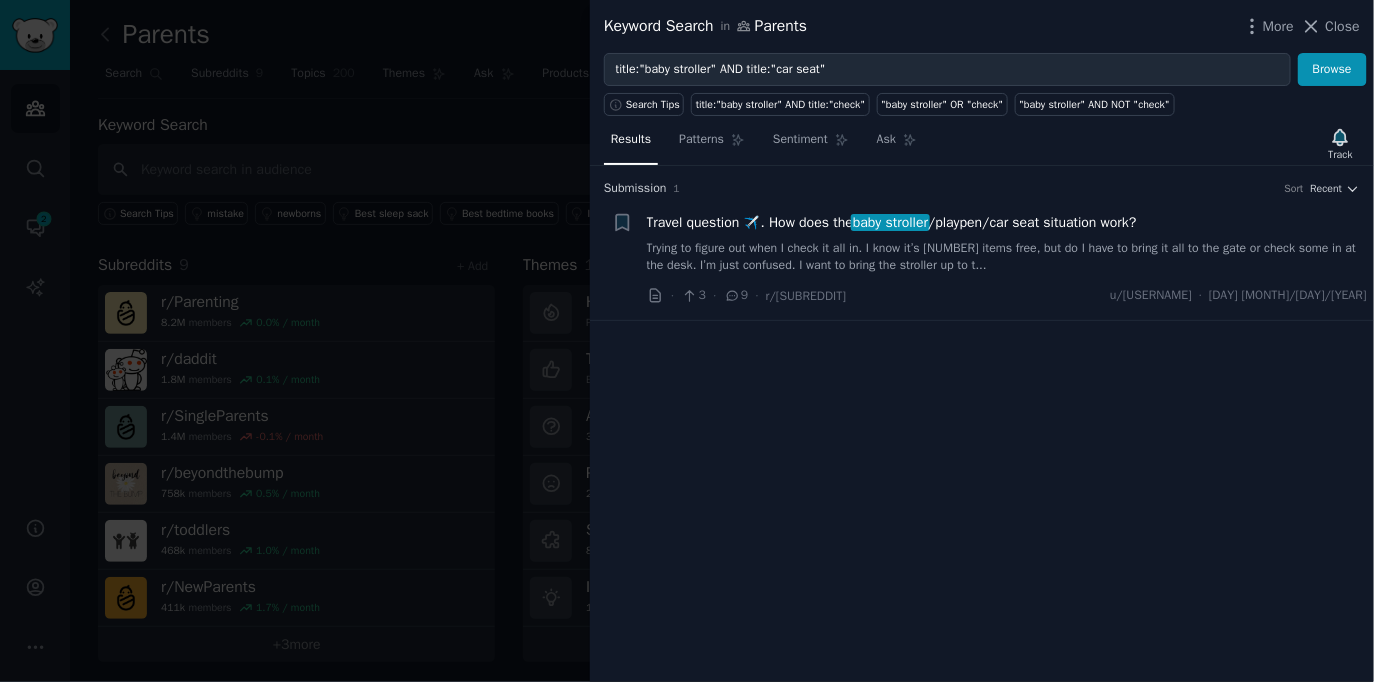 click at bounding box center (687, 341) 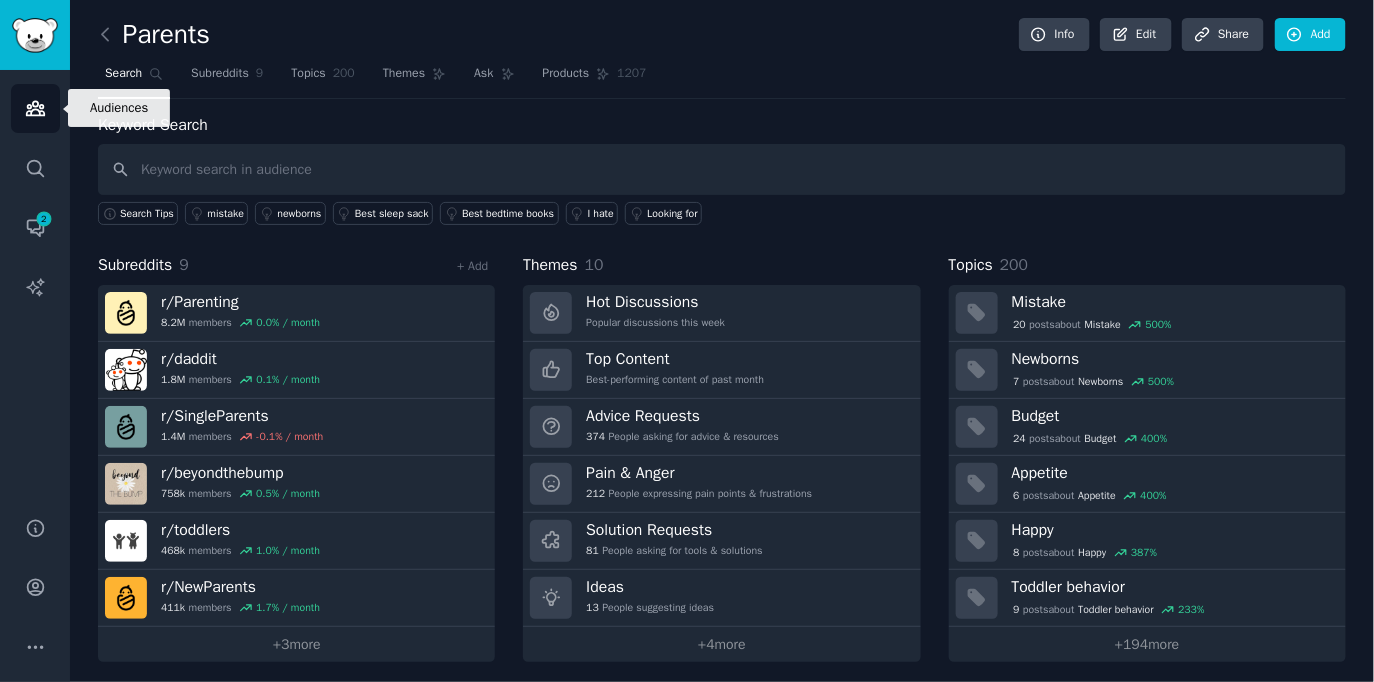 click 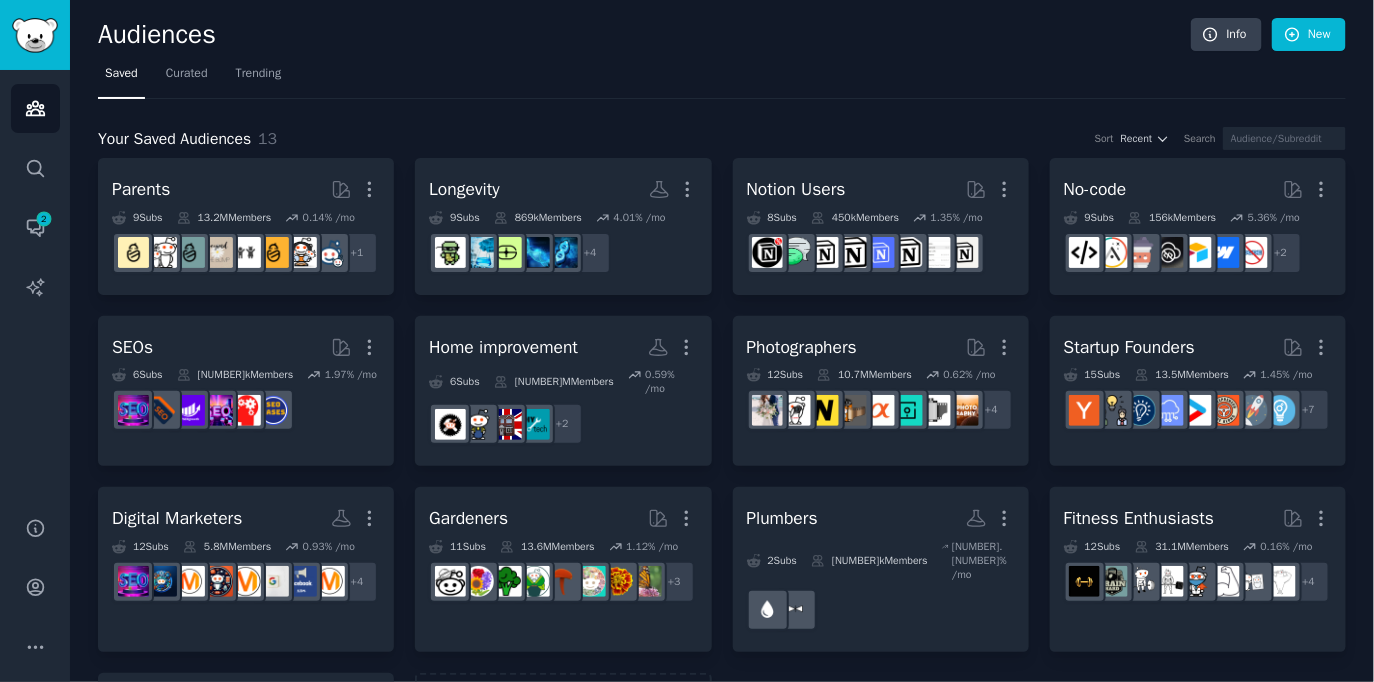 click on "Saved Curated Trending" at bounding box center [722, 78] 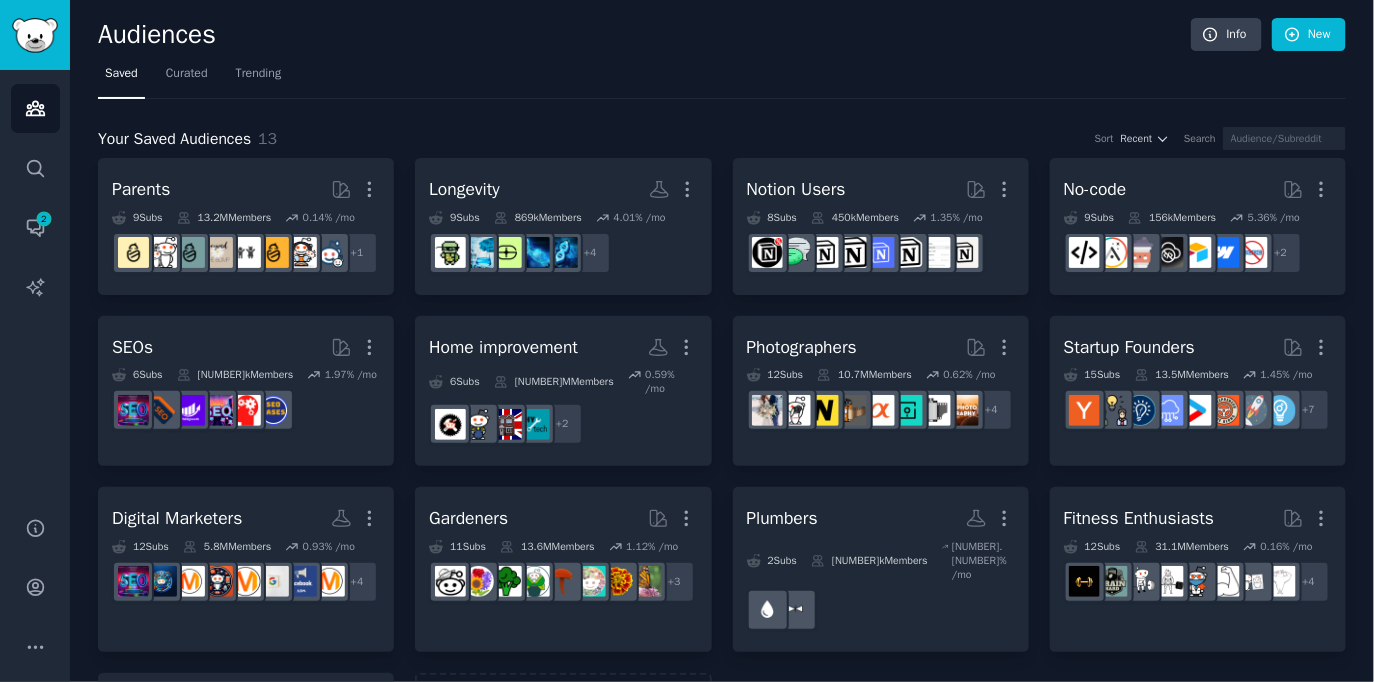 click on "Your Saved Audiences [NUMBER] Sort Recent Search Parents More [NUMBER] Sub s [NUMBER]M Members [NUMBER] % /mo + [NUMBER] Longevity More [NUMBER] Sub s [NUMBER]k Members [NUMBER] % /mo + [NUMBER] Notion Users More [NUMBER] Sub s [NUMBER]k Members [NUMBER] % /mo No-code More [NUMBER] Sub s [NUMBER]k Members [NUMBER] % /mo + [NUMBER] SEOs More [NUMBER] Sub s [NUMBER]k Members [NUMBER] % /mo Home improvement More [NUMBER] Sub s [NUMBER]M Members [NUMBER] % /mo + [NUMBER] Photographers More [NUMBER] Sub s [NUMBER]M Members [NUMBER] % /mo + [NUMBER] Startup Founders More [NUMBER] Sub s [NUMBER]M Members [NUMBER] % /mo + [NUMBER] Digital Marketers More [NUMBER] Sub s [NUMBER]M Members [NUMBER] % /mo + [NUMBER] Gardeners More [NUMBER] Sub s [NUMBER]M Members [NUMBER] % /mo + [NUMBER] Plumbers More [NUMBER] Sub s [NUMBER]k Members [NUMBER] % /mo Fitness Enthusiasts More [NUMBER] Sub s [NUMBER]M Members [NUMBER] % /mo + [NUMBER] Racing More [NUMBER] Sub s [NUMBER]M Members [NUMBER] % /mo Make a new audience" at bounding box center [722, 454] 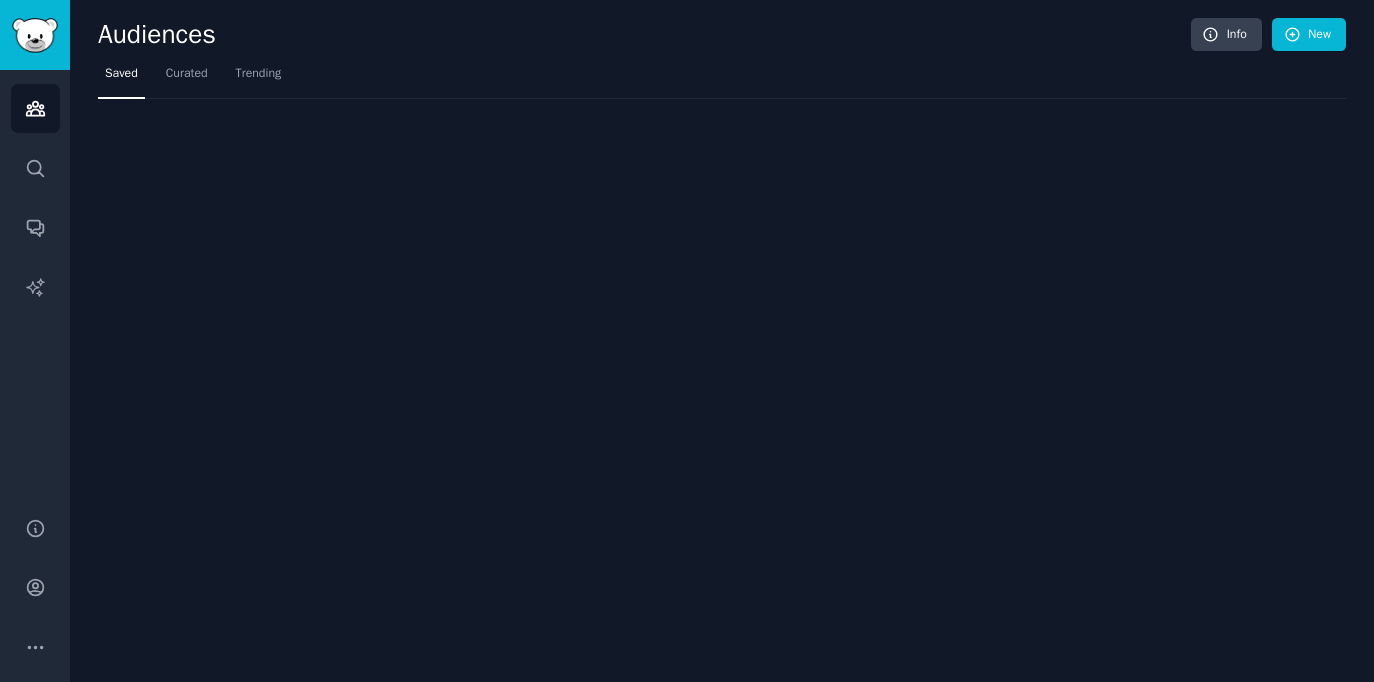 scroll, scrollTop: 0, scrollLeft: 0, axis: both 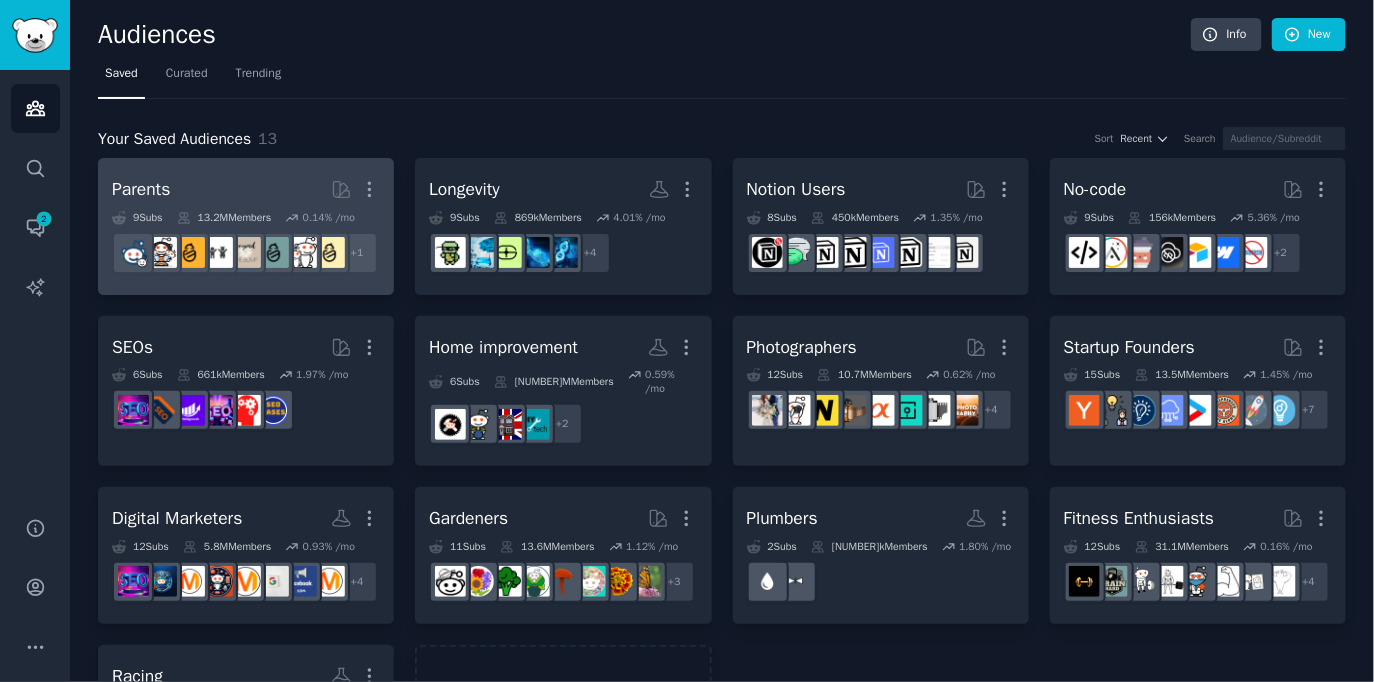 click on "Parents More" at bounding box center [246, 189] 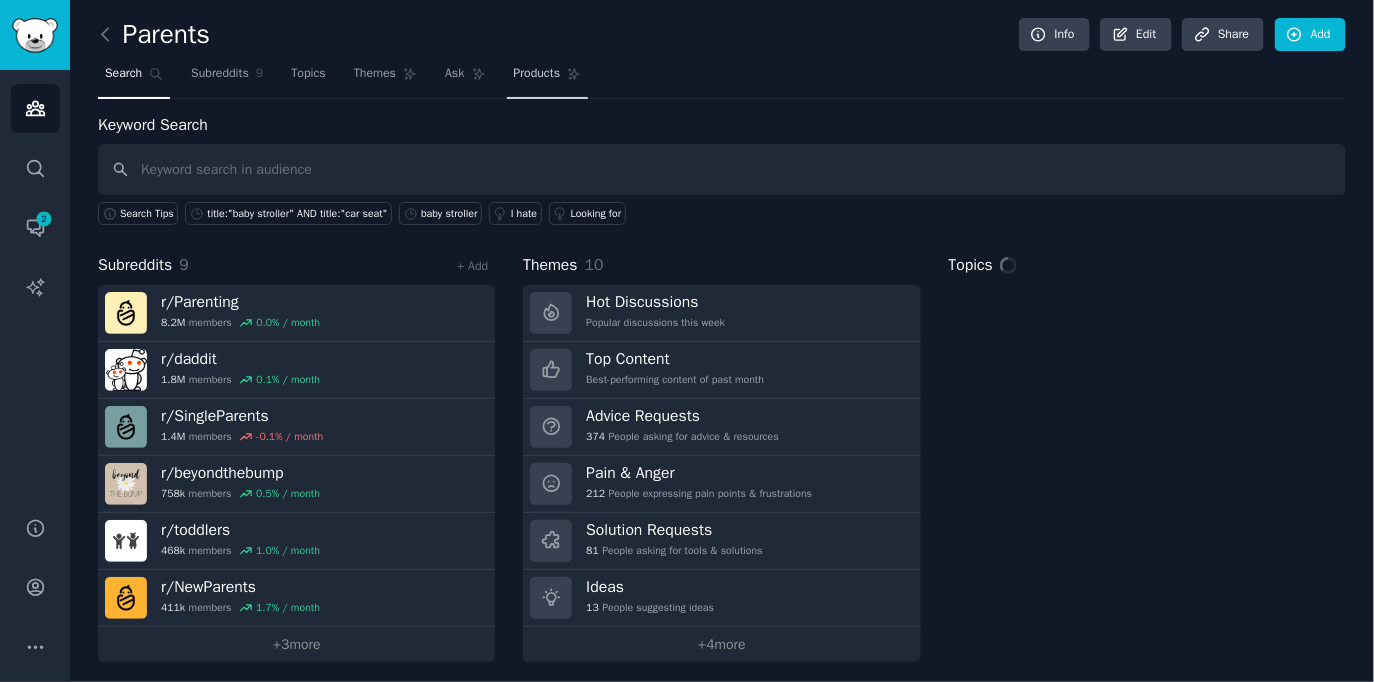 click on "Products" at bounding box center (537, 74) 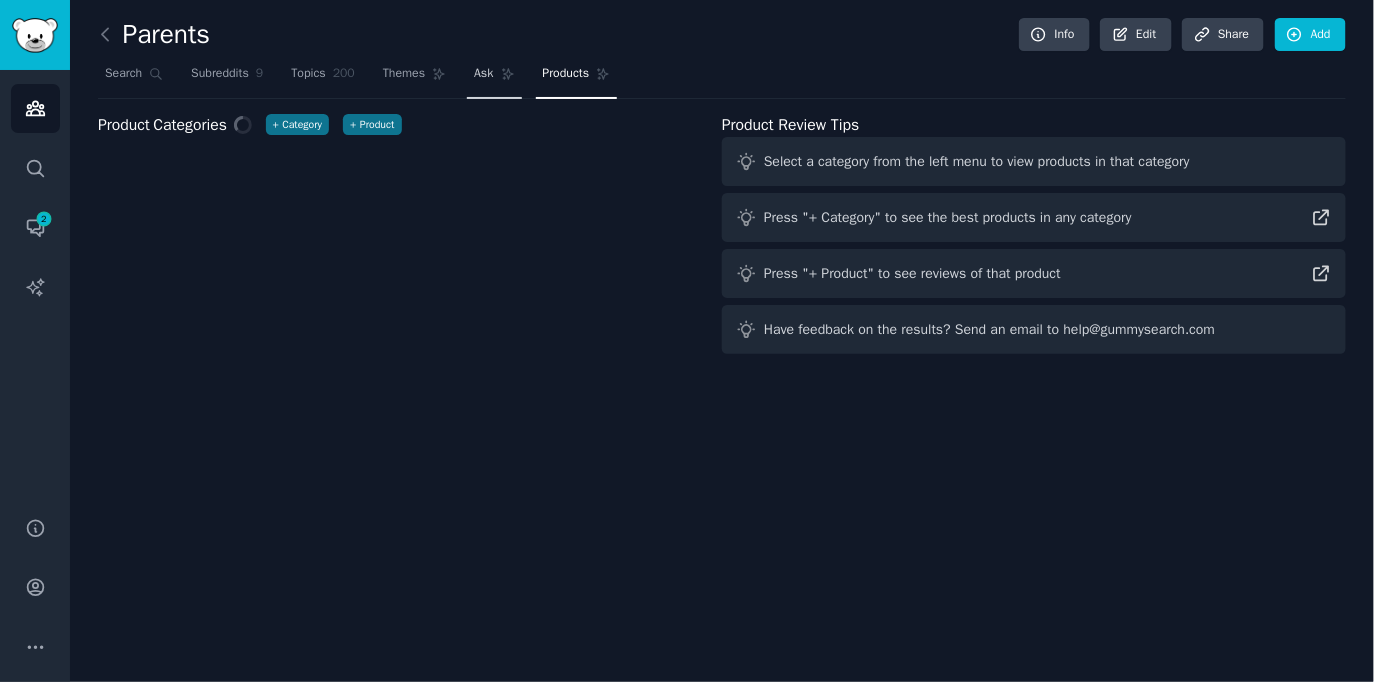 click on "Ask" at bounding box center (494, 78) 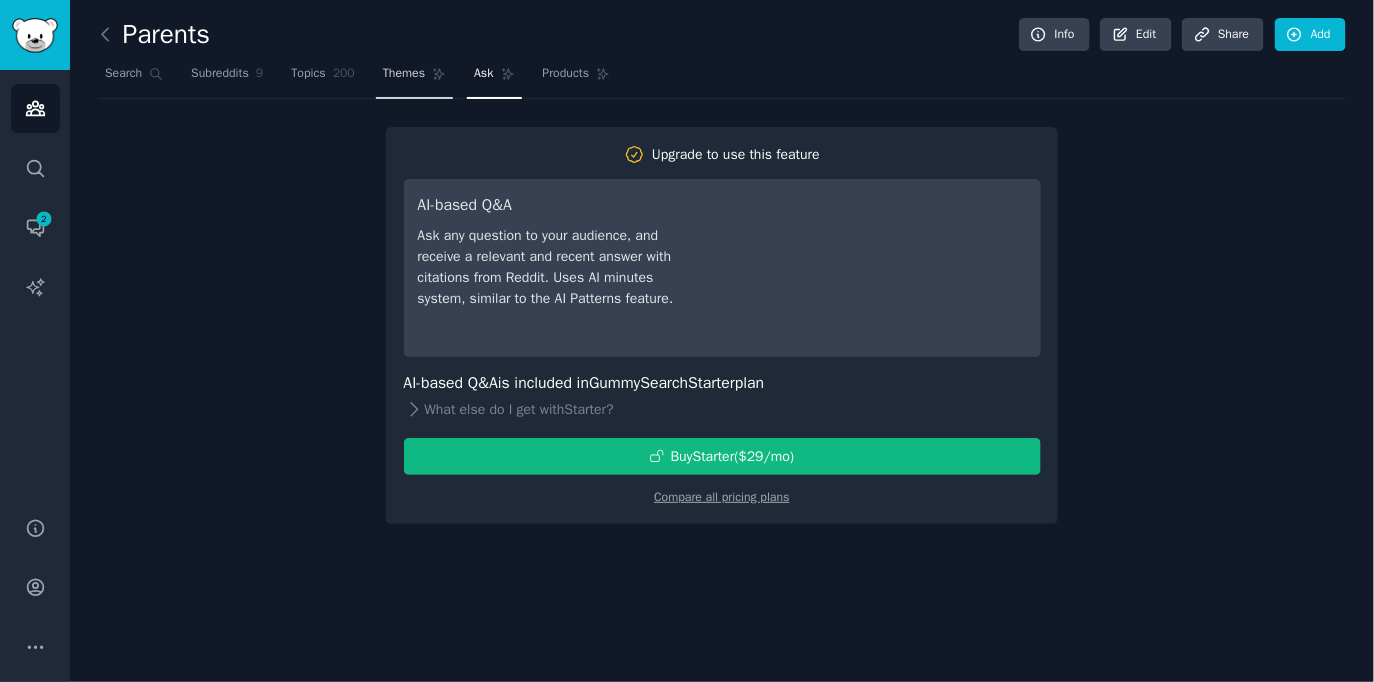 click on "Themes" at bounding box center [414, 78] 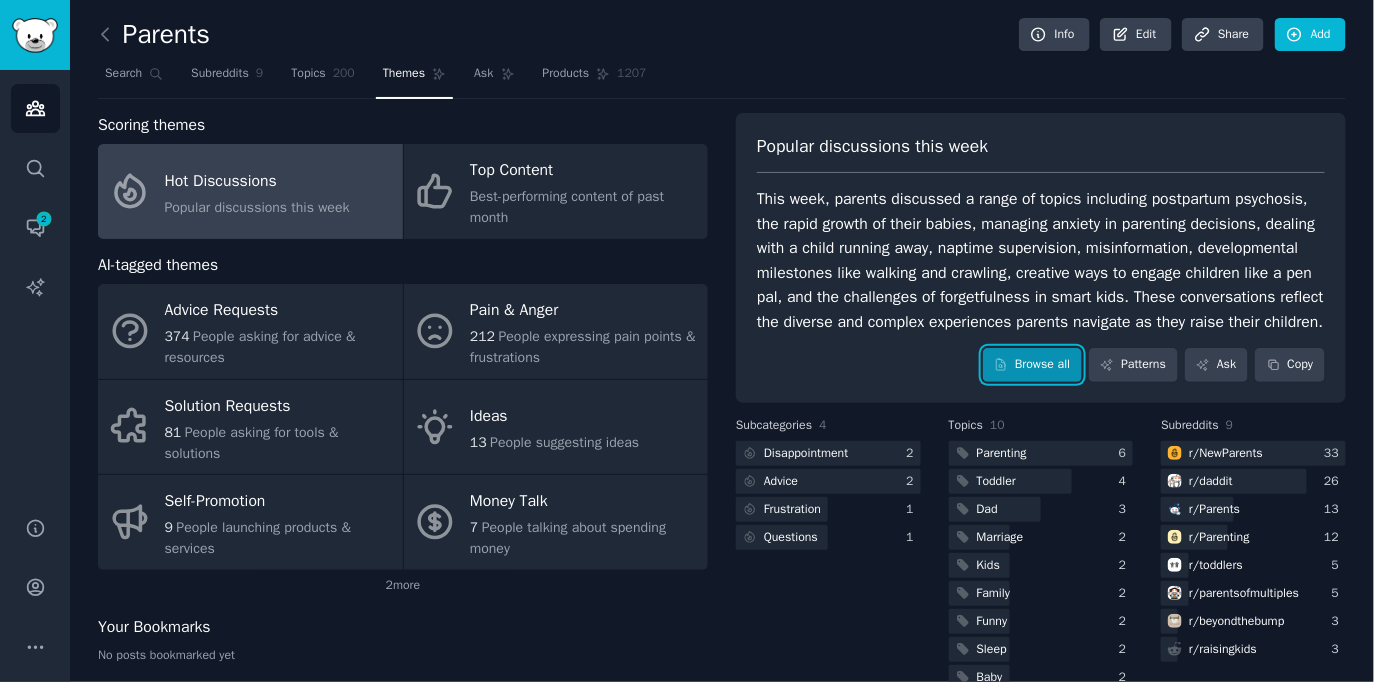 click on "Browse all" at bounding box center (1032, 365) 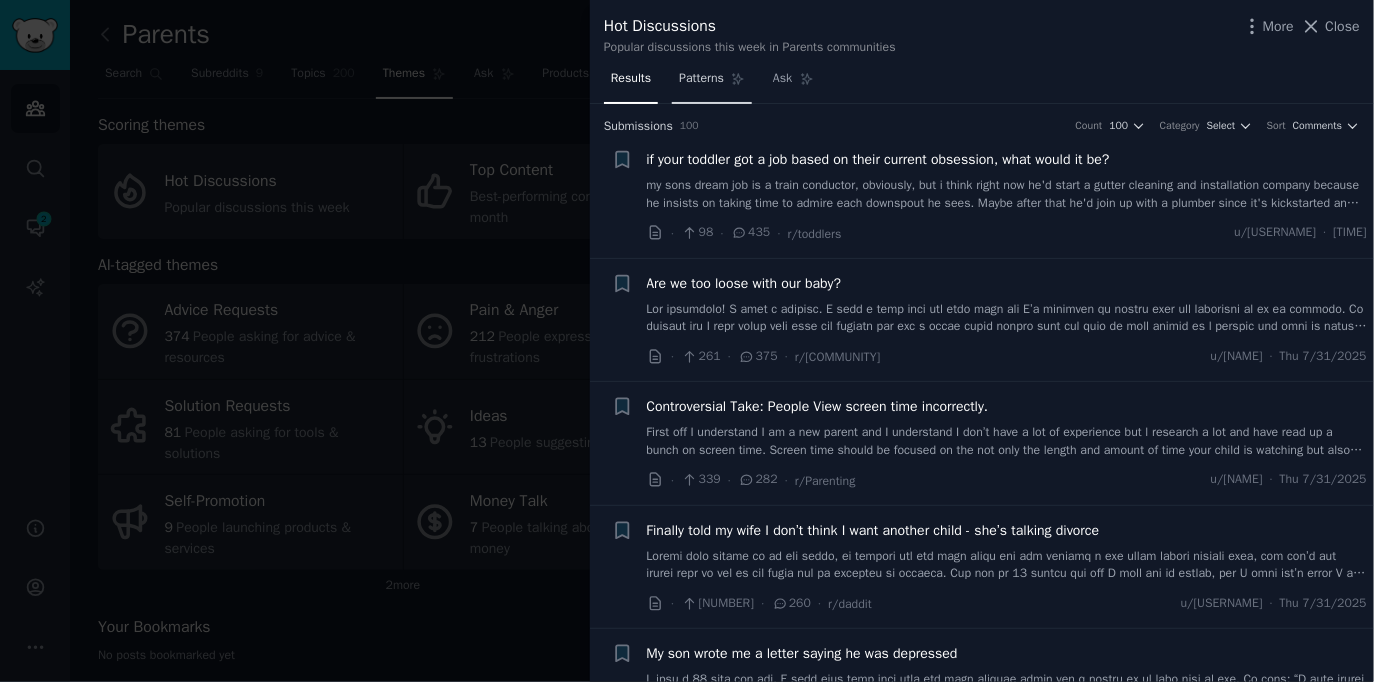 click on "Patterns" at bounding box center [712, 83] 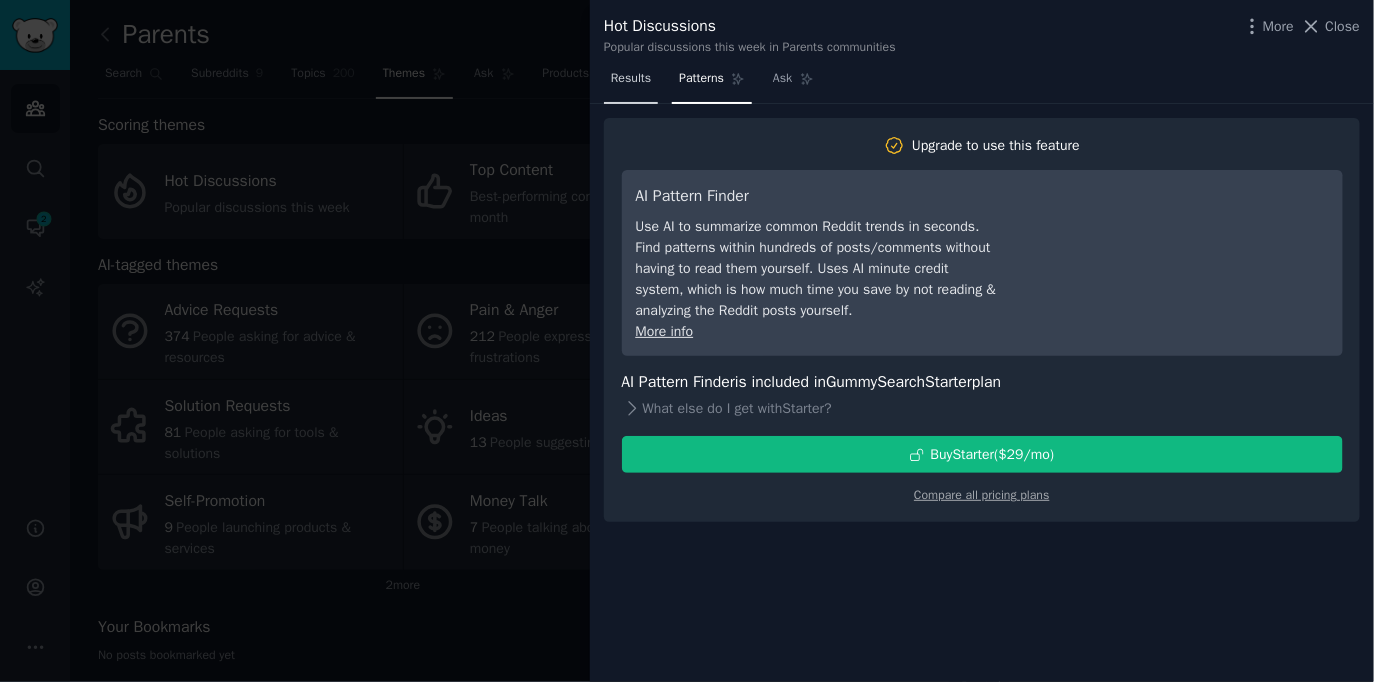 click on "Results" at bounding box center [631, 79] 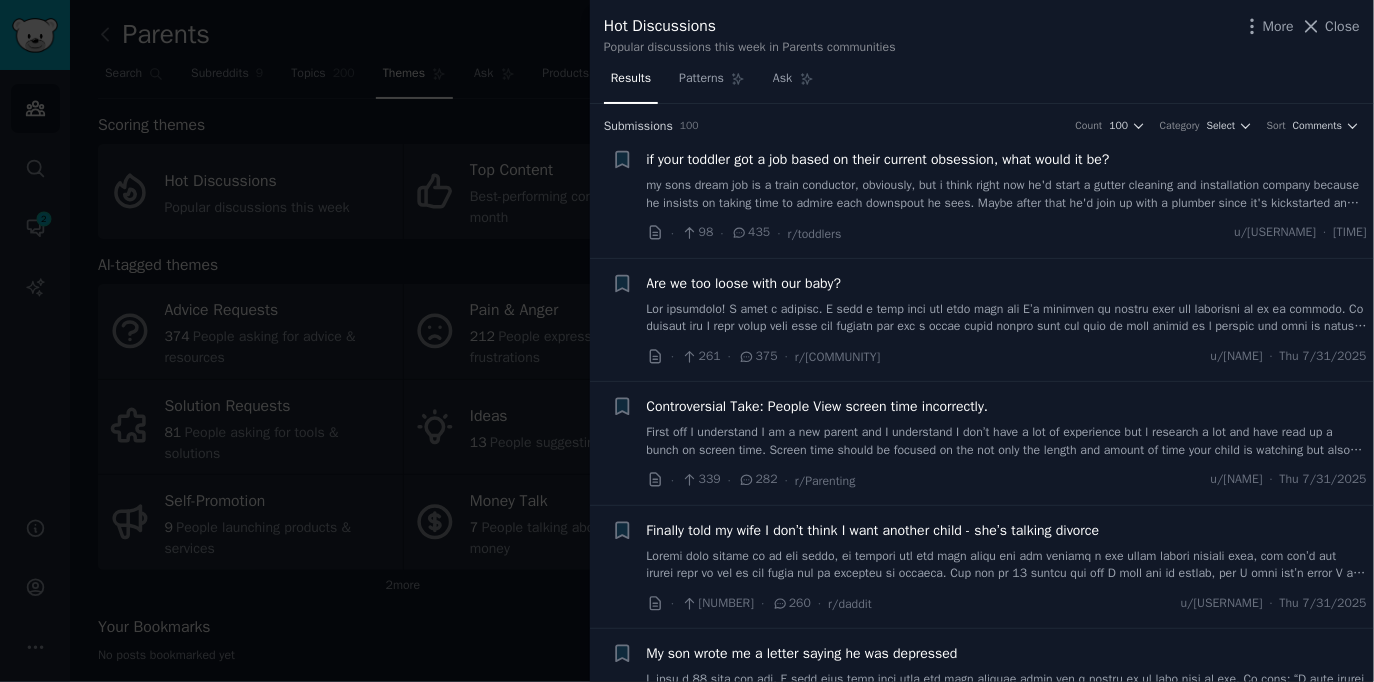 click at bounding box center (687, 341) 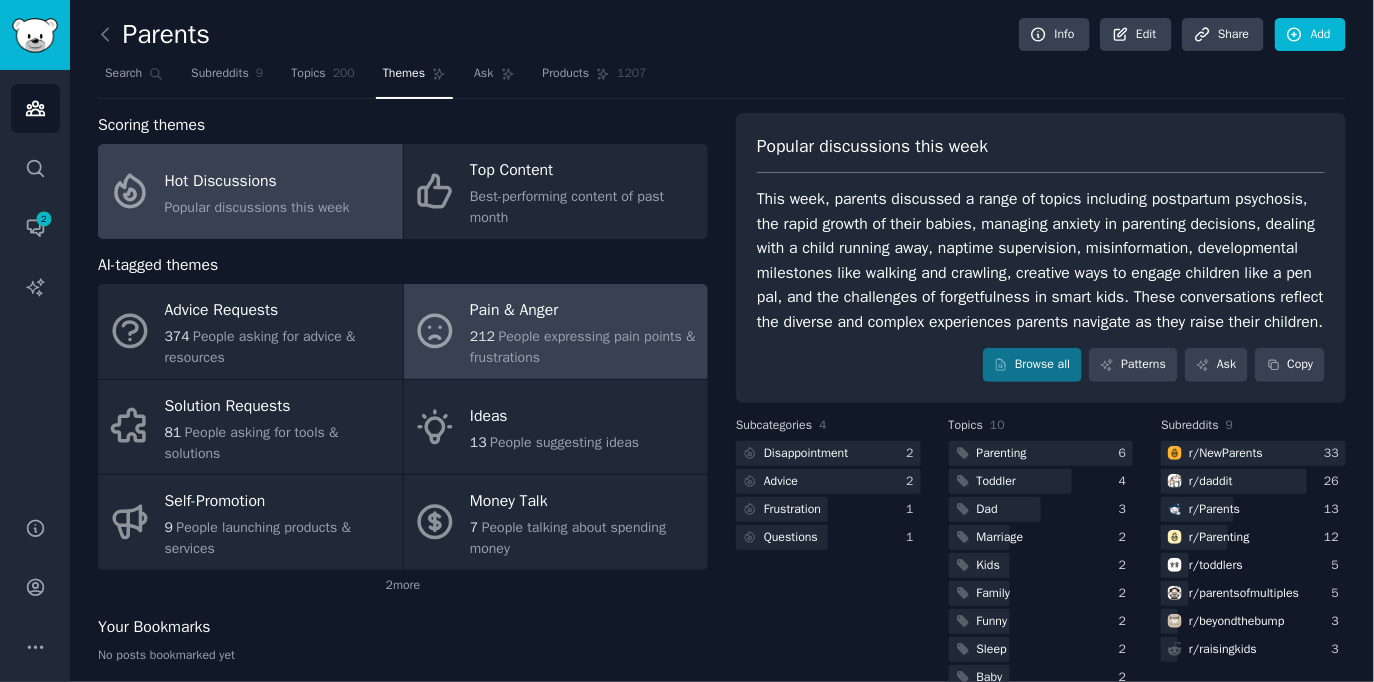 click on "Pain & Anger" at bounding box center (584, 311) 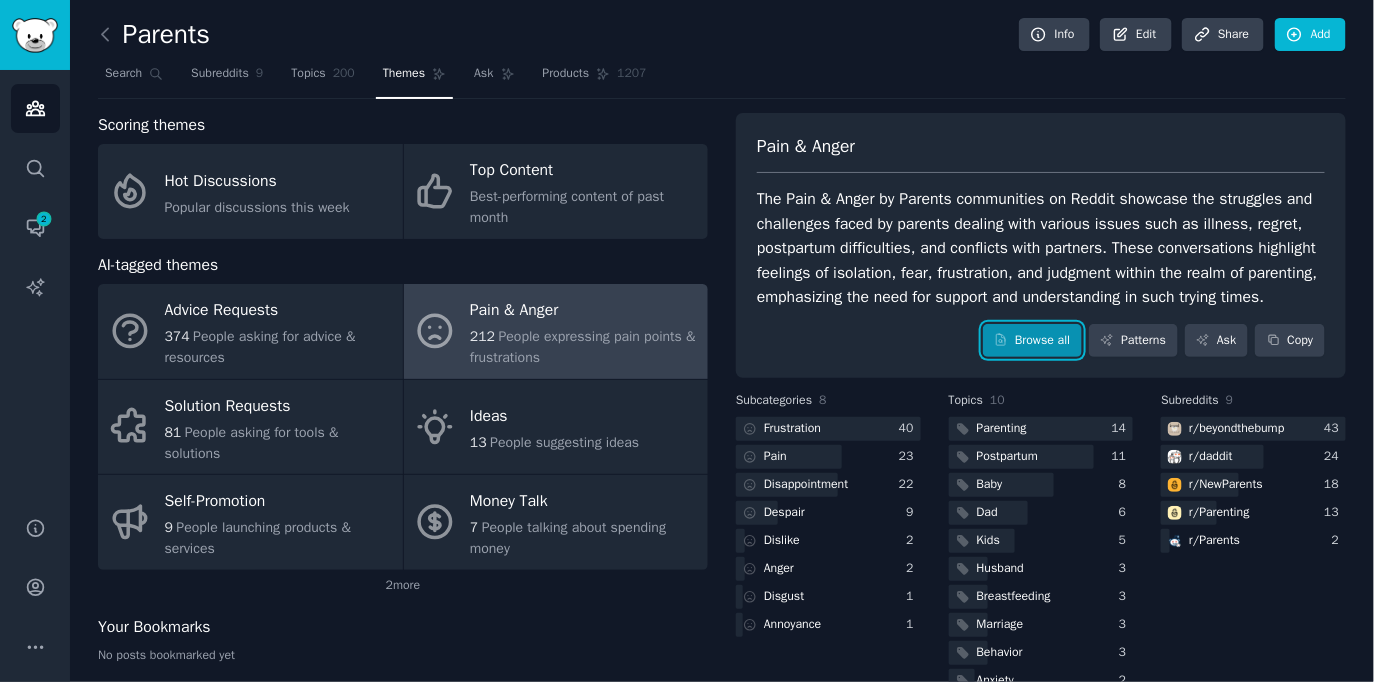 click on "Browse all" at bounding box center [1032, 341] 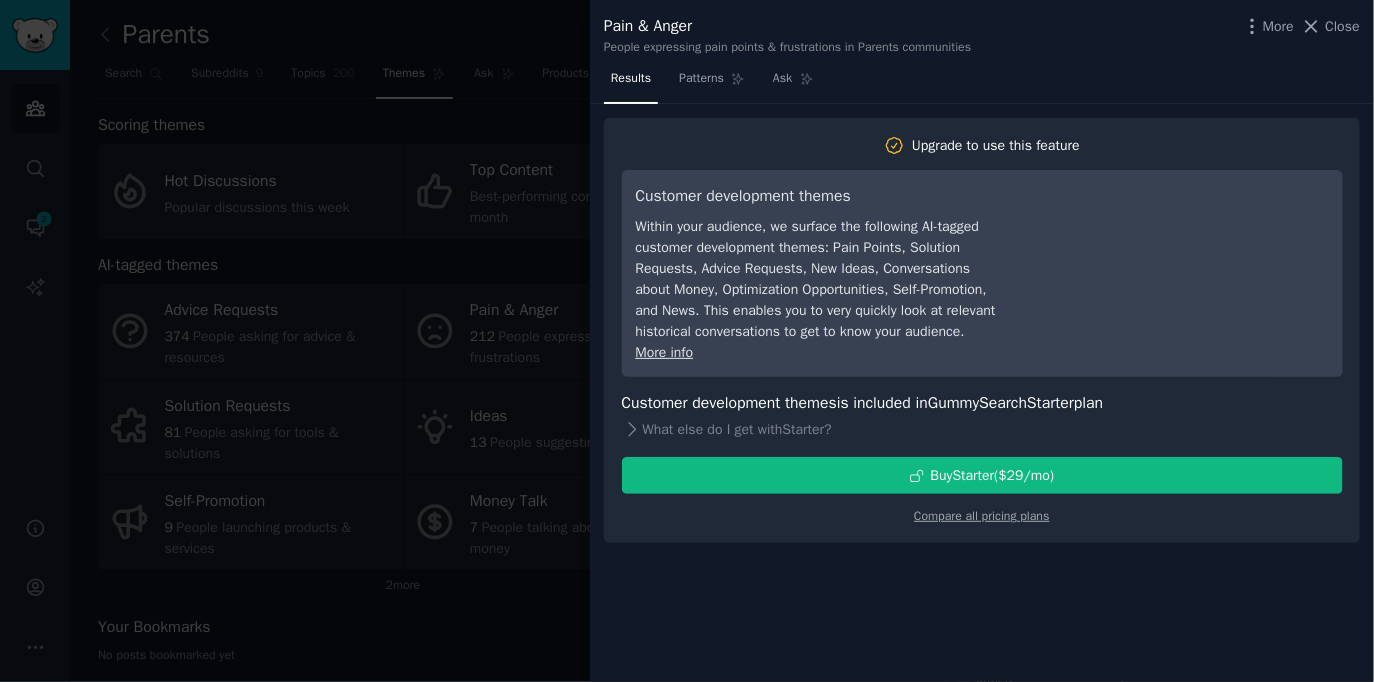 click at bounding box center (687, 341) 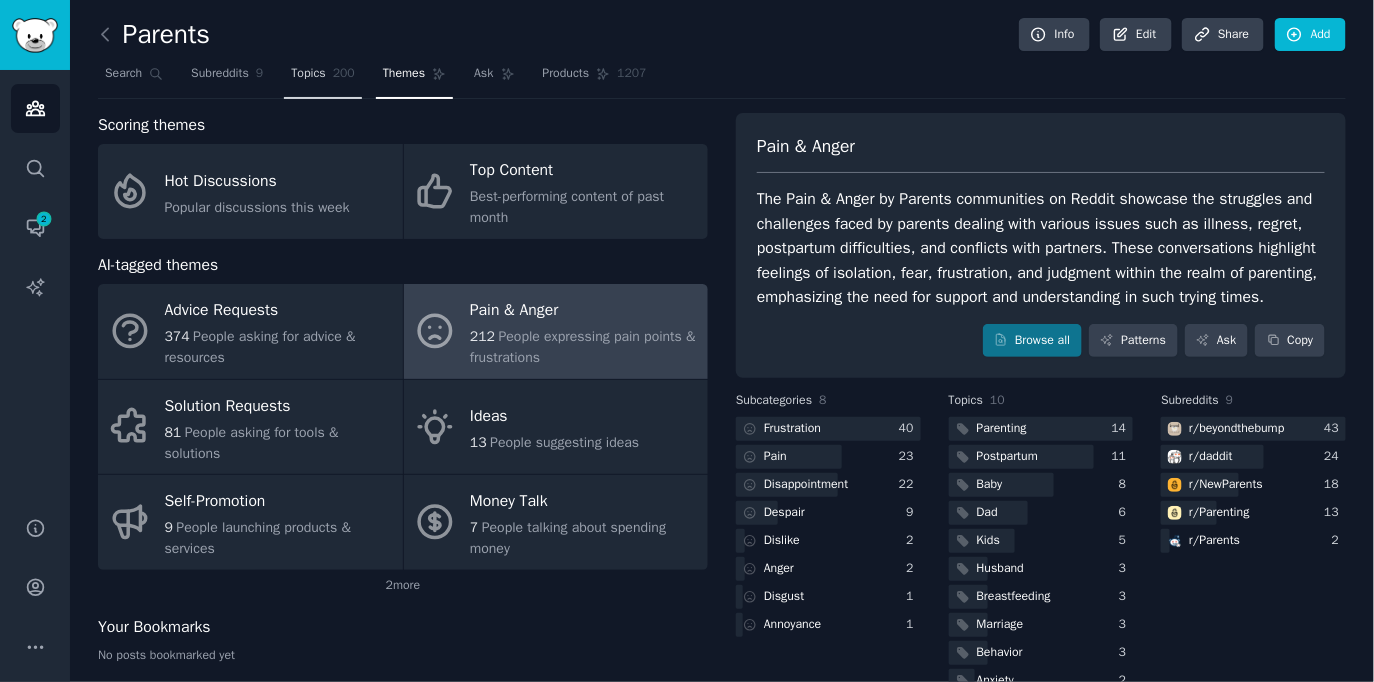 click on "Topics 200" at bounding box center (323, 78) 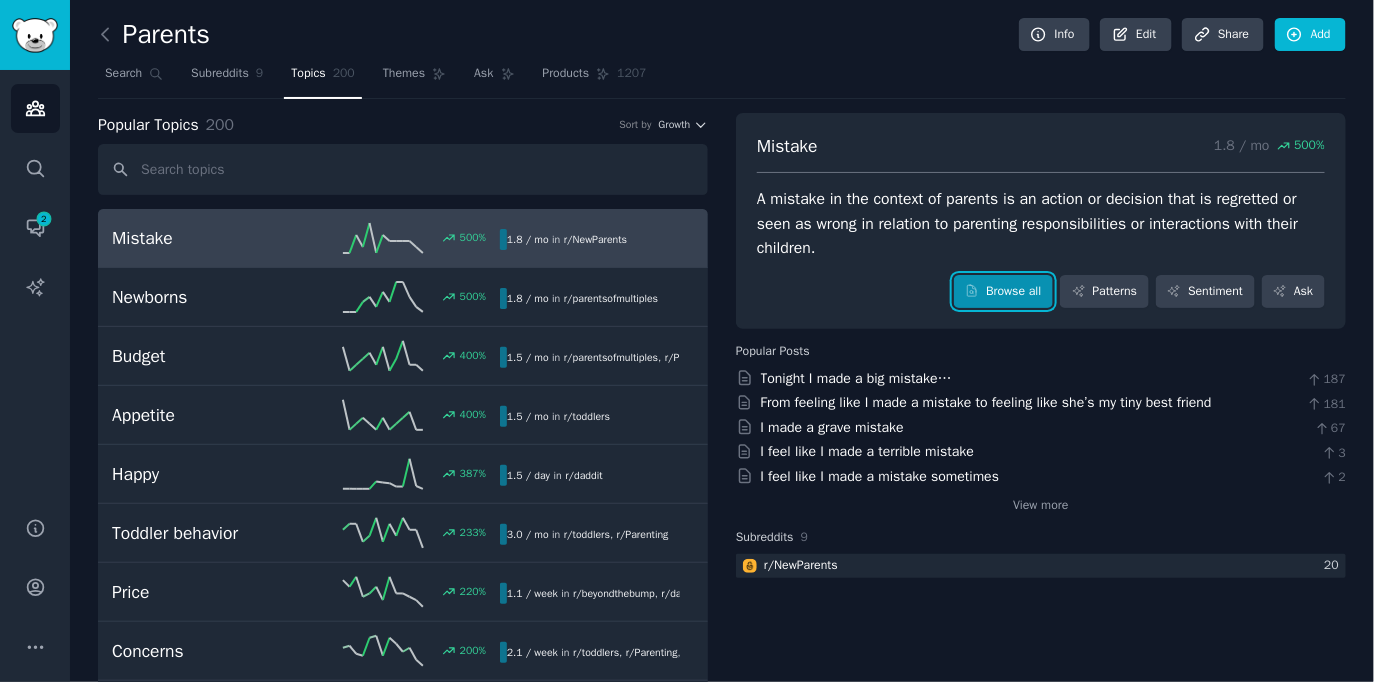 click on "Browse all" at bounding box center (1003, 292) 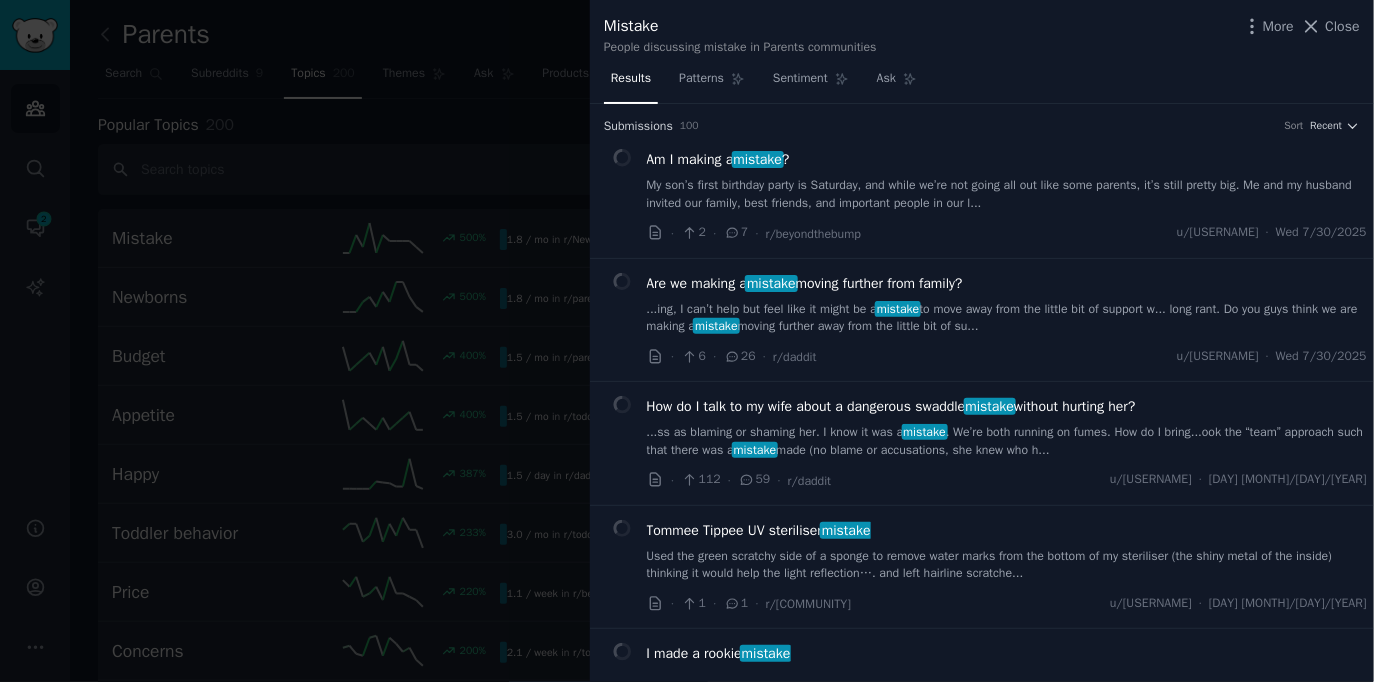 click at bounding box center (687, 341) 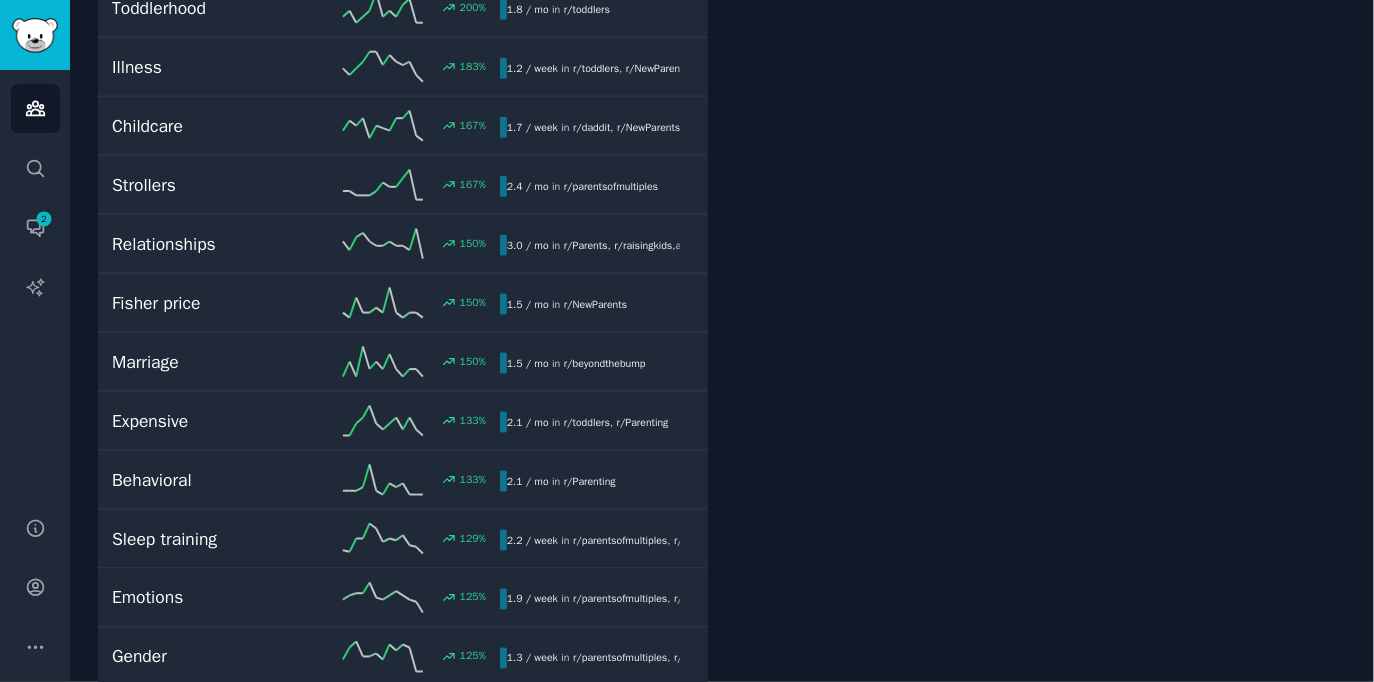 scroll, scrollTop: 0, scrollLeft: 0, axis: both 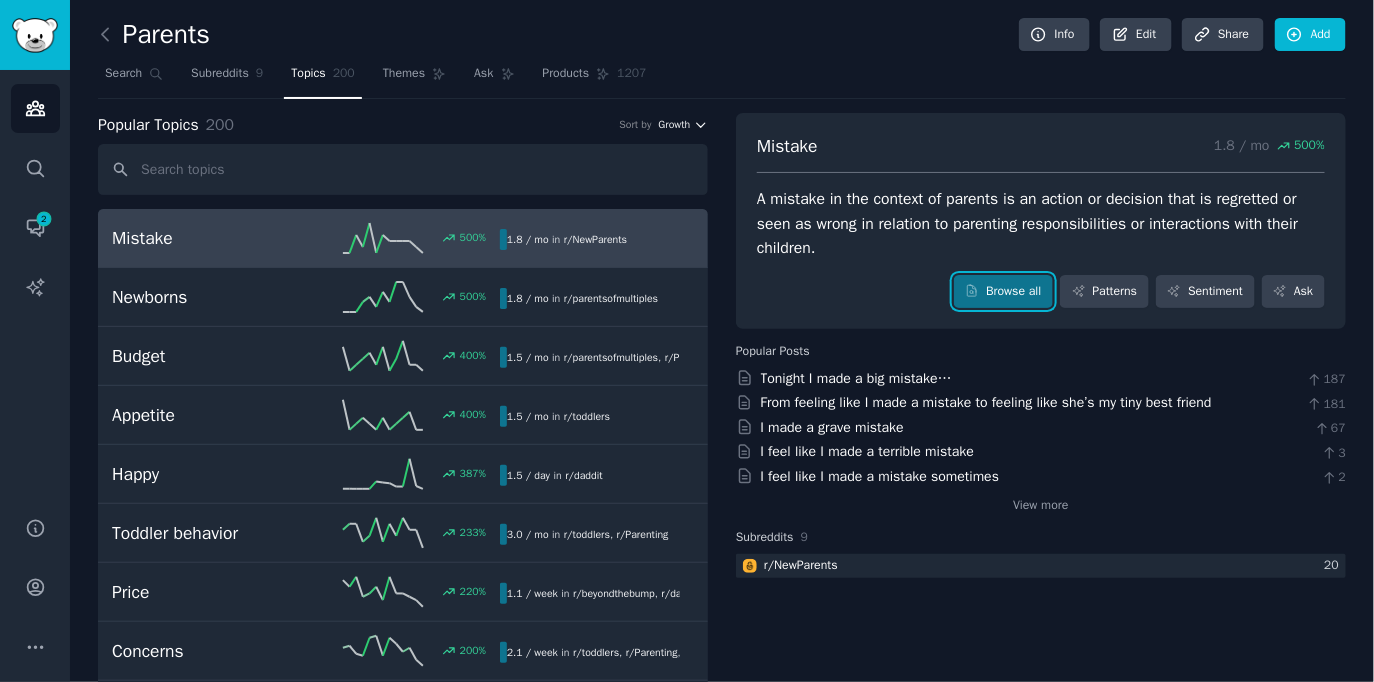 click on "Growth" at bounding box center (675, 125) 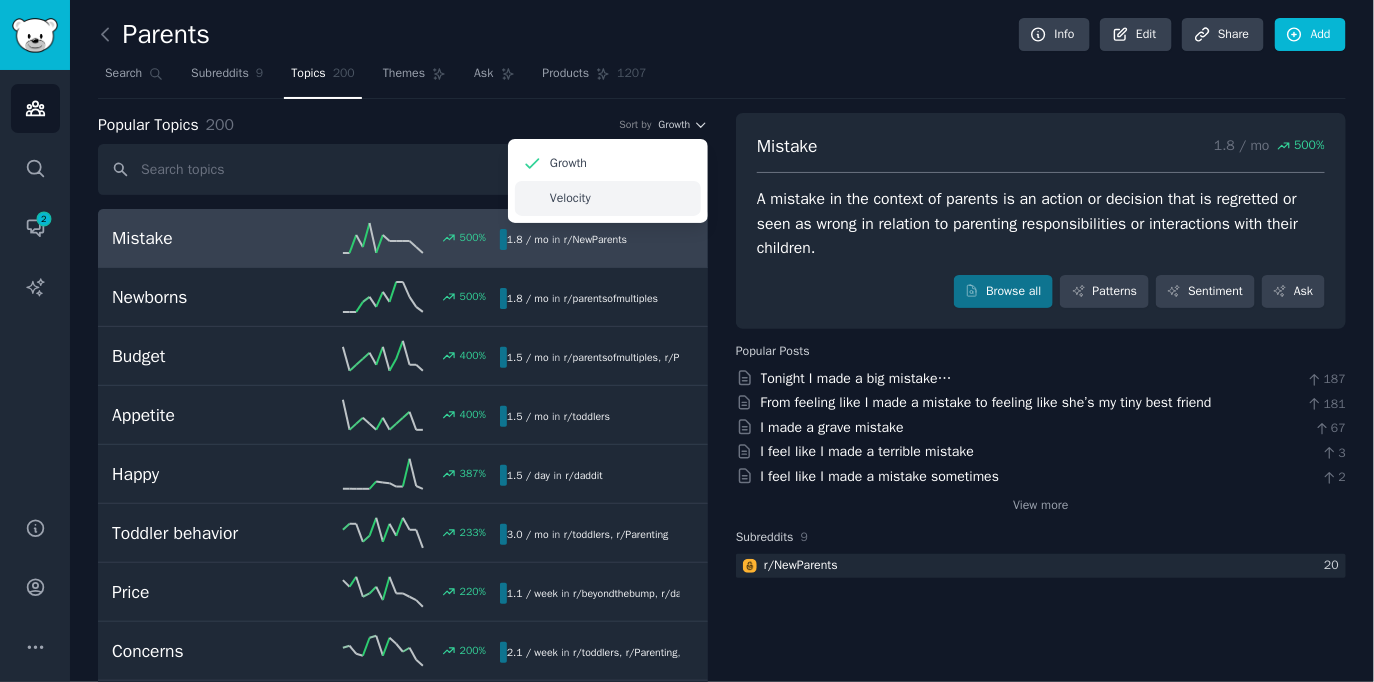click on "Velocity" at bounding box center (608, 198) 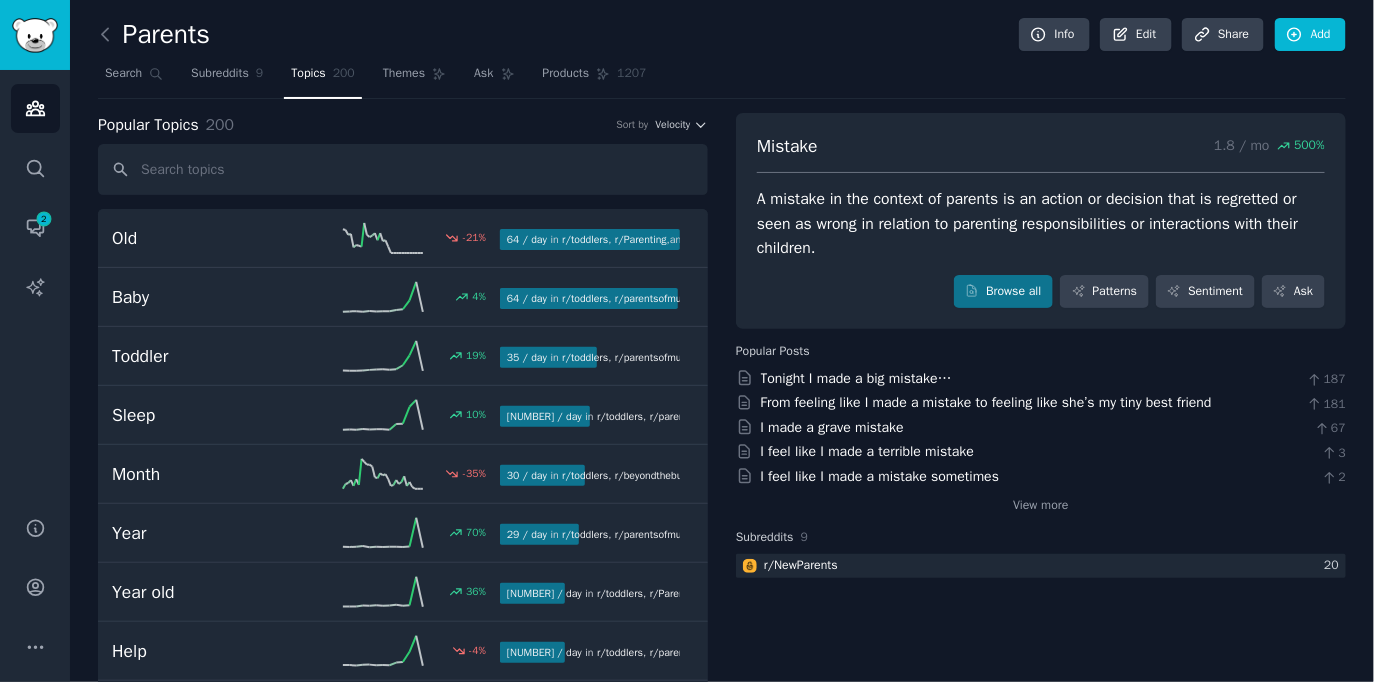 click on "Search Subreddits 9 Topics 200 Themes Ask Products 1207" at bounding box center [722, 78] 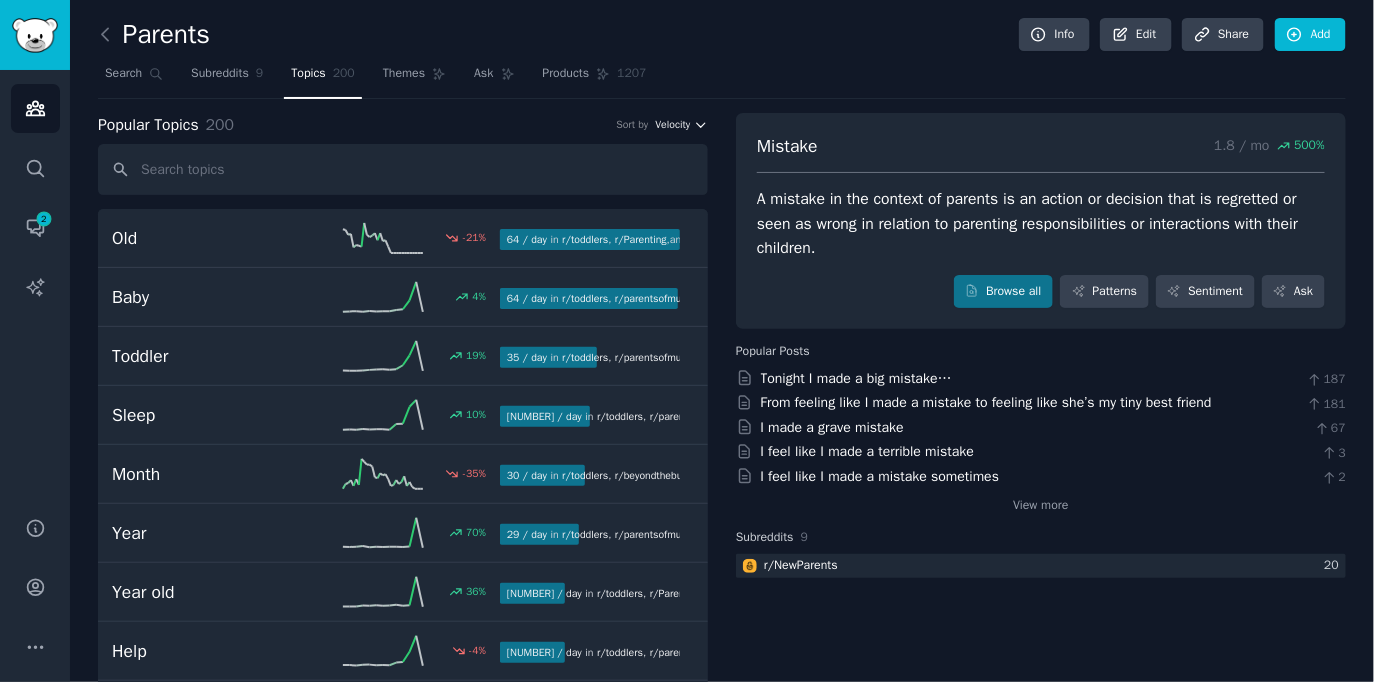 click on "Velocity" at bounding box center [672, 125] 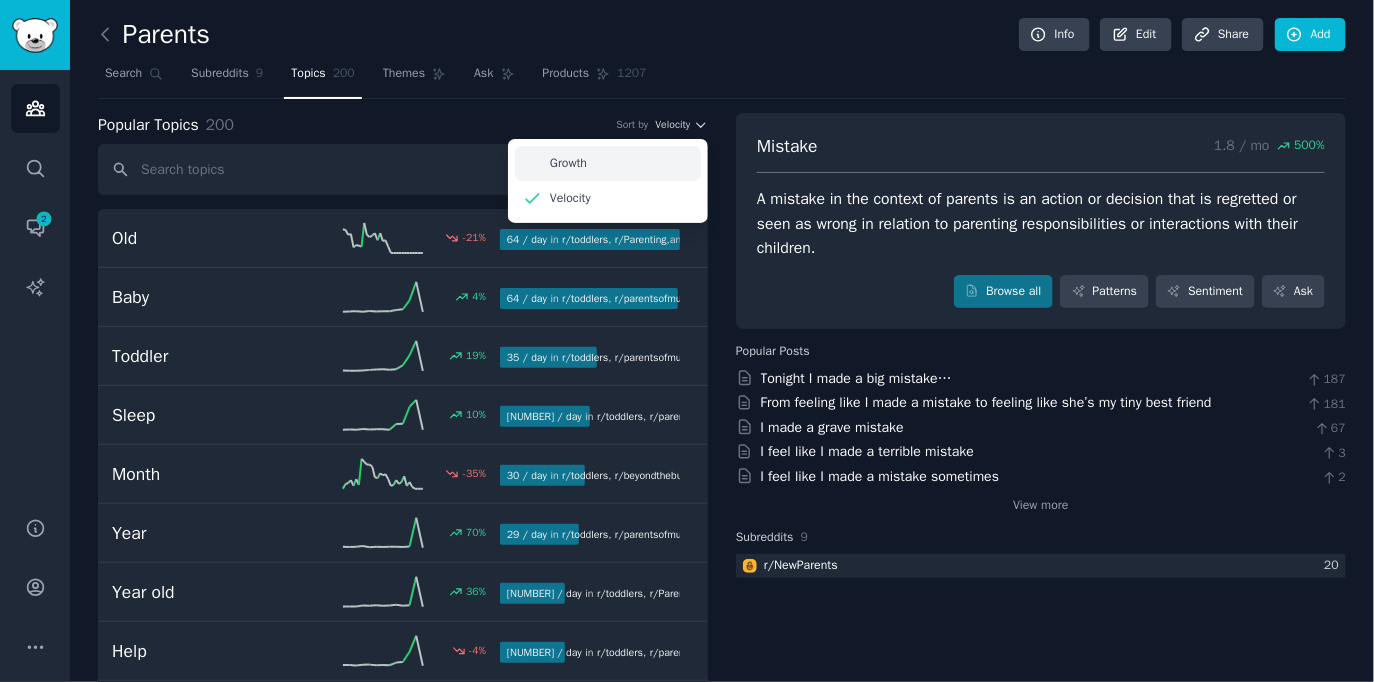 click on "Growth" at bounding box center (608, 163) 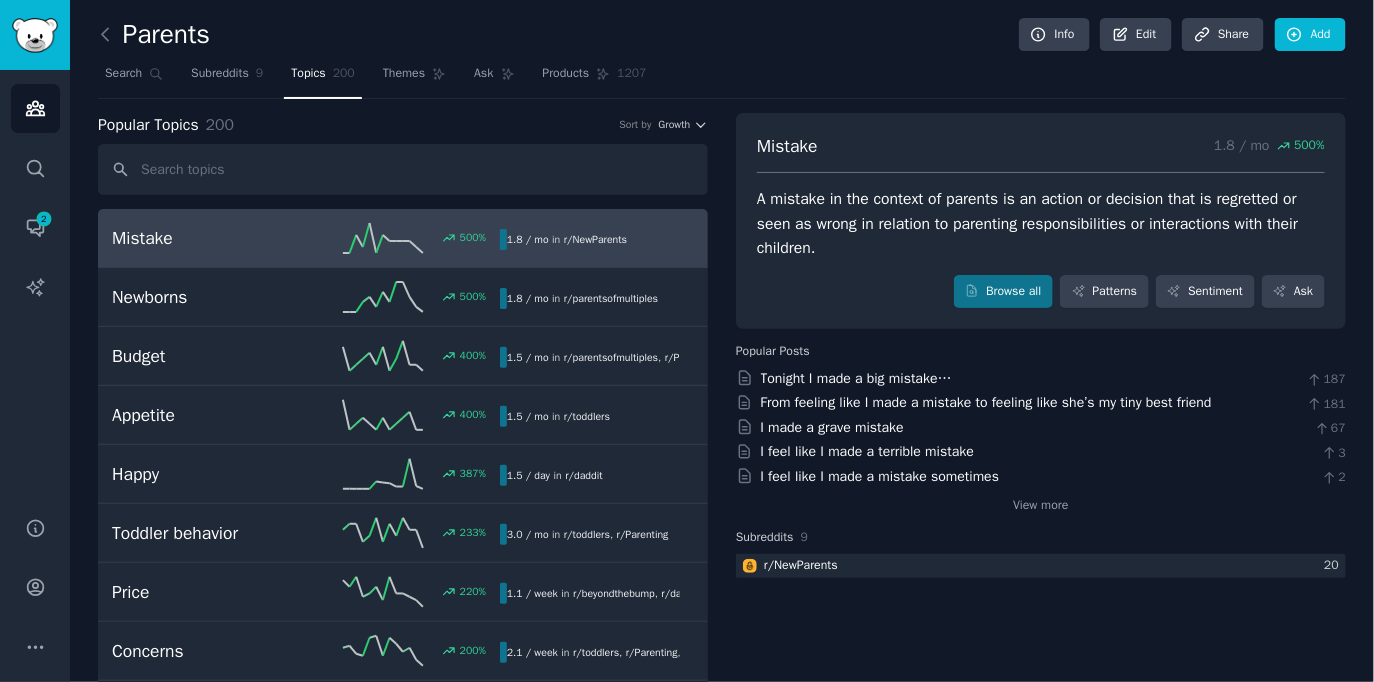 click on "Search Subreddits 9 Topics 200 Themes Ask Products 1207" at bounding box center (722, 78) 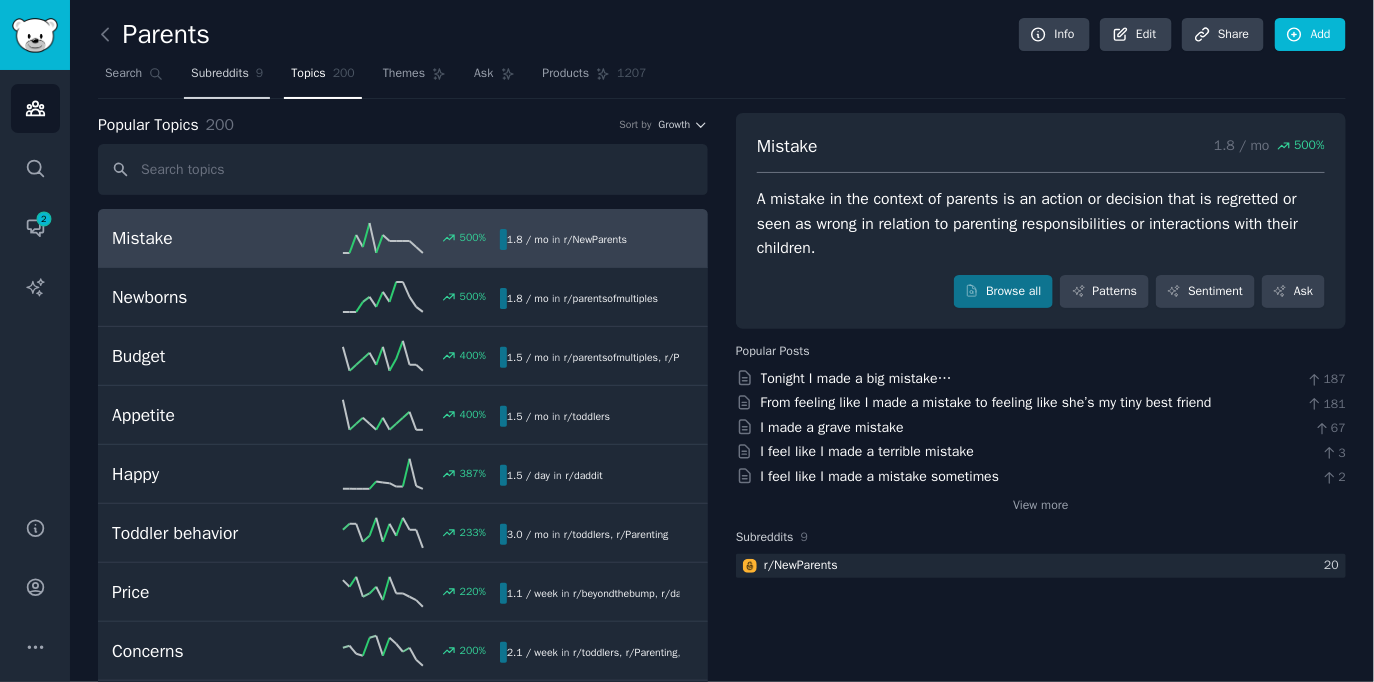 click on "Subreddits 9" at bounding box center [227, 78] 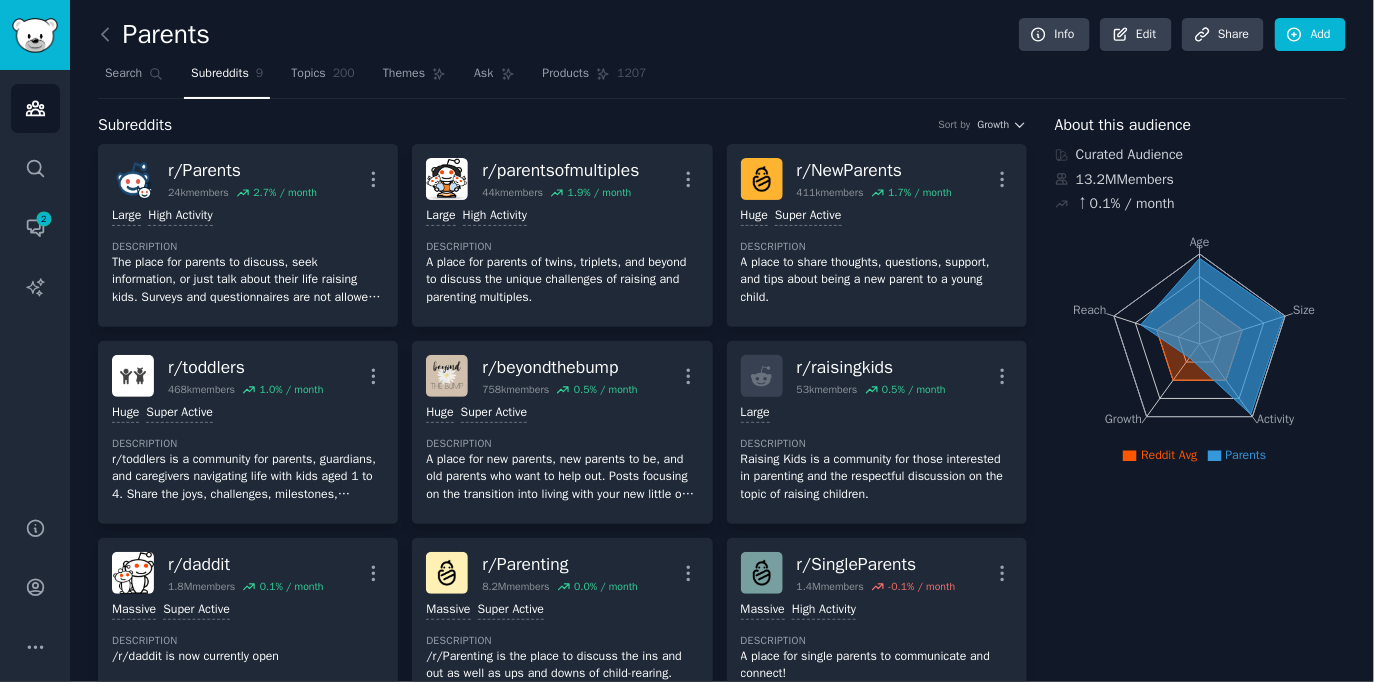 click on "Parents Info Edit Share Add" at bounding box center [722, 38] 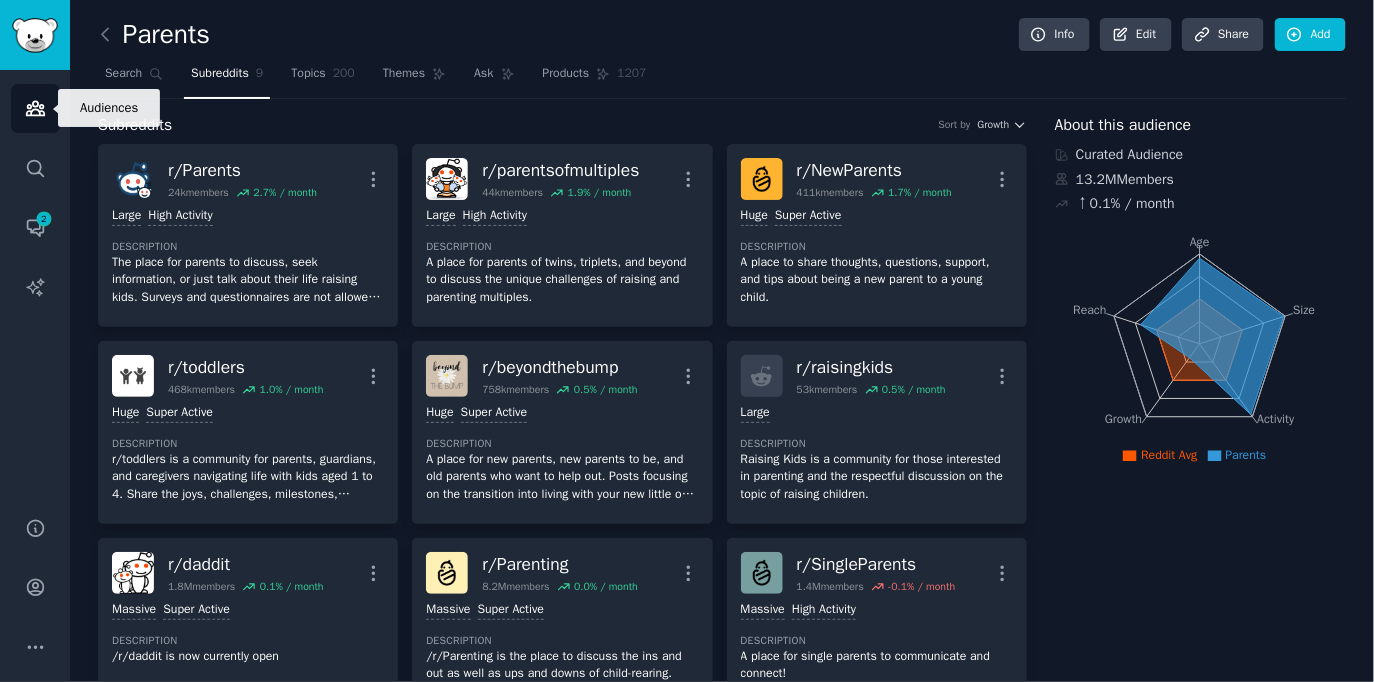 click 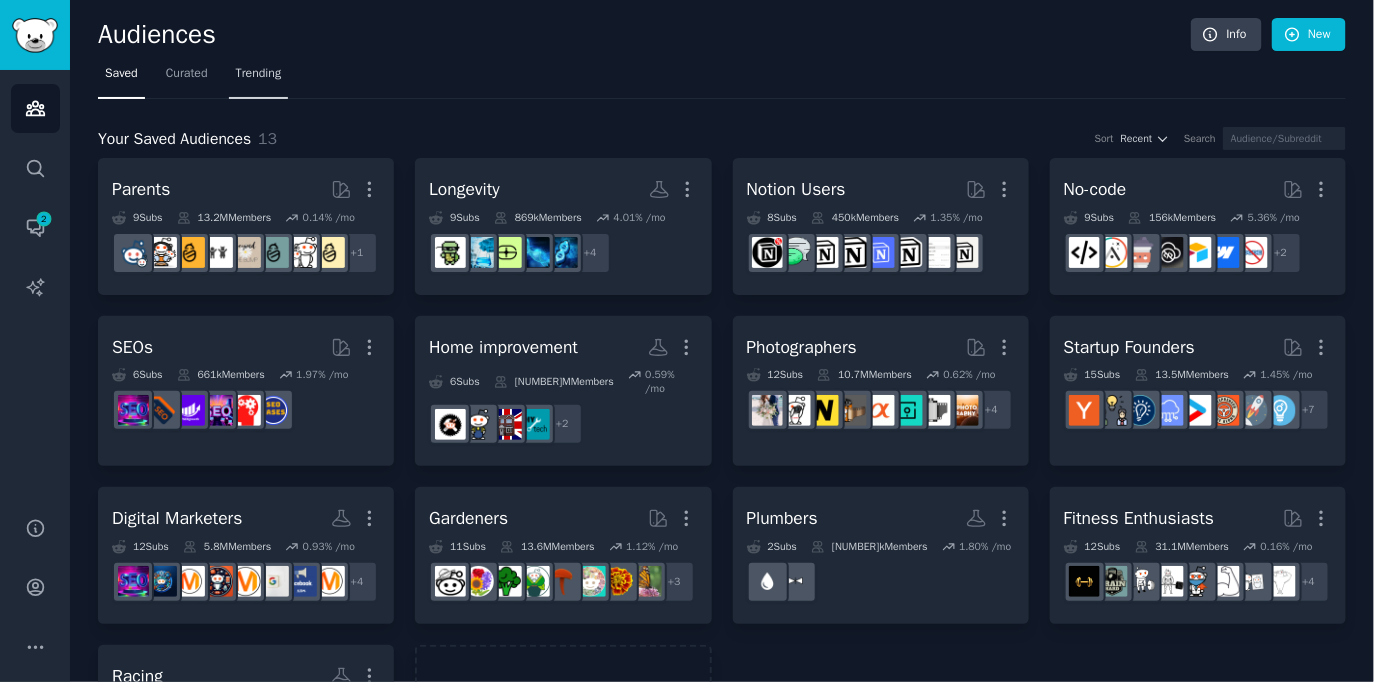 click on "Trending" at bounding box center (259, 74) 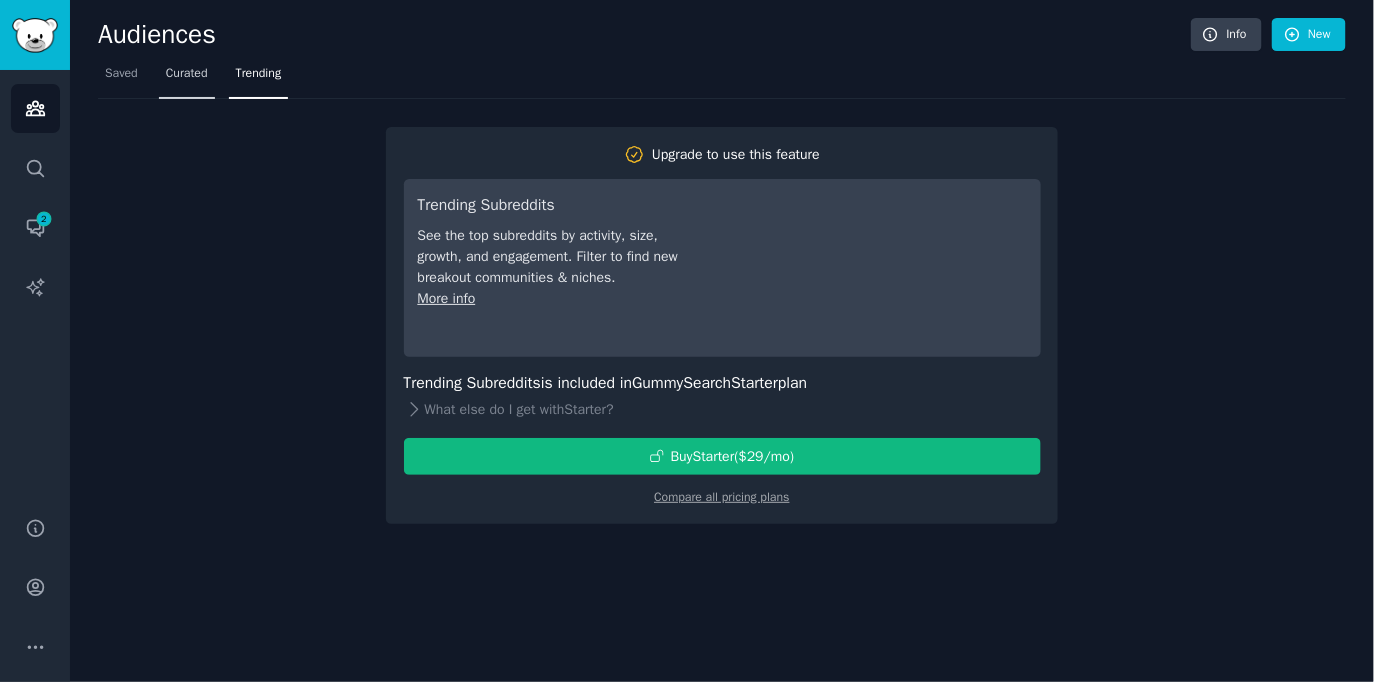 click on "Curated" at bounding box center [187, 74] 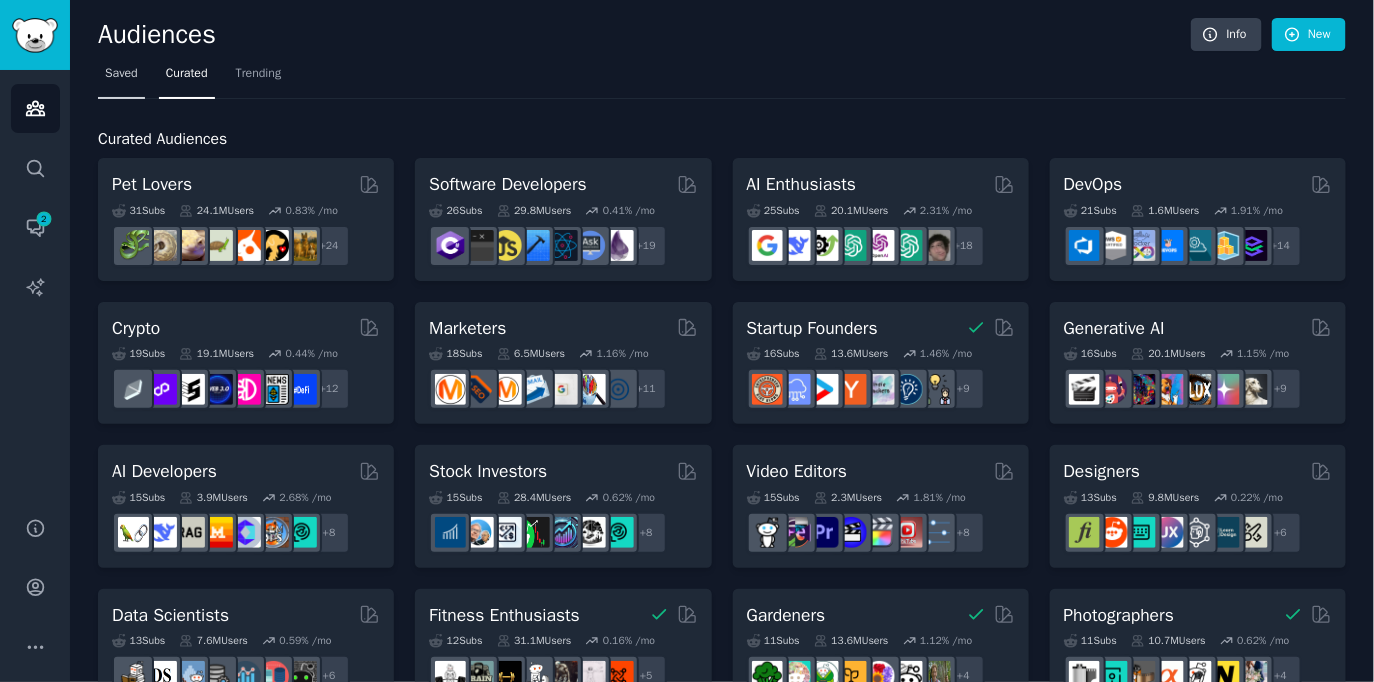 click on "Saved" at bounding box center (121, 74) 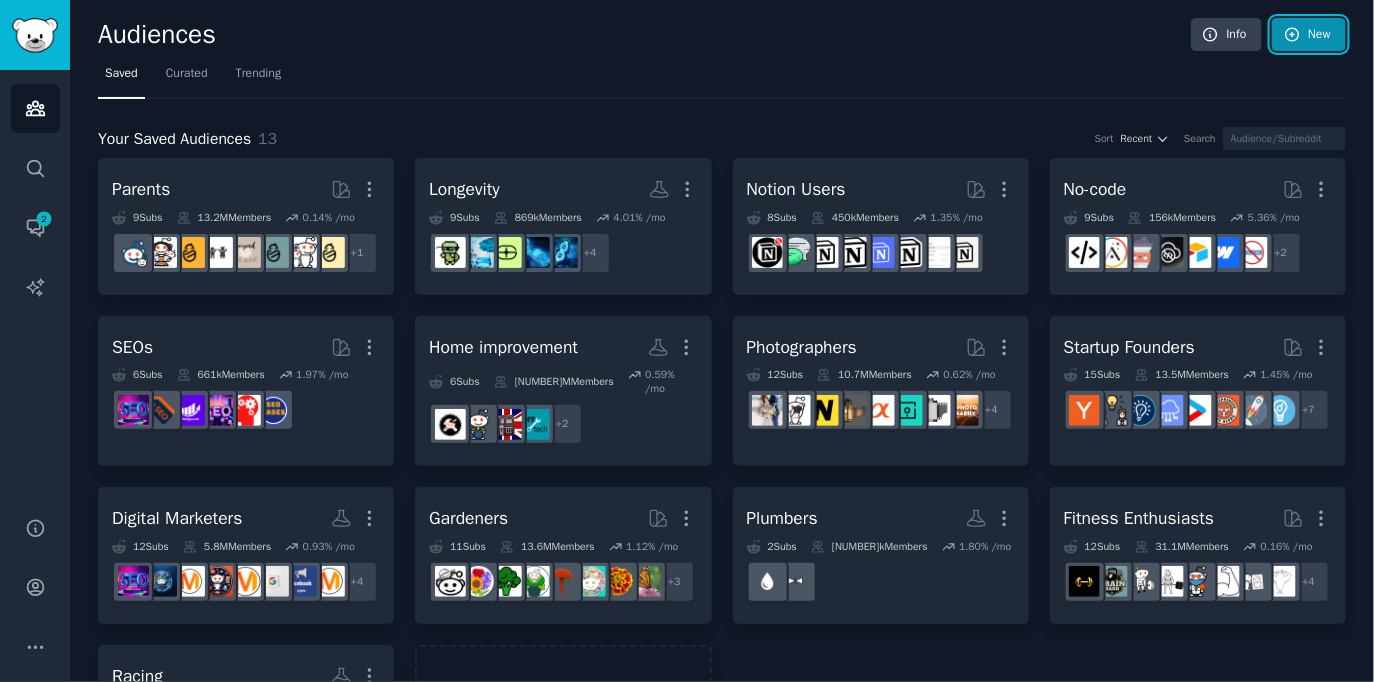 click on "New" at bounding box center (1309, 35) 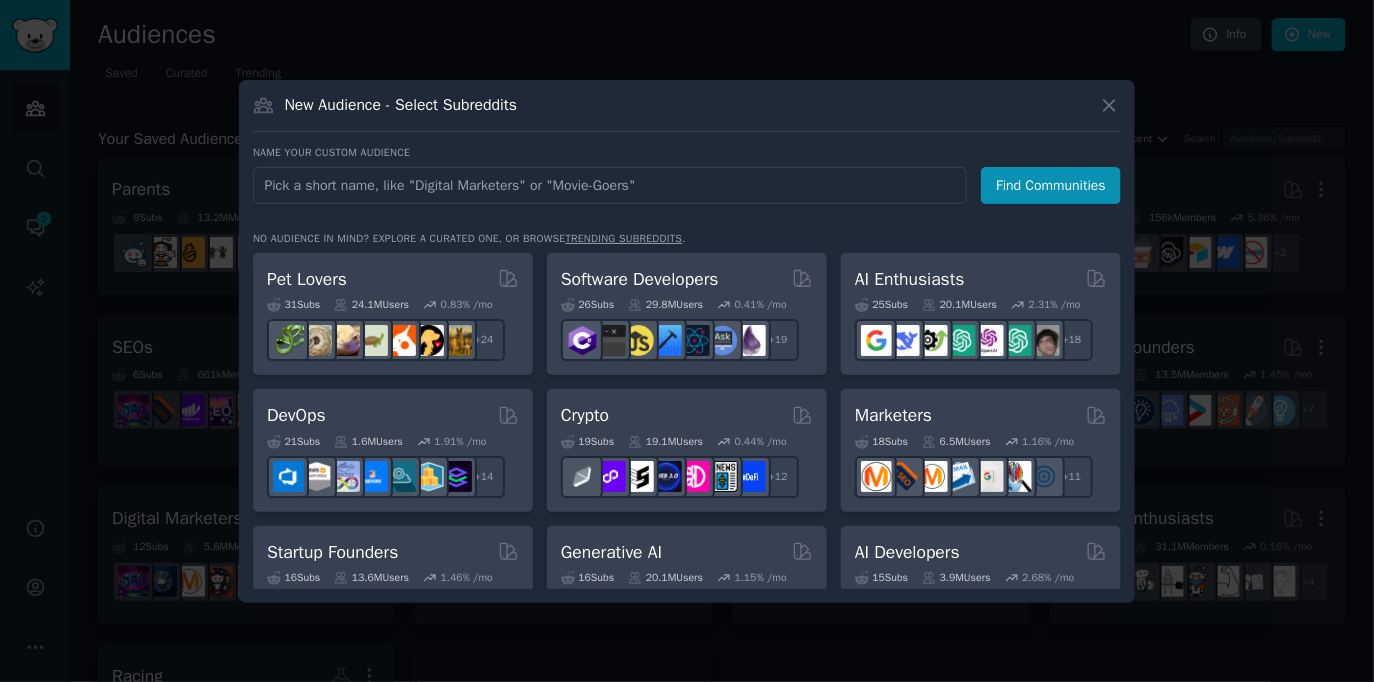 click at bounding box center (687, 341) 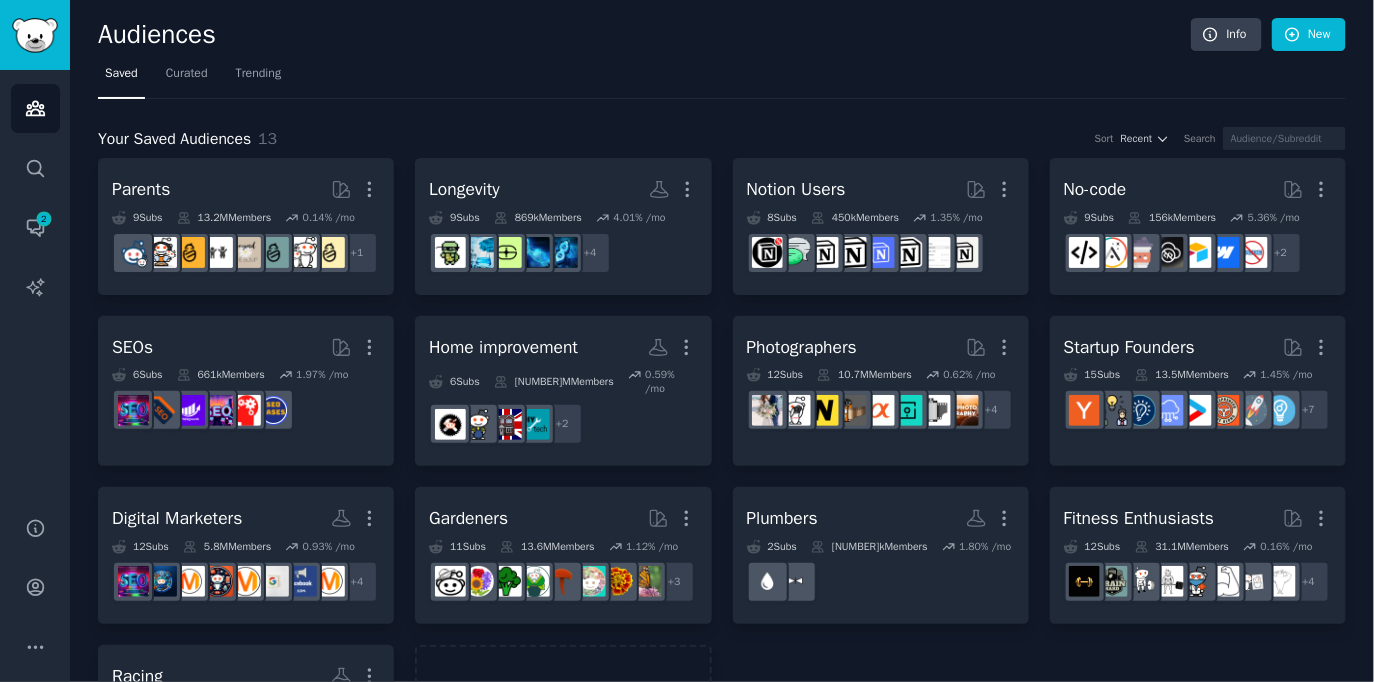 click on "Your Saved Audiences [NUMBER] Sort Recent Search Parents More [NUMBER] Sub s [NUMBER]M Members [NUMBER] % /mo + [NUMBER] Longevity More [NUMBER] Sub s [NUMBER]k Members [NUMBER] % /mo + [NUMBER] Notion Users More [NUMBER] Sub s [NUMBER]k Members [NUMBER] % /mo No-code More [NUMBER] Sub s [NUMBER]k Members [NUMBER] % /mo + [NUMBER] SEOs More [NUMBER] Sub s [NUMBER]k Members [NUMBER] % /mo Home improvement More [NUMBER] Sub s [NUMBER]M Members [NUMBER] % /mo + [NUMBER] Photographers More [NUMBER] Sub s [NUMBER]M Members [NUMBER] % /mo + [NUMBER] Startup Founders More [NUMBER] Sub s [NUMBER]M Members [NUMBER] % /mo + [NUMBER] Digital Marketers More [NUMBER] Sub s [NUMBER]M Members [NUMBER] % /mo + [NUMBER] Gardeners More [NUMBER] Sub s [NUMBER]M Members [NUMBER] % /mo + [NUMBER] Plumbers More [NUMBER] Sub s [NUMBER]k Members [NUMBER] % /mo Fitness Enthusiasts More [NUMBER] Sub s [NUMBER]M Members [NUMBER] % /mo + [NUMBER] Racing More [NUMBER] Sub s [NUMBER]M Members [NUMBER] % /mo Make a new audience" at bounding box center [722, 440] 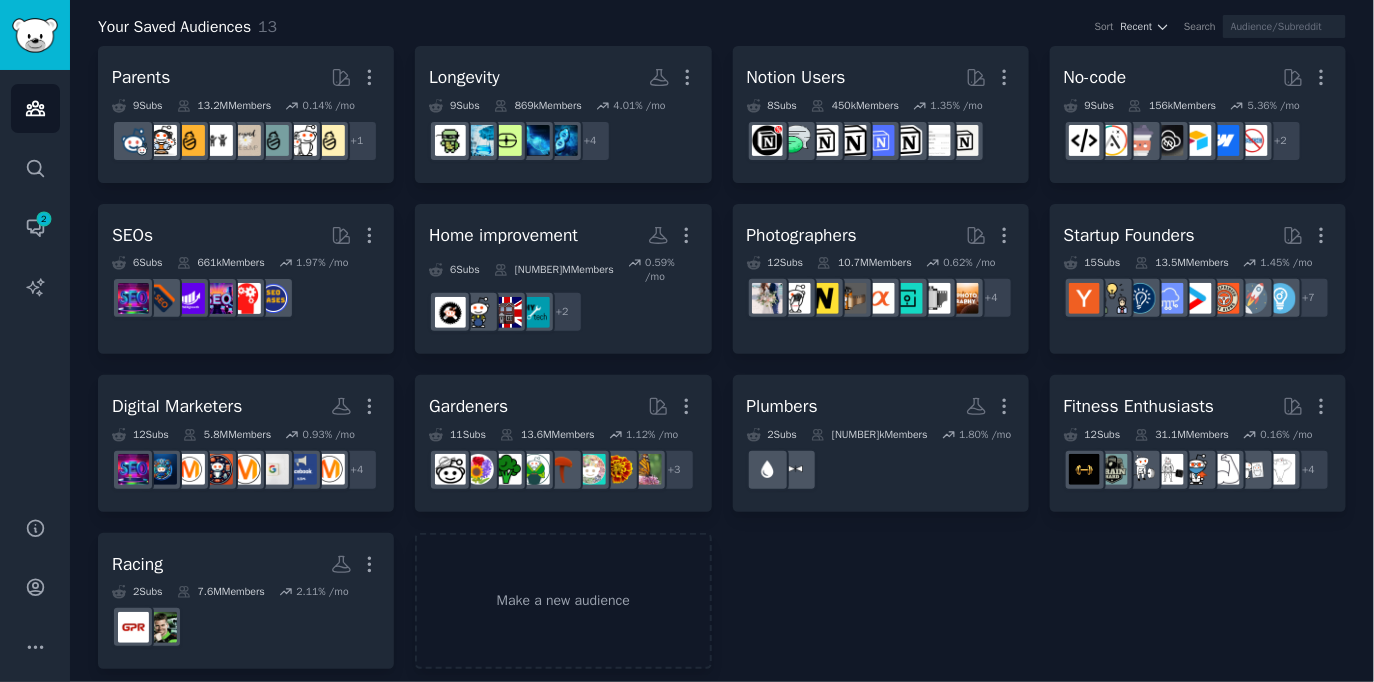scroll, scrollTop: 0, scrollLeft: 0, axis: both 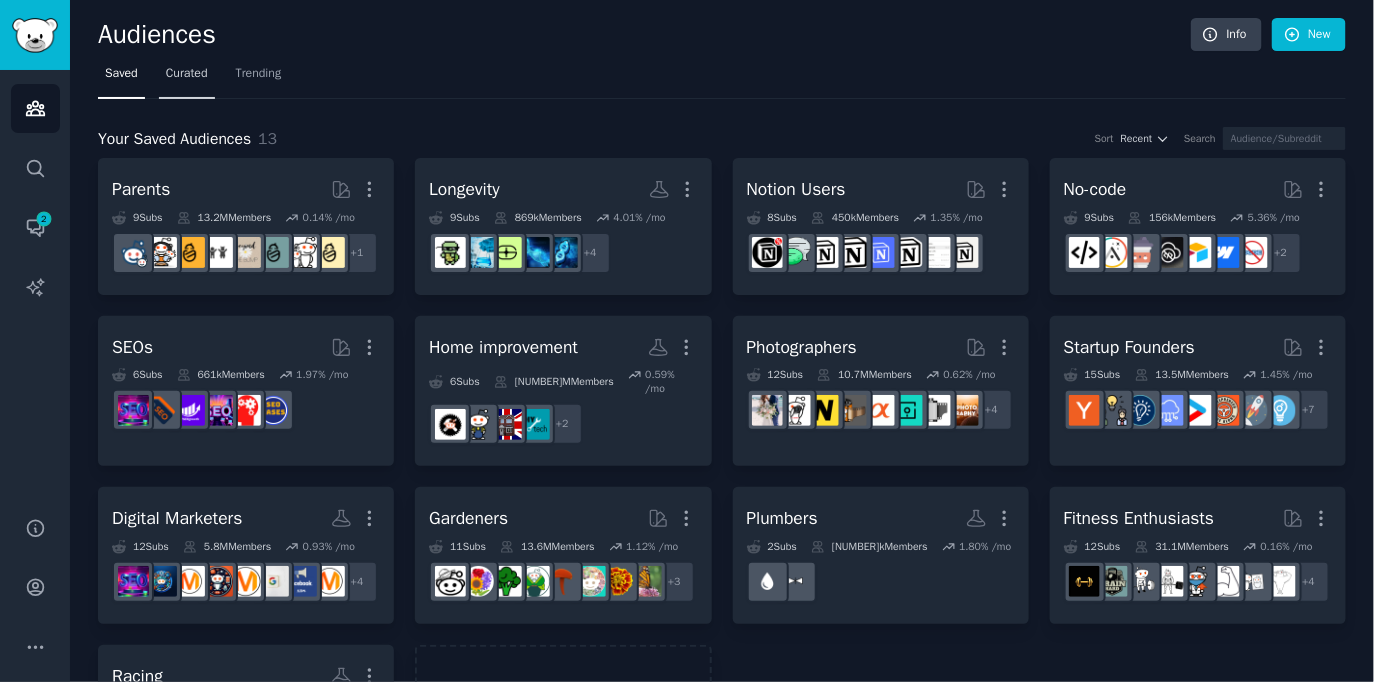 click on "Curated" at bounding box center [187, 74] 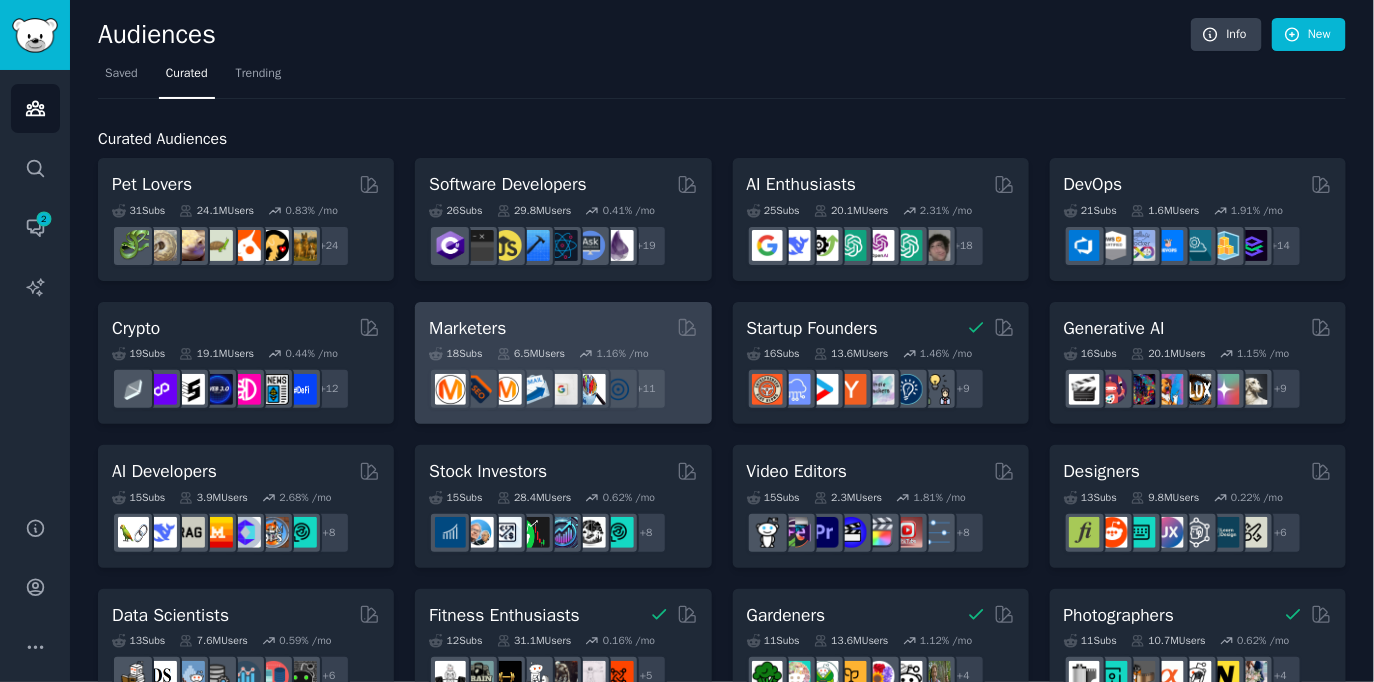 click on "Marketers" at bounding box center (467, 328) 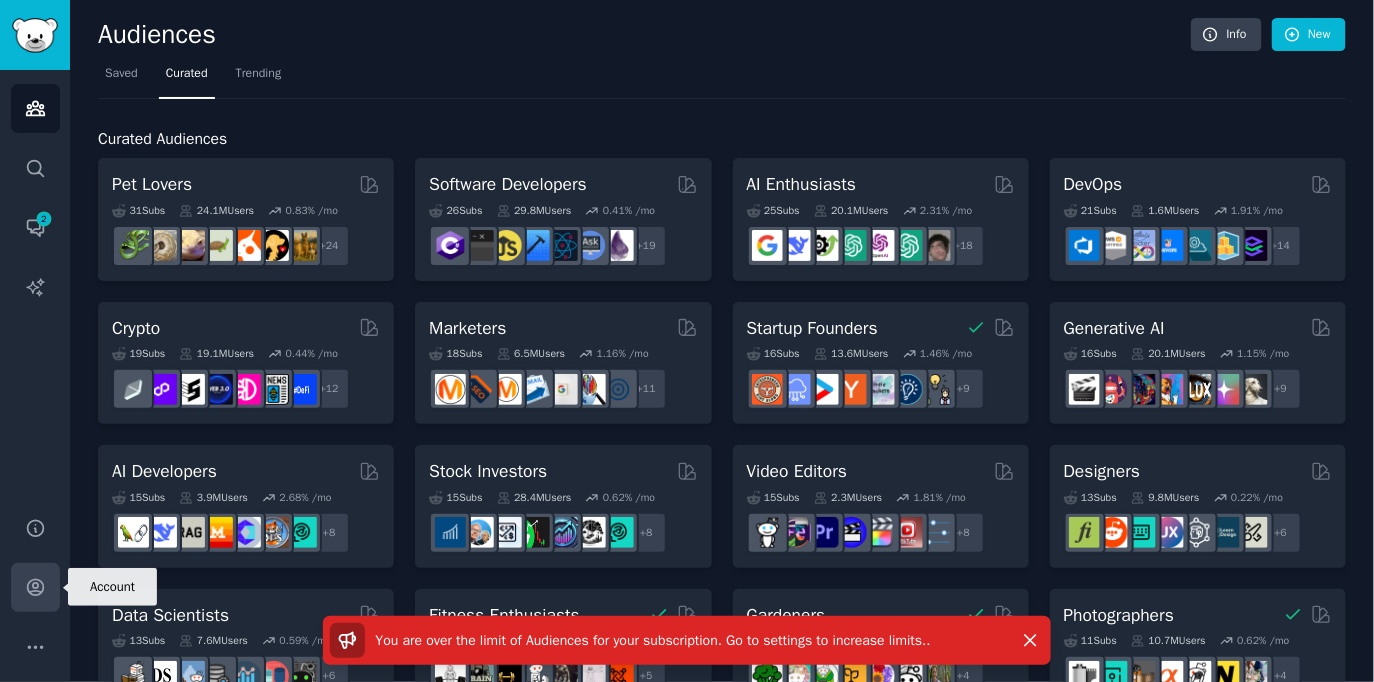 click on "Account" at bounding box center [35, 587] 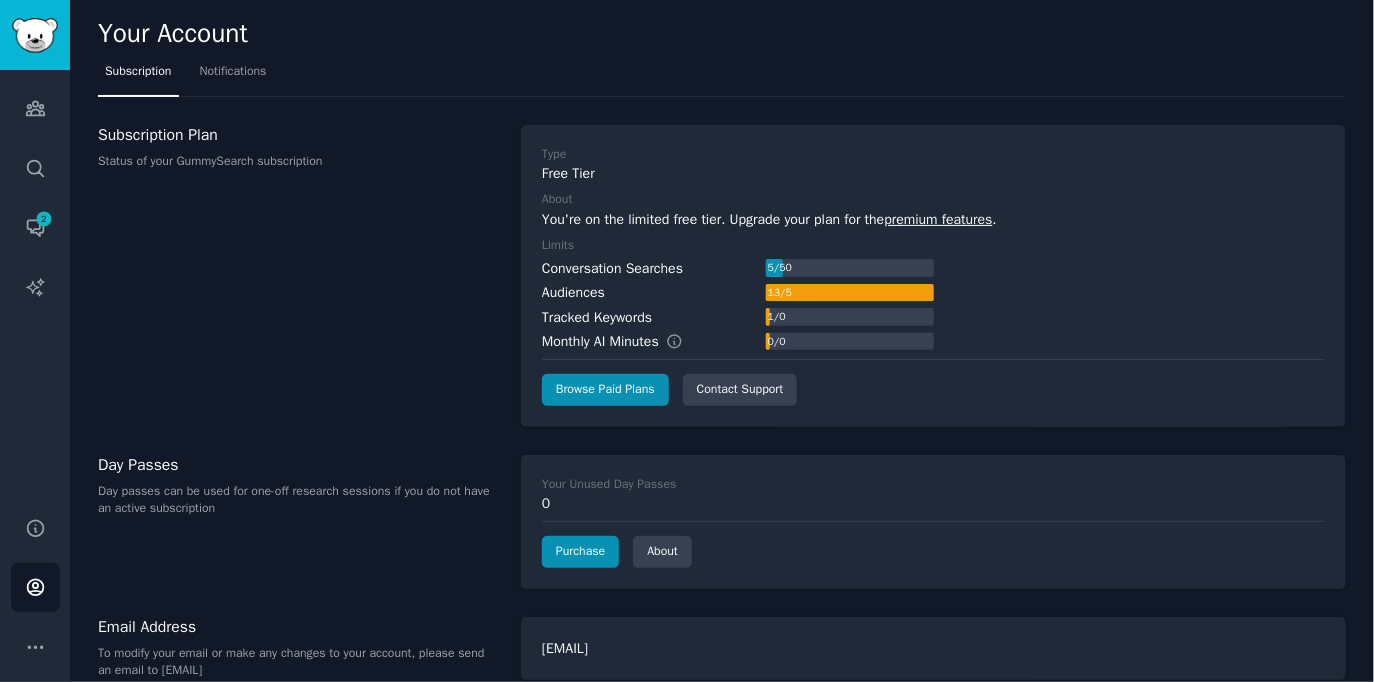 click on "Subscription Plan Status of your GummySearch subscription" at bounding box center (299, 276) 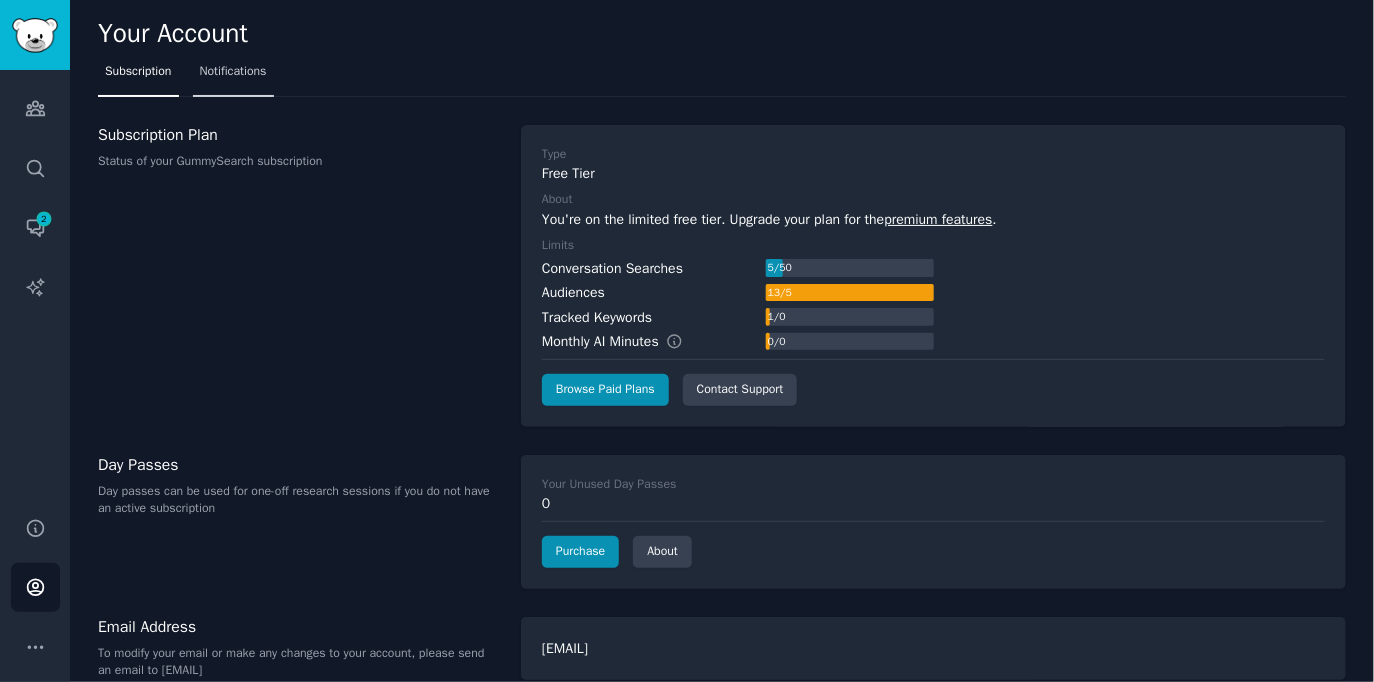 click on "Notifications" at bounding box center (233, 76) 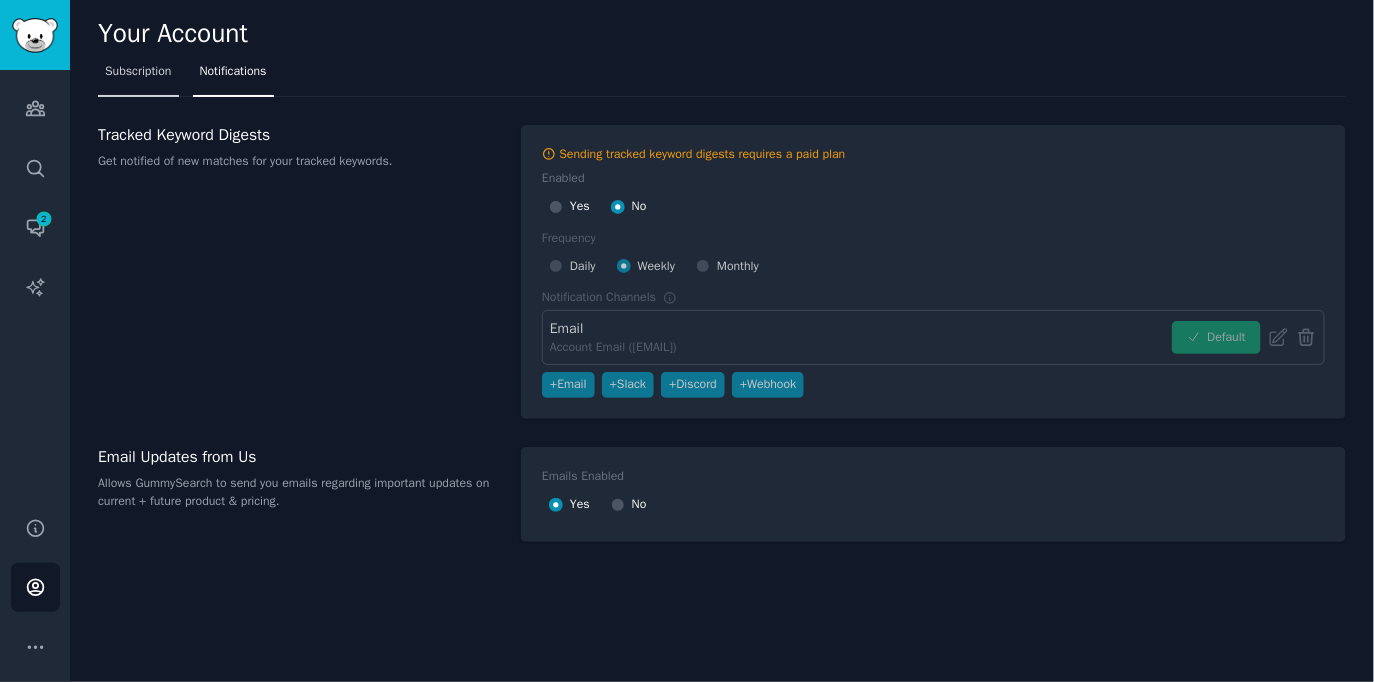 click on "Subscription" at bounding box center [138, 72] 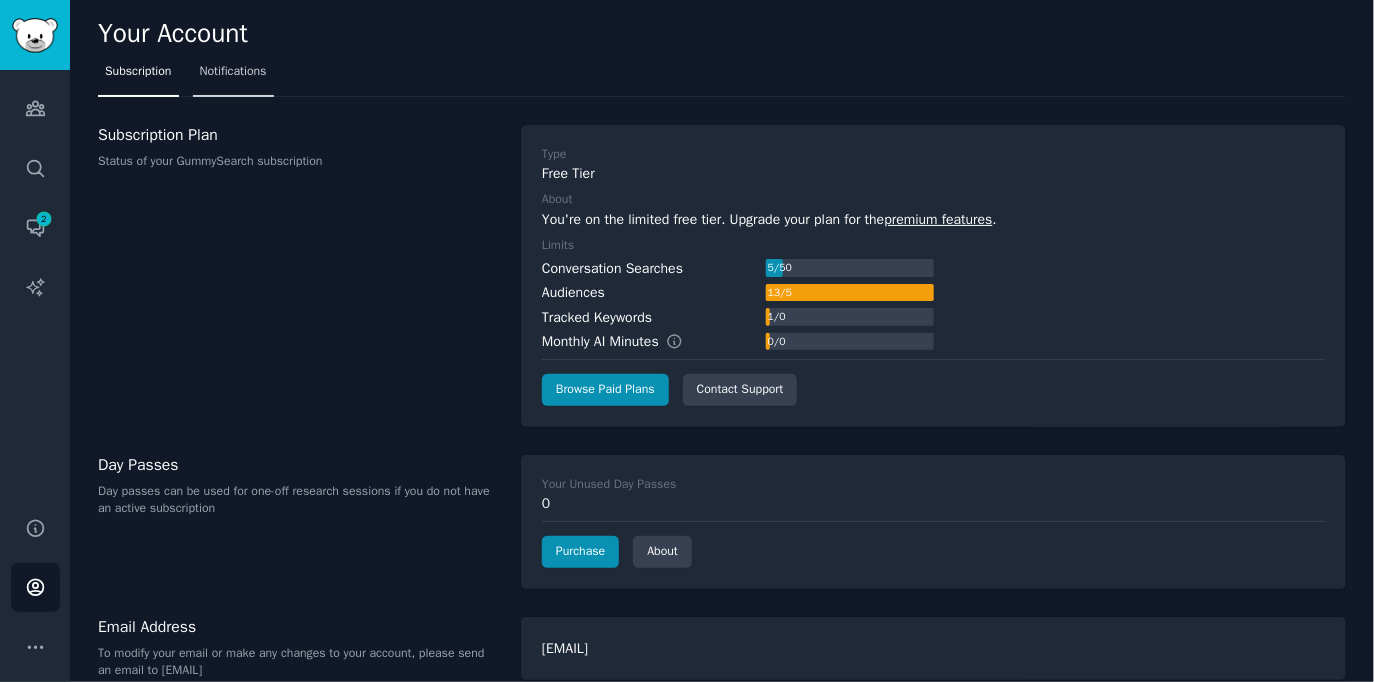 click on "Notifications" at bounding box center (233, 76) 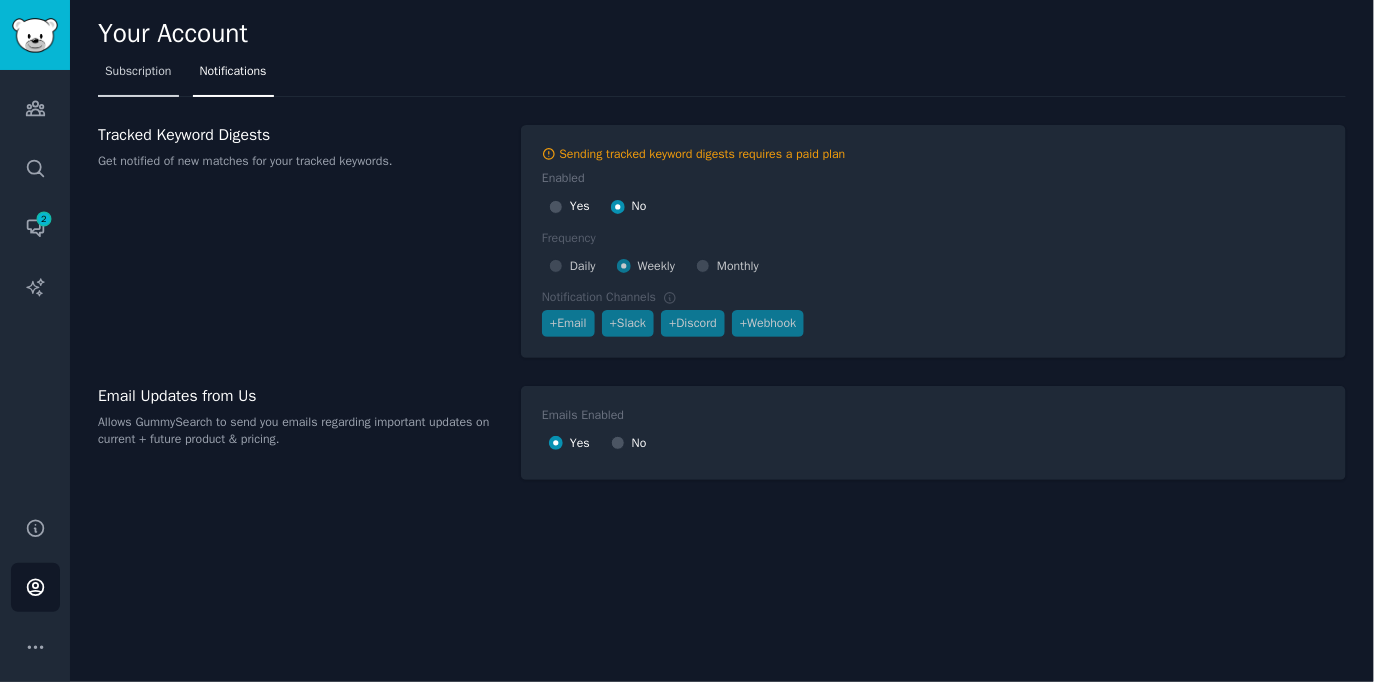 click on "Subscription" at bounding box center (138, 76) 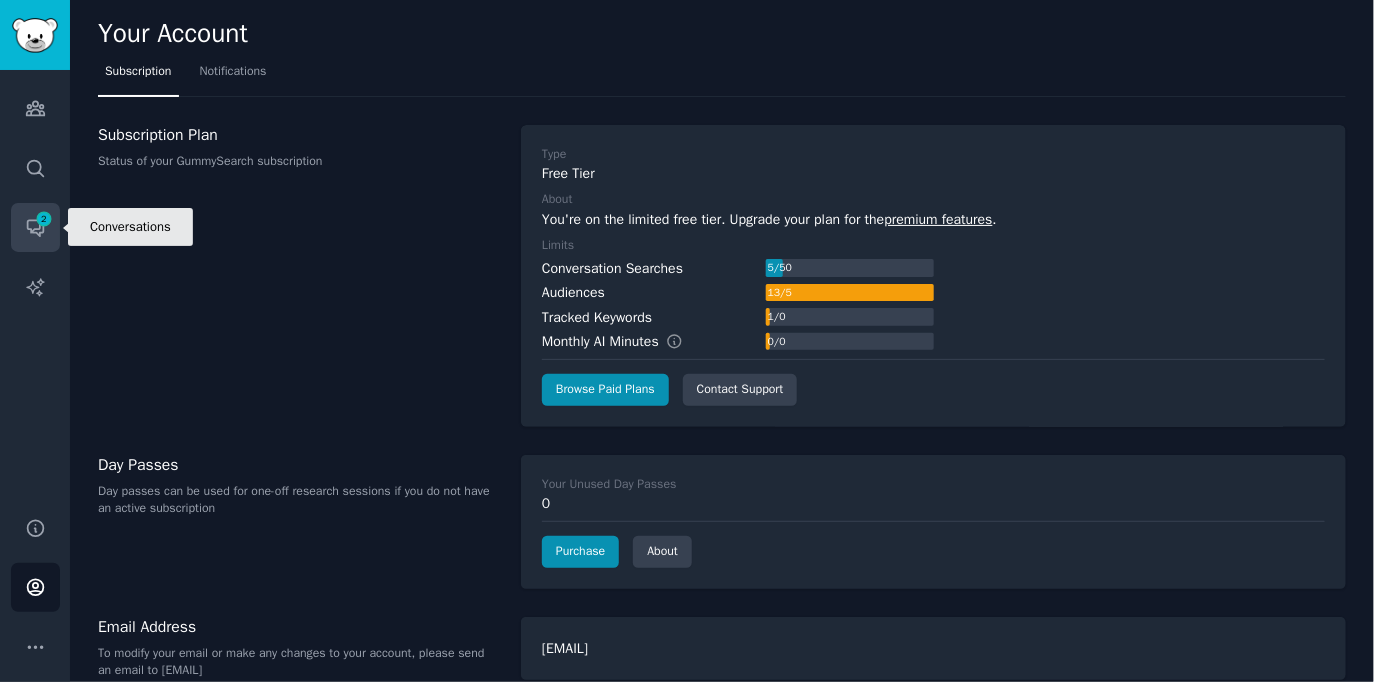 click 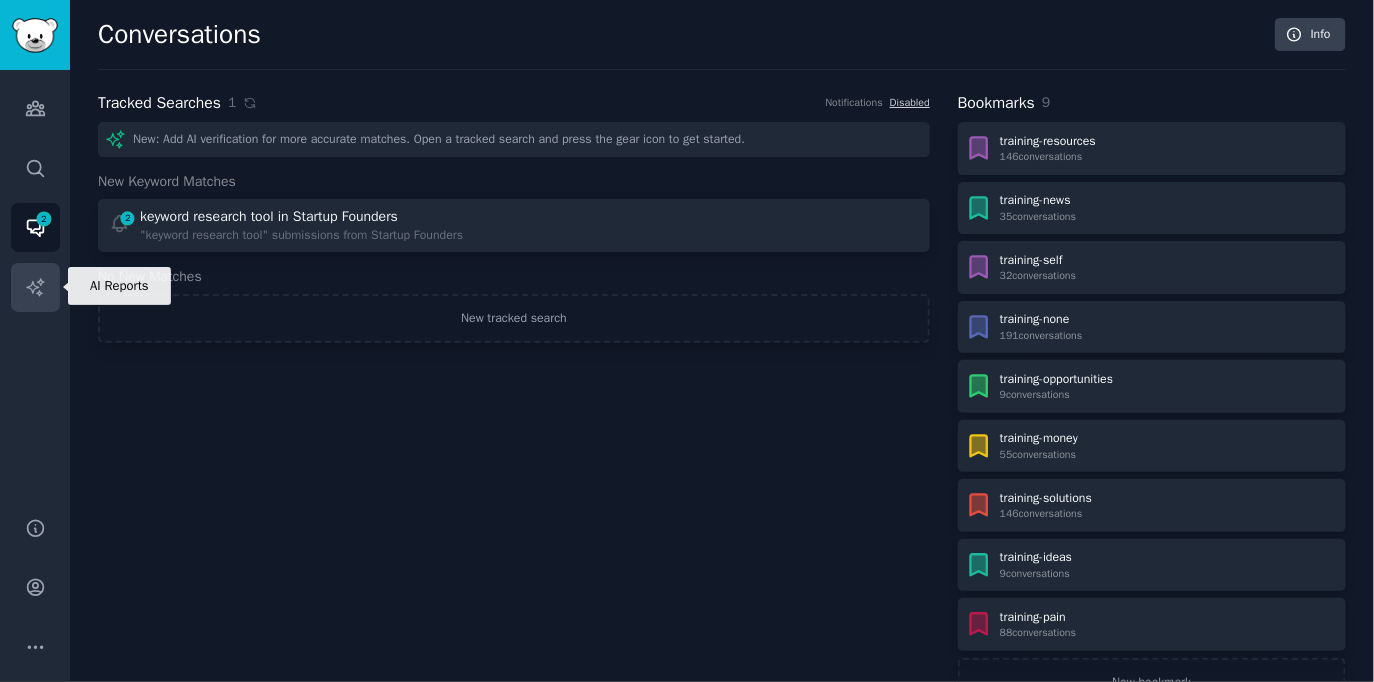click 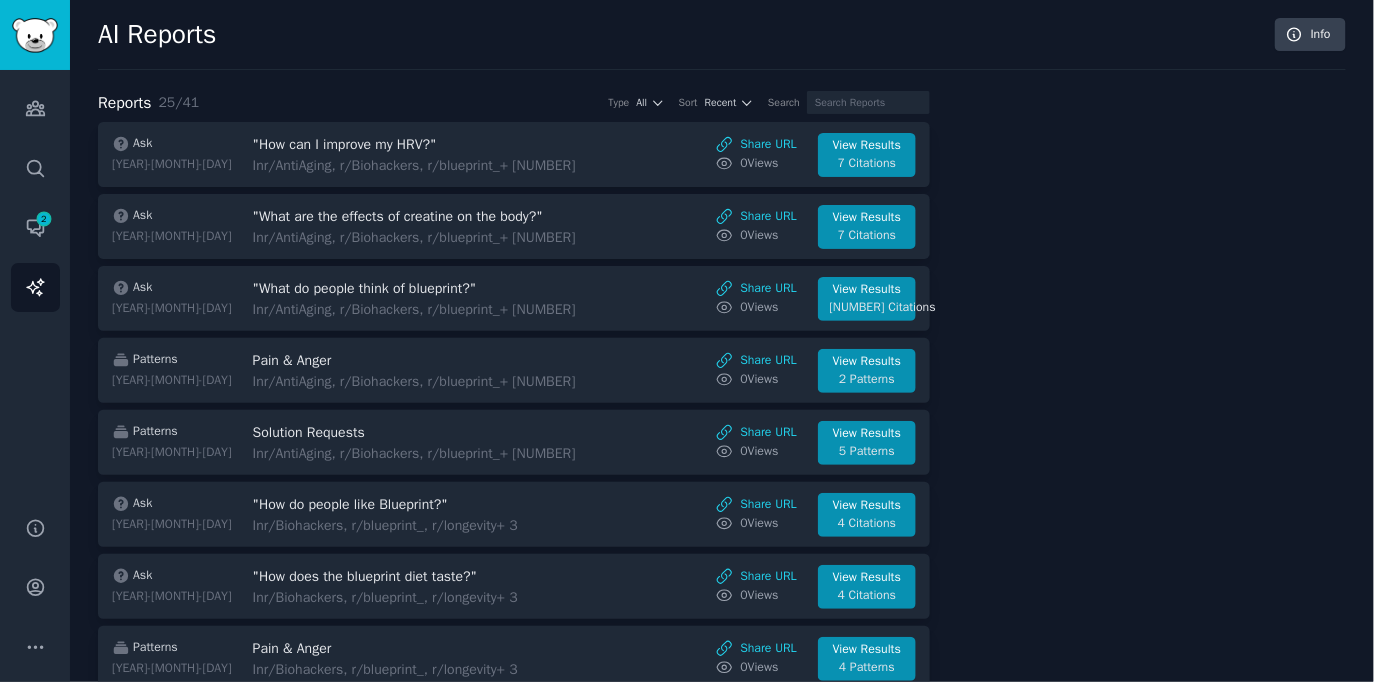 click on "AI Reports Info" at bounding box center (722, 44) 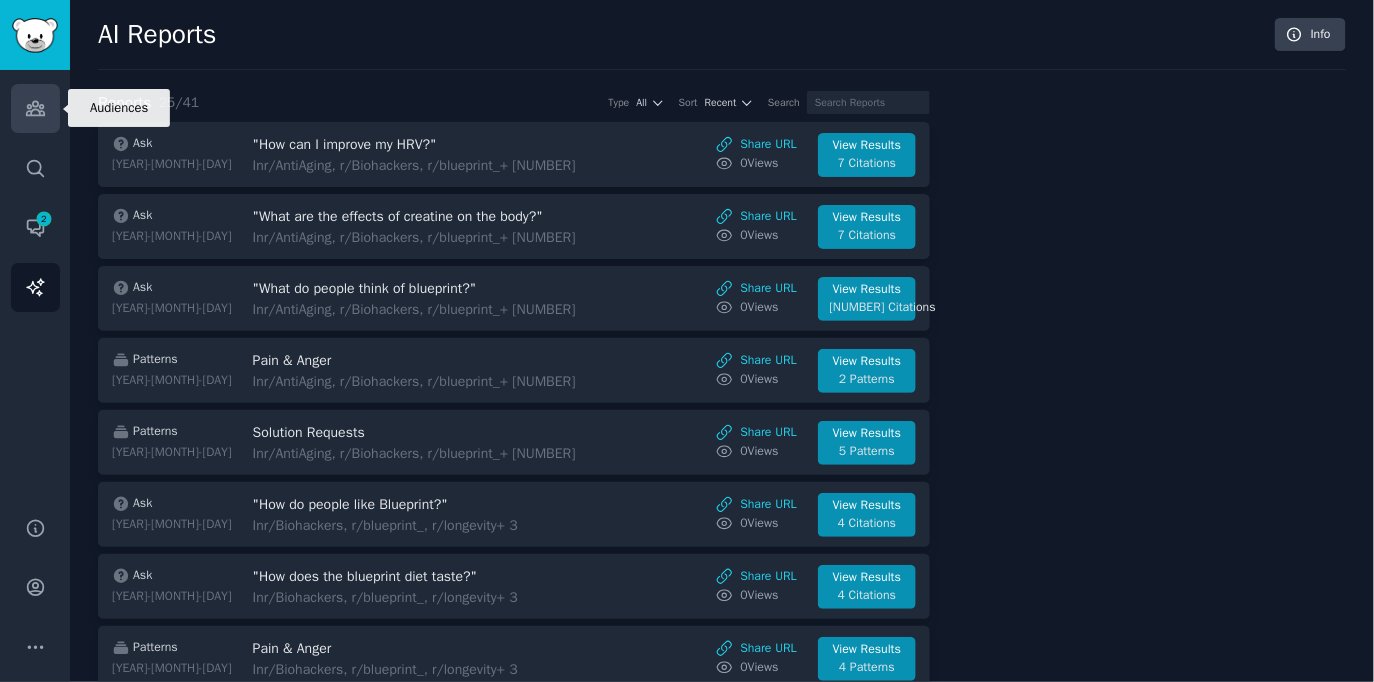 click 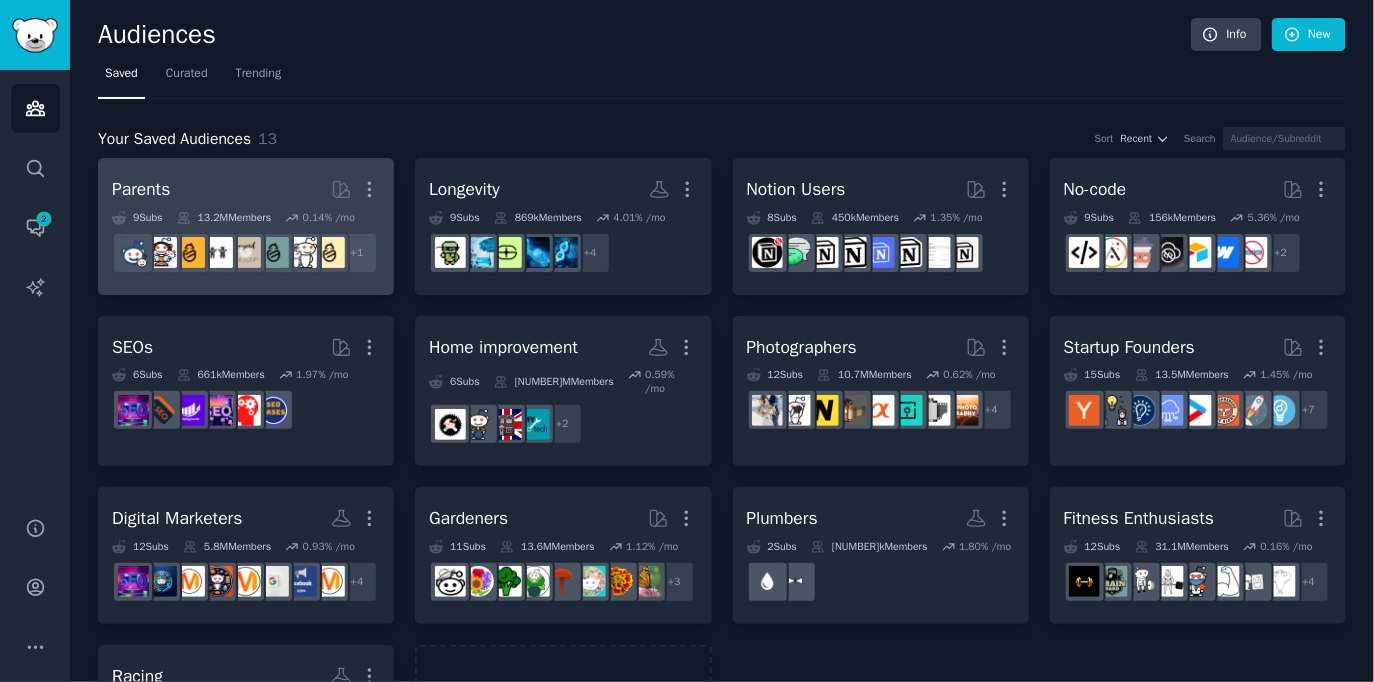 click on "Parents More 9  Sub s 13.2M  Members 0.14 % /mo + 1" at bounding box center (246, 226) 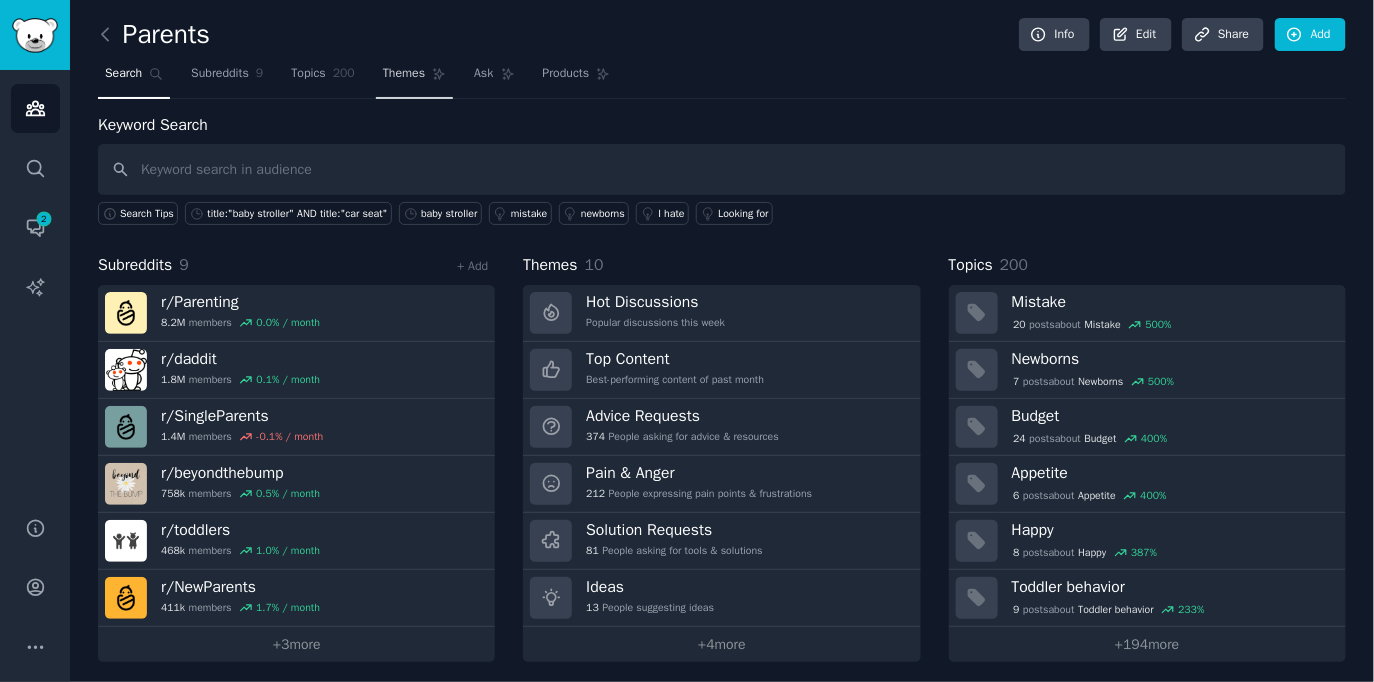 click 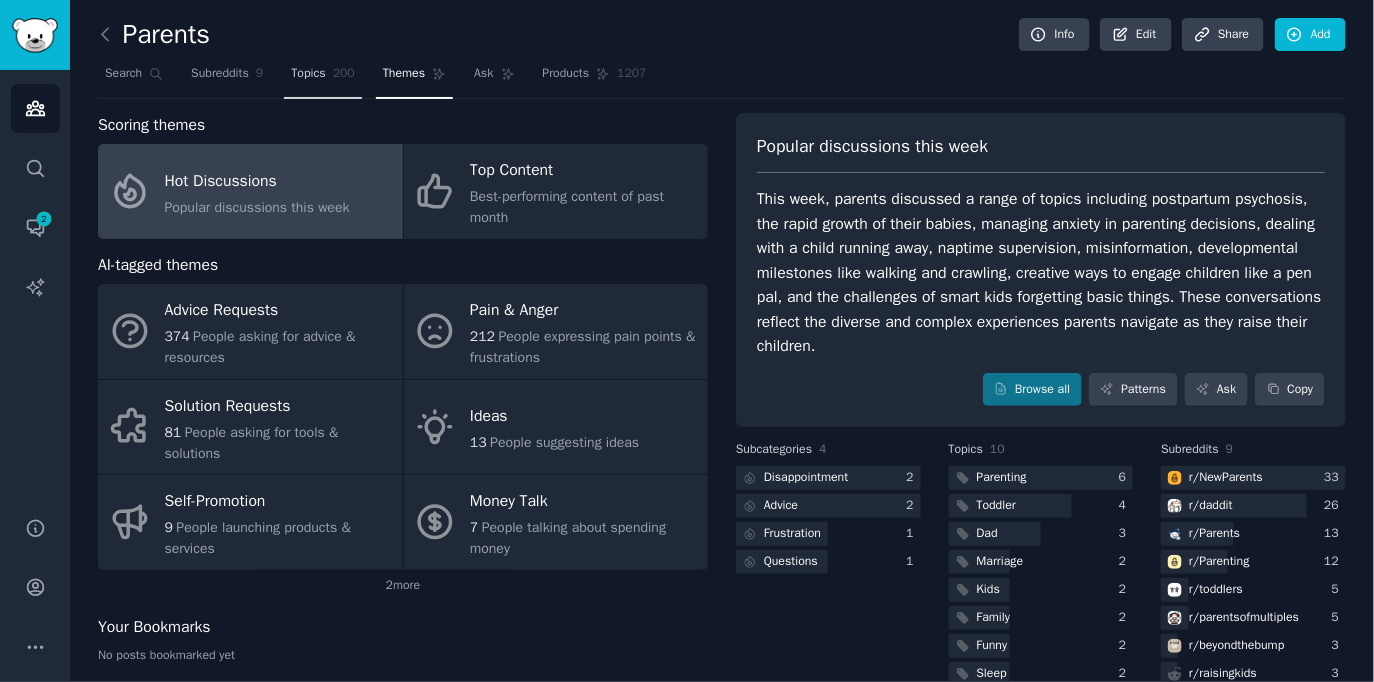 click on "200" 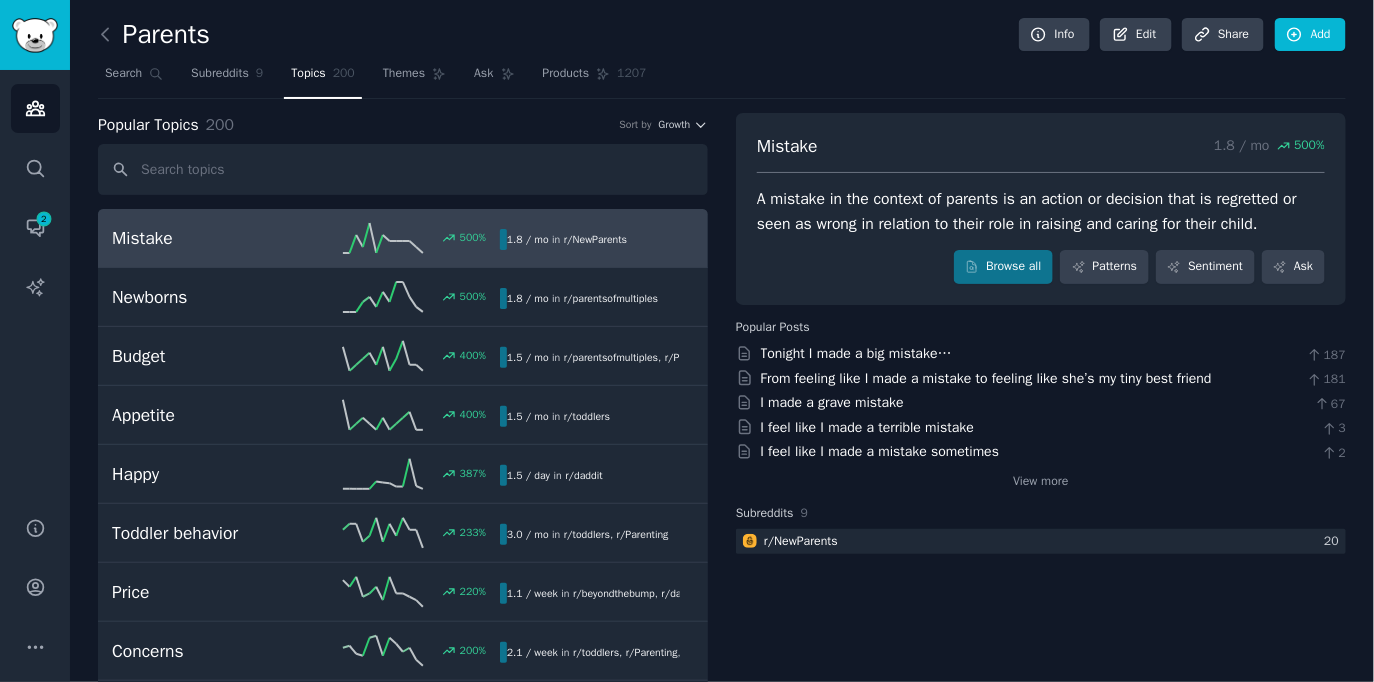 click on "Popular Topics 200 Sort by Growth Mistake 500 % 1.8 / mo in r/ NewParents Newborns 500 % 1.8 / mo in r/ parentsofmultiples Budget 400 % 1.5 / mo in r/ parentsofmultiples , r/ Parenting Appetite 400 % 1.5 / mo in r/ toddlers Happy 387 % 1.5 / day in r/ daddit Toddler behavior 233 % 3.0 / mo in r/ toddlers , r/ Parenting Price 220 % 1.1 / week in r/ beyondthebump , r/ daddit , and 1 other Concerns 200 % 2.1 / week in r/ toddlers , r/ Parenting , and 1 other Toddlerhood 200 % 1.8 / mo in r/ toddlers Illness 183 % 1.2 / week in r/ toddlers , r/ NewParents Childcare 167 % 1.7 / week in r/ daddit , r/ NewParents Strollers 167 % 2.4 / mo in r/ parentsofmultiples Relationships 150 % 3.0 / mo in r/ Parents , r/ raisingkids , and 2 other s Fisher price 150 % 1.5 / mo in r/ NewParents Marriage 150 % 1.5 / mo in r/ beyondthebump Expensive 133 % 2.1 / mo in r/ toddlers , r/ Parenting Behavioral 133 % 2.1 / mo in r/ Parenting 129 % in" at bounding box center (722, 6050) 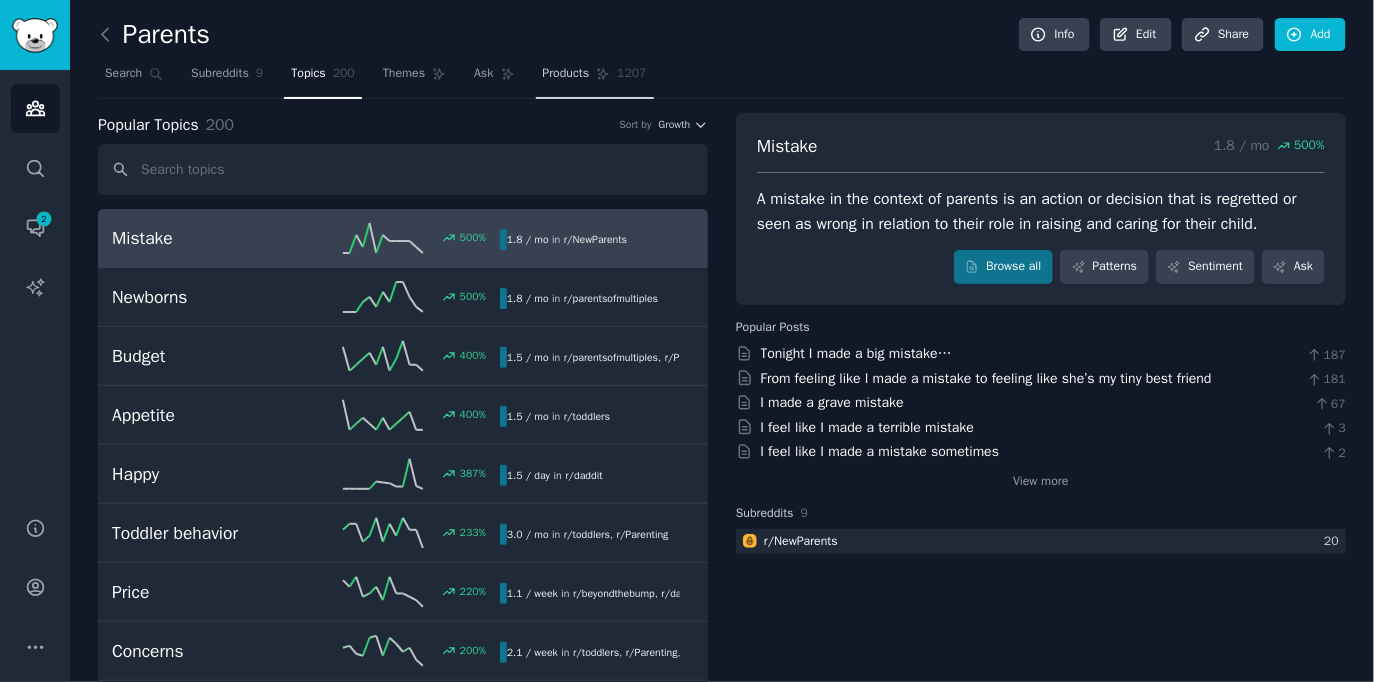 click on "Products 1207" at bounding box center (595, 78) 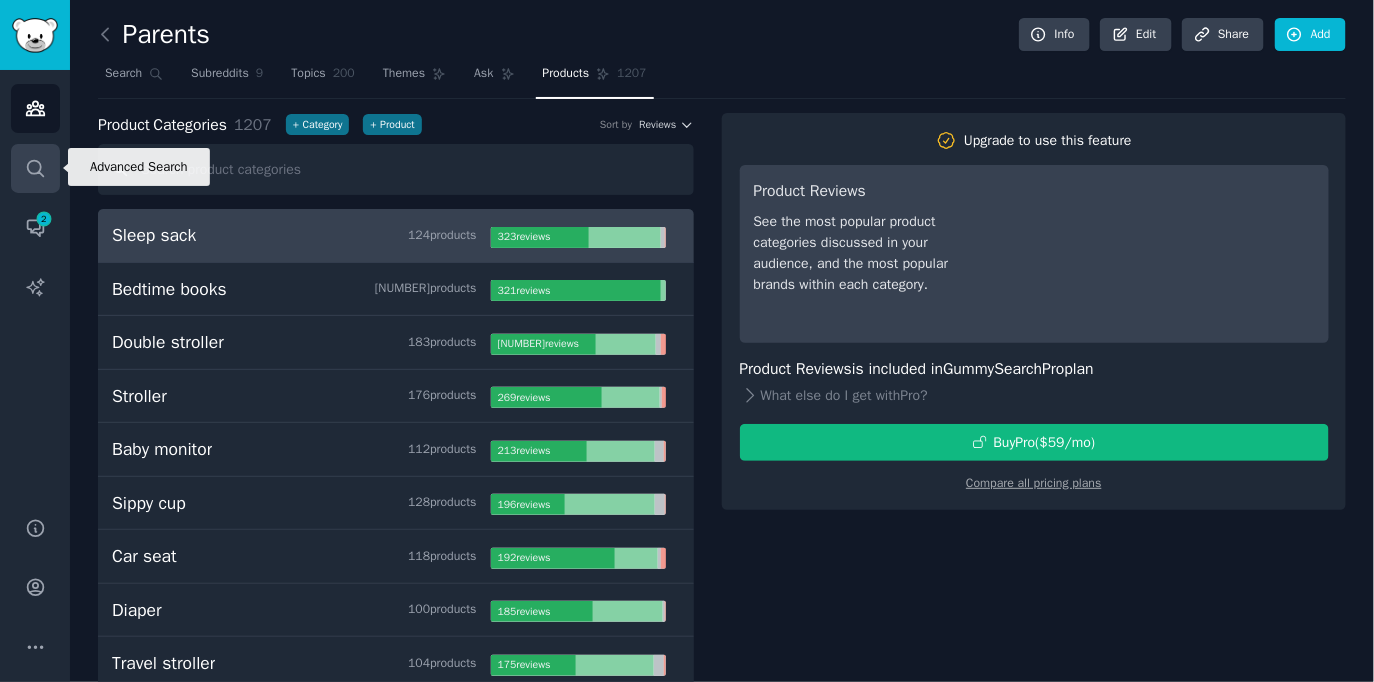 click 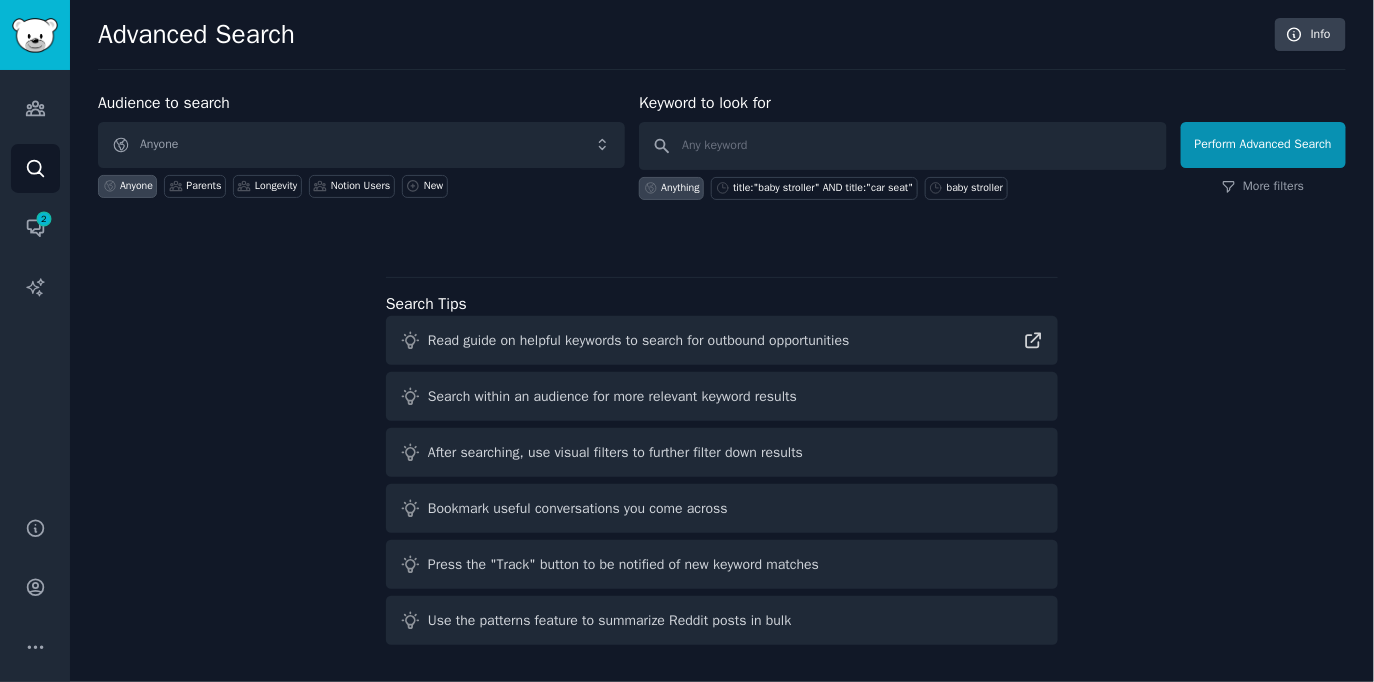 click on "Audience to search Anyone Anyone Parents Longevity Notion Users New Keyword to look for Anything title:"baby stroller" AND title:"car seat" baby stroller   Perform Advanced Search More filters Search Tips Read guide on helpful keywords to search for outbound opportunities Search within an audience for more relevant keyword results After searching, use visual filters to further filter down results Bookmark useful conversations you come across Press the "Track" button to be notified of new keyword matches Use the patterns feature to summarize Reddit posts in bulk" at bounding box center [722, 372] 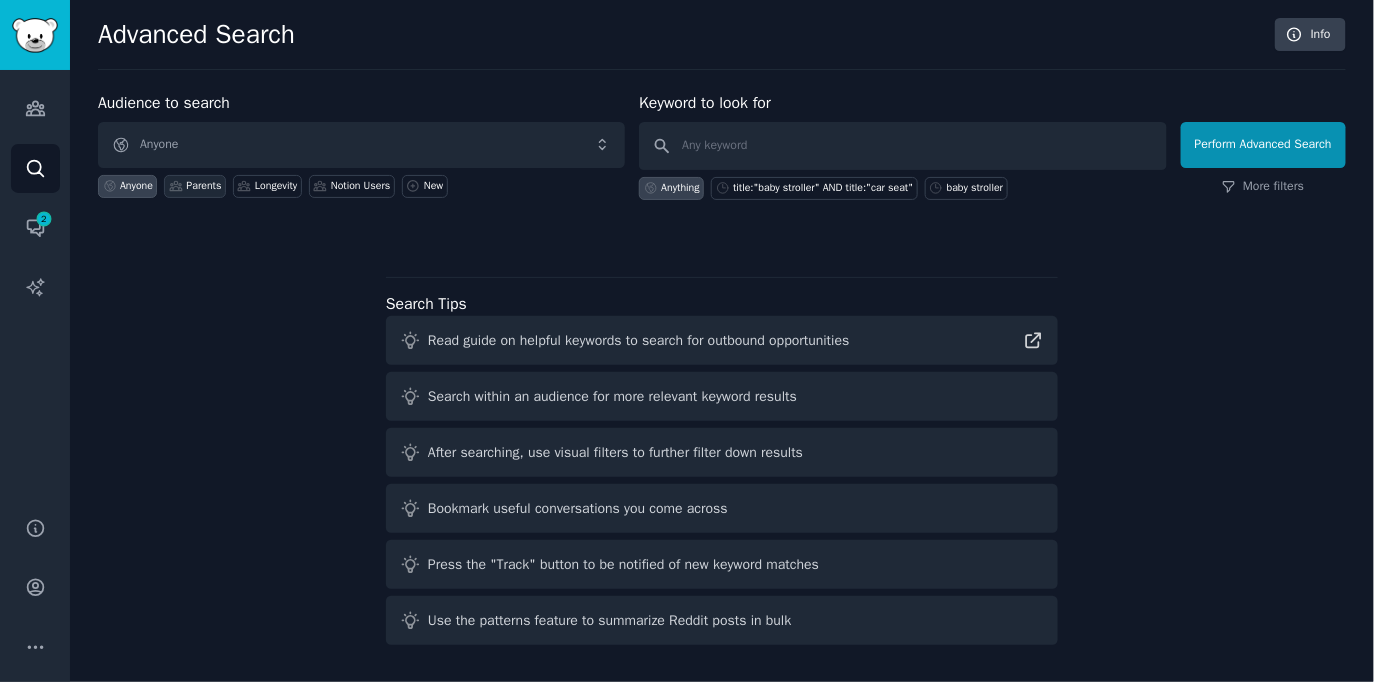 click on "Parents" at bounding box center [203, 186] 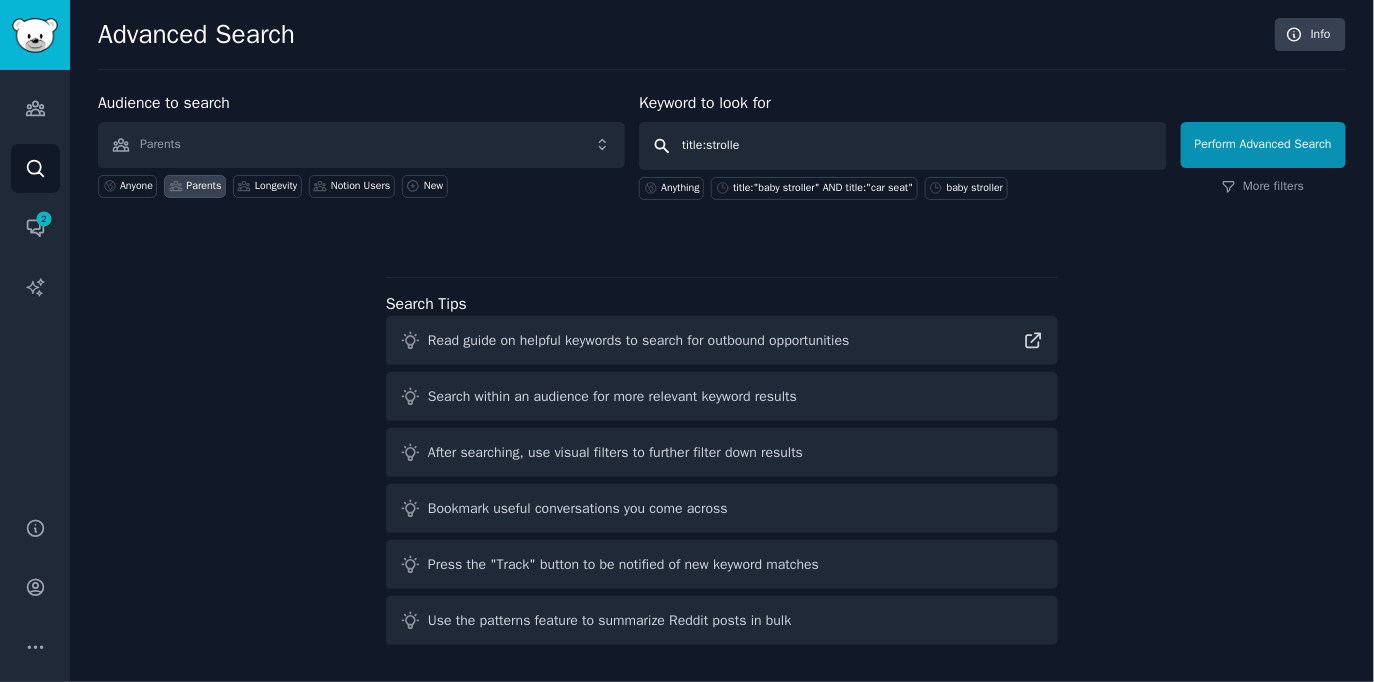 type on "title:stroller" 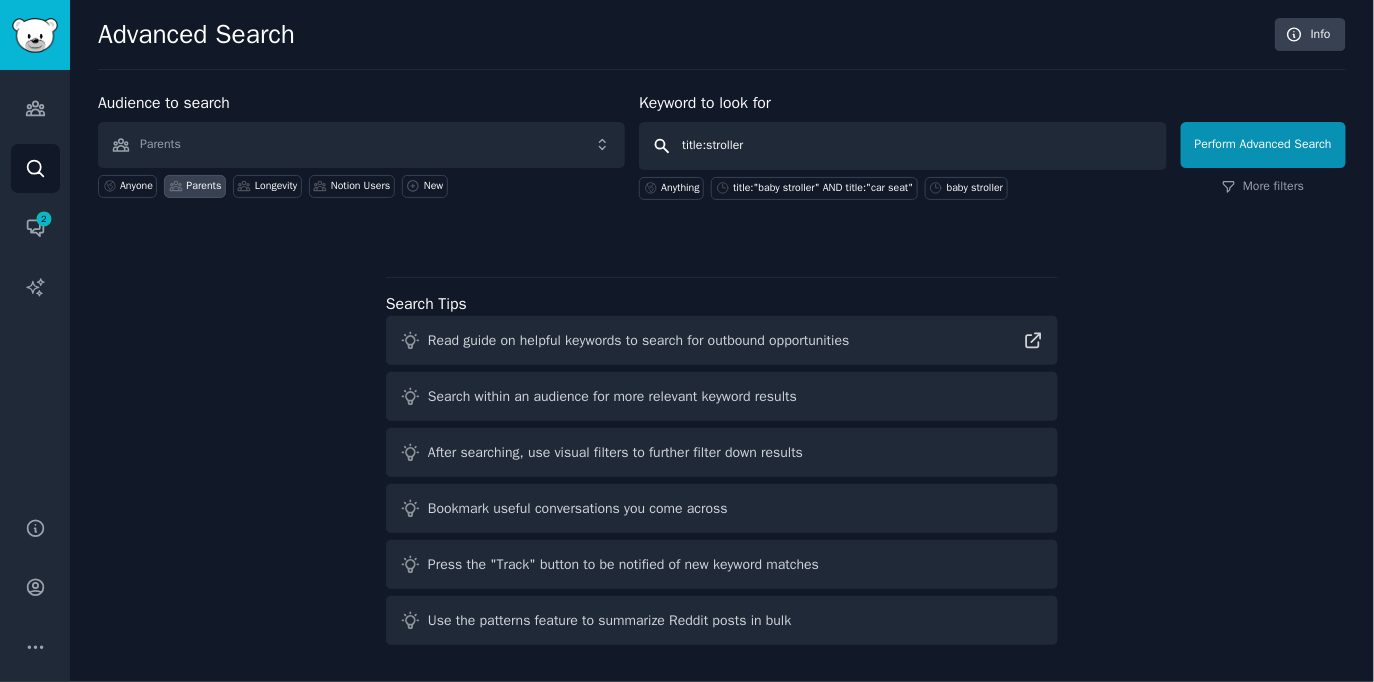 click on "Perform Advanced Search" at bounding box center (1263, 145) 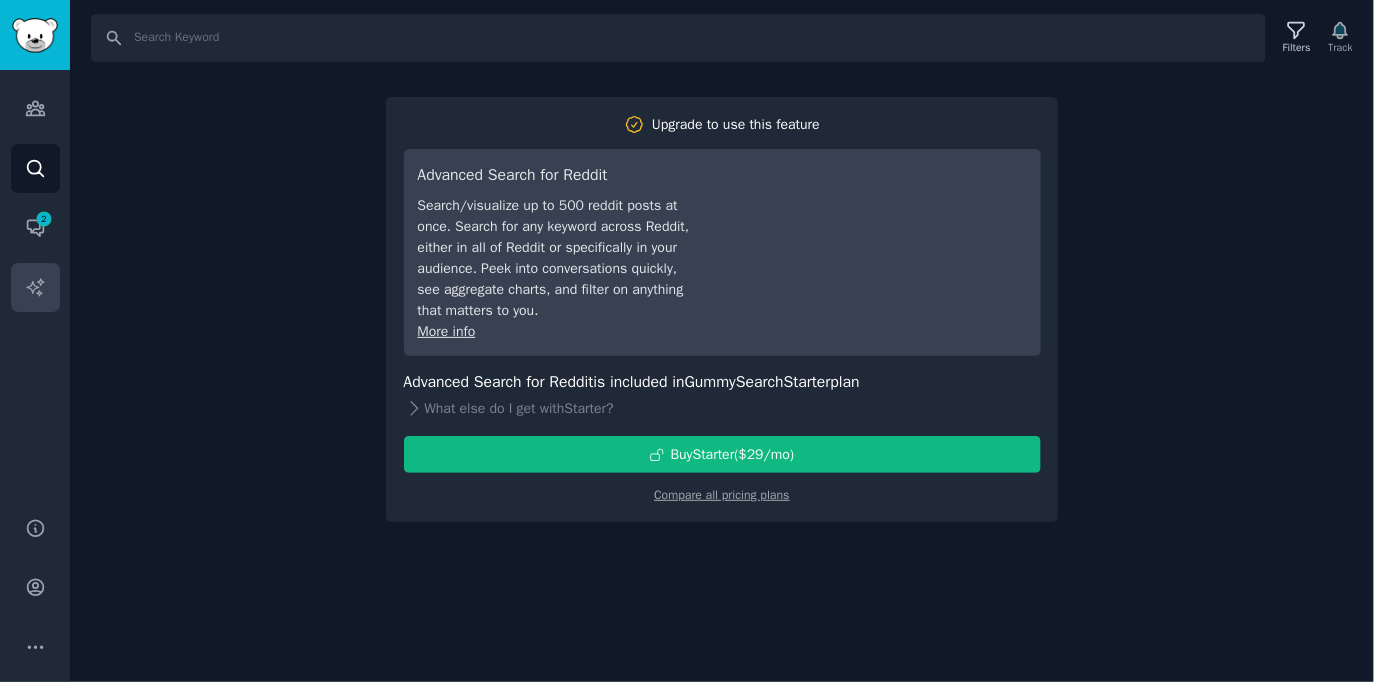 click on "AI Reports" at bounding box center [35, 287] 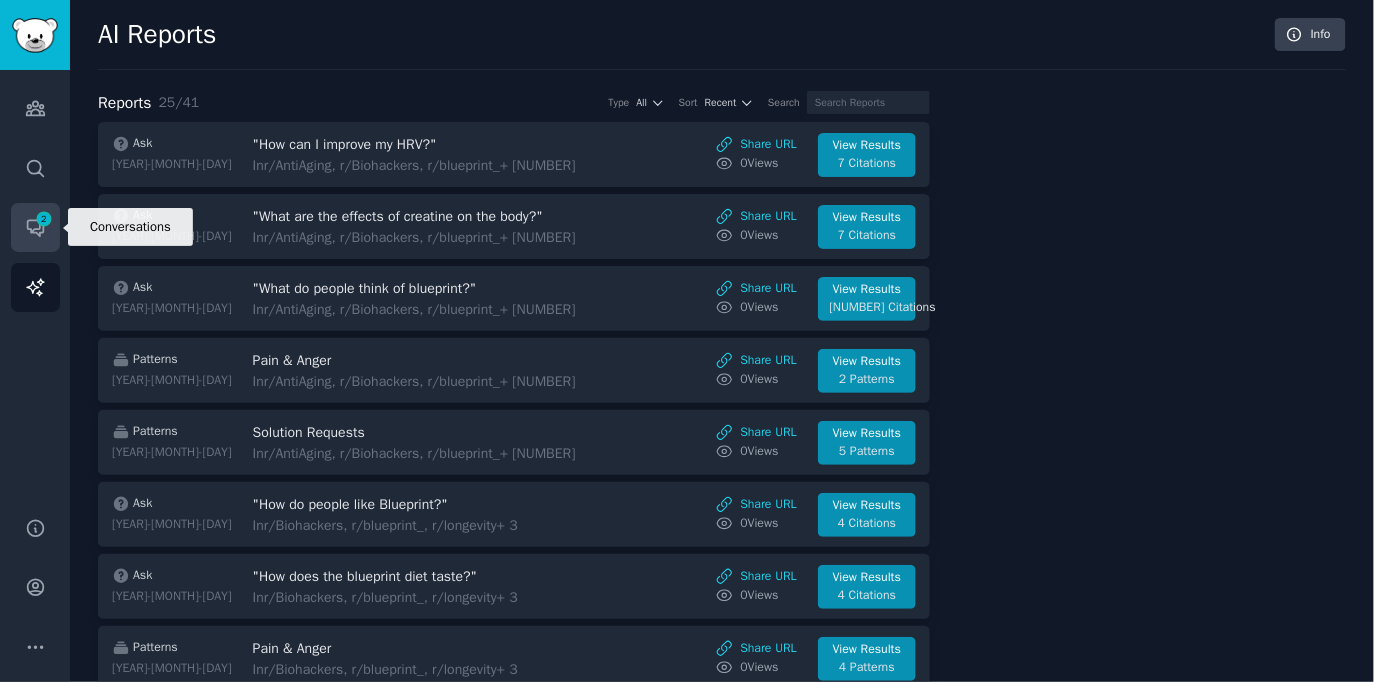 click on "Conversations 2" at bounding box center [35, 227] 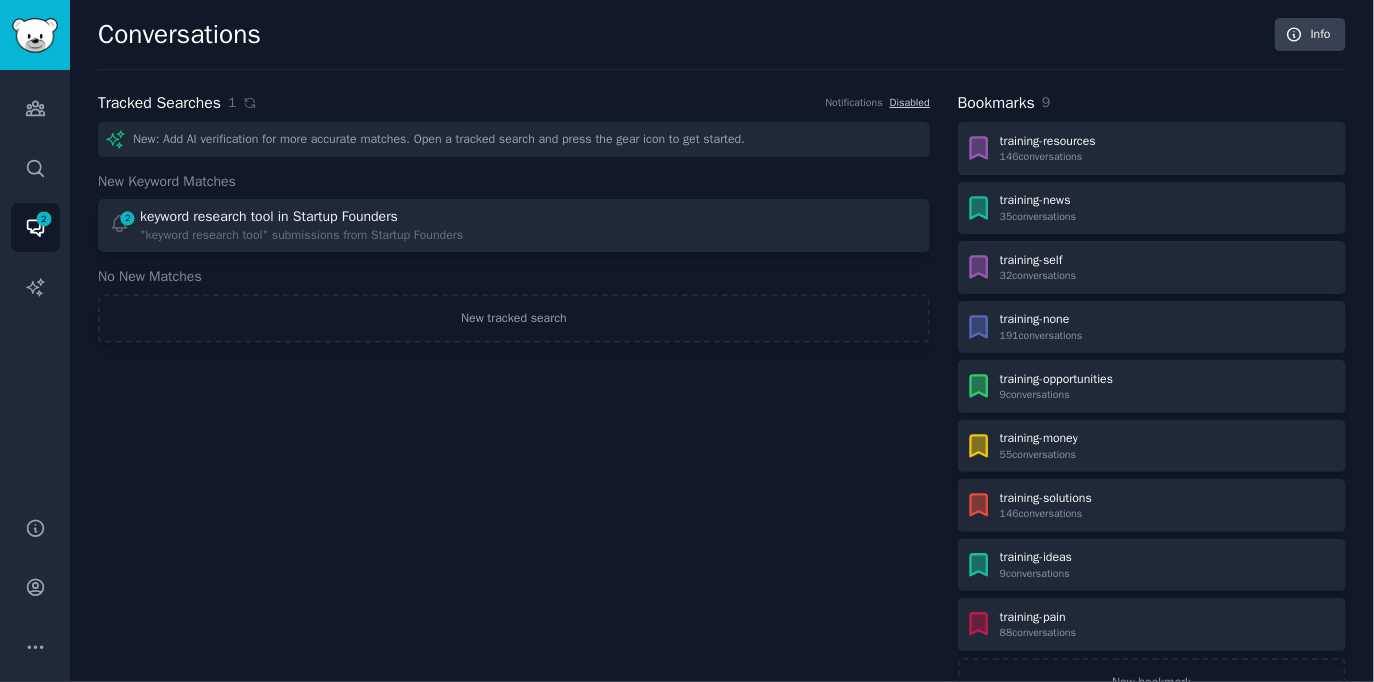 click on "Audiences Search Conversations 2 AI Reports" at bounding box center [35, 281] 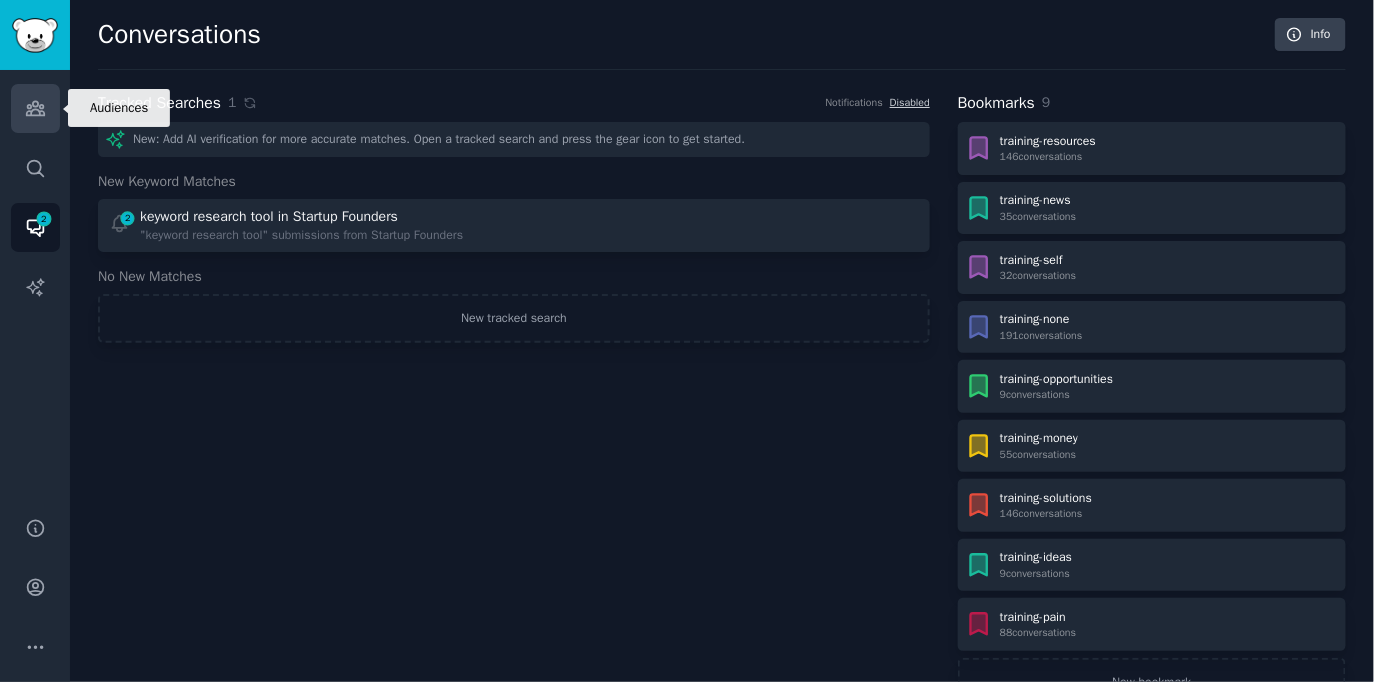 click 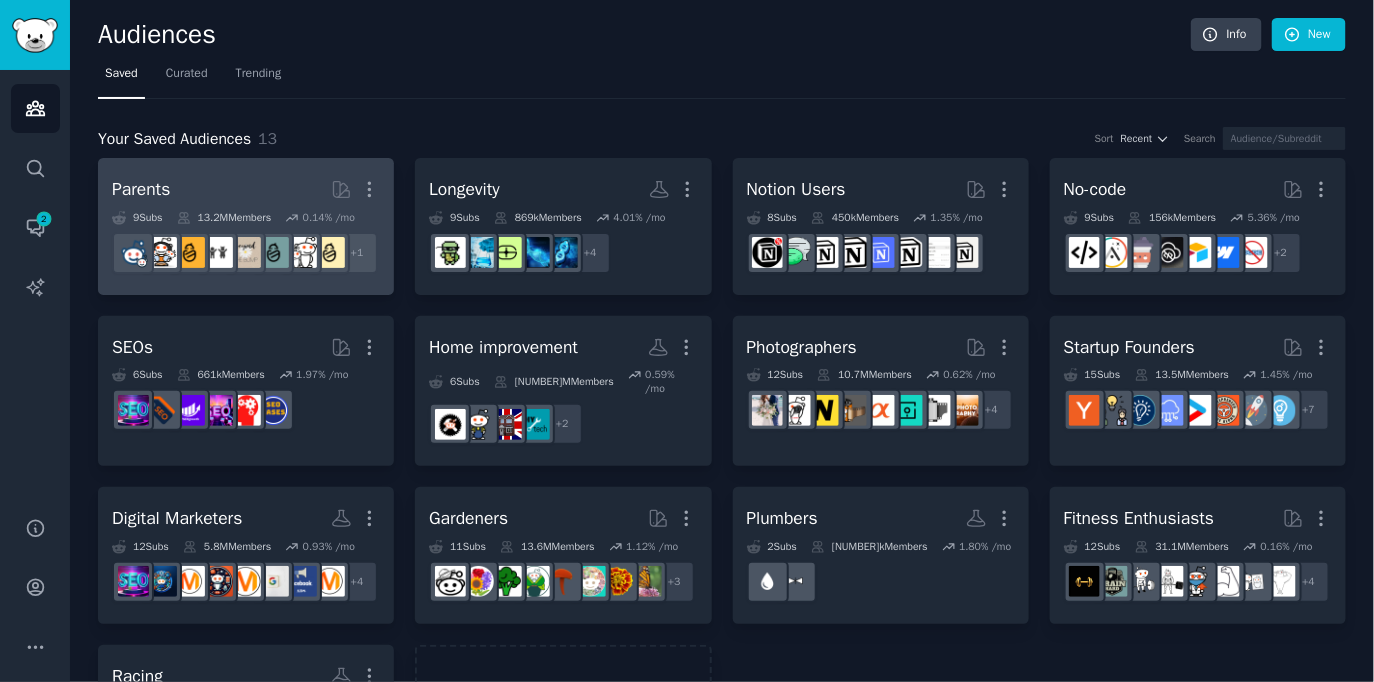 click on "Parents More" at bounding box center (246, 189) 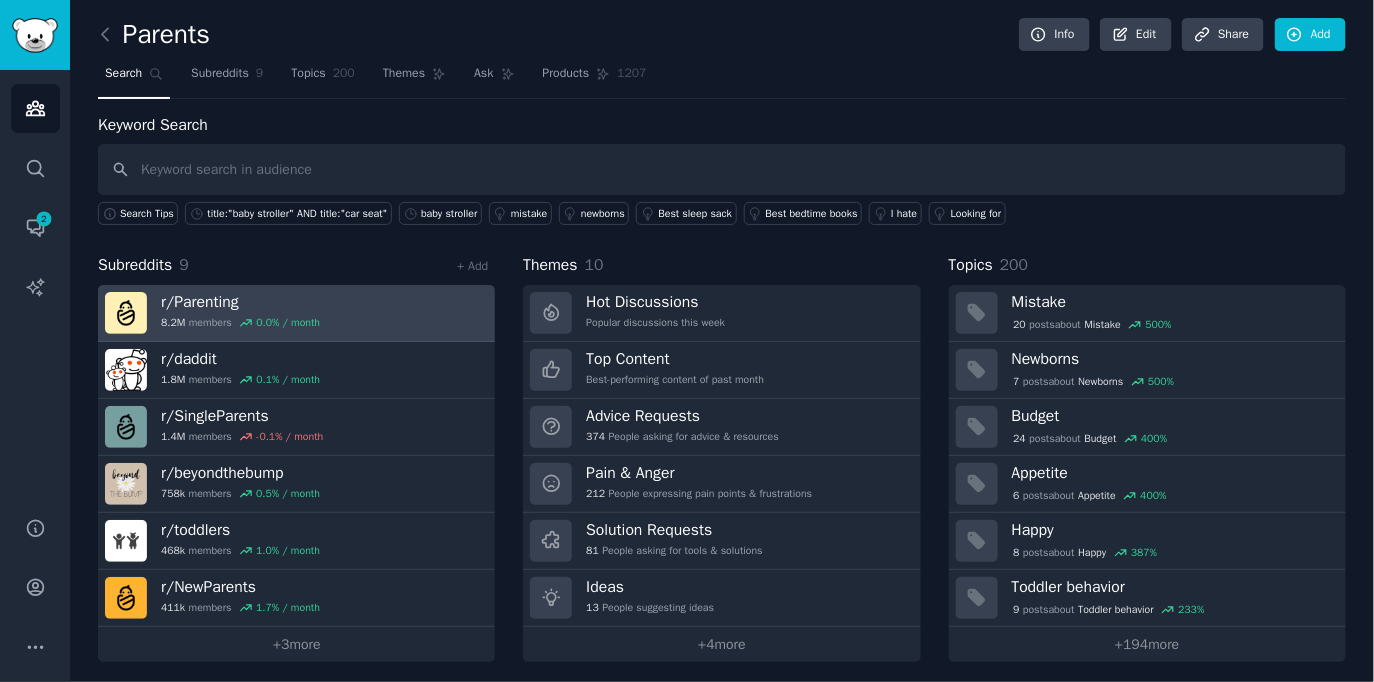 click on "r/ Parenting 8.2M  members 0.0 % / month" at bounding box center (296, 313) 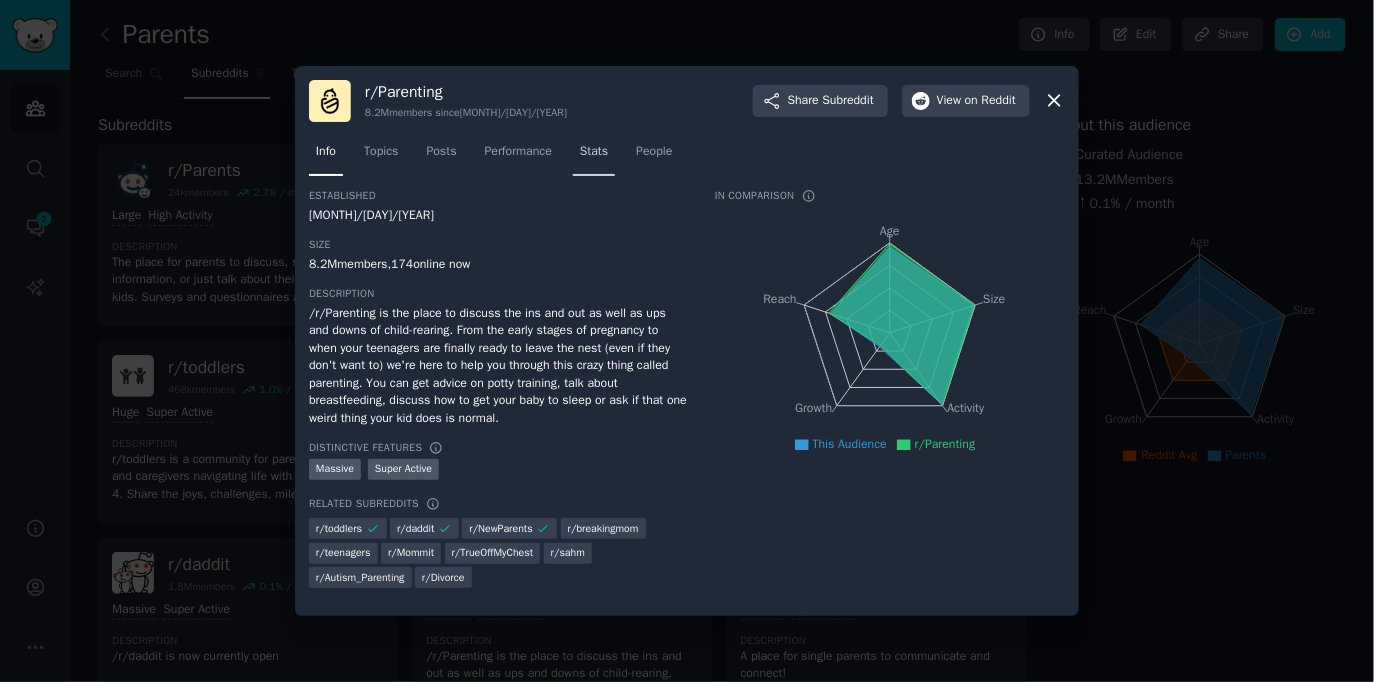 click on "Stats" at bounding box center (594, 152) 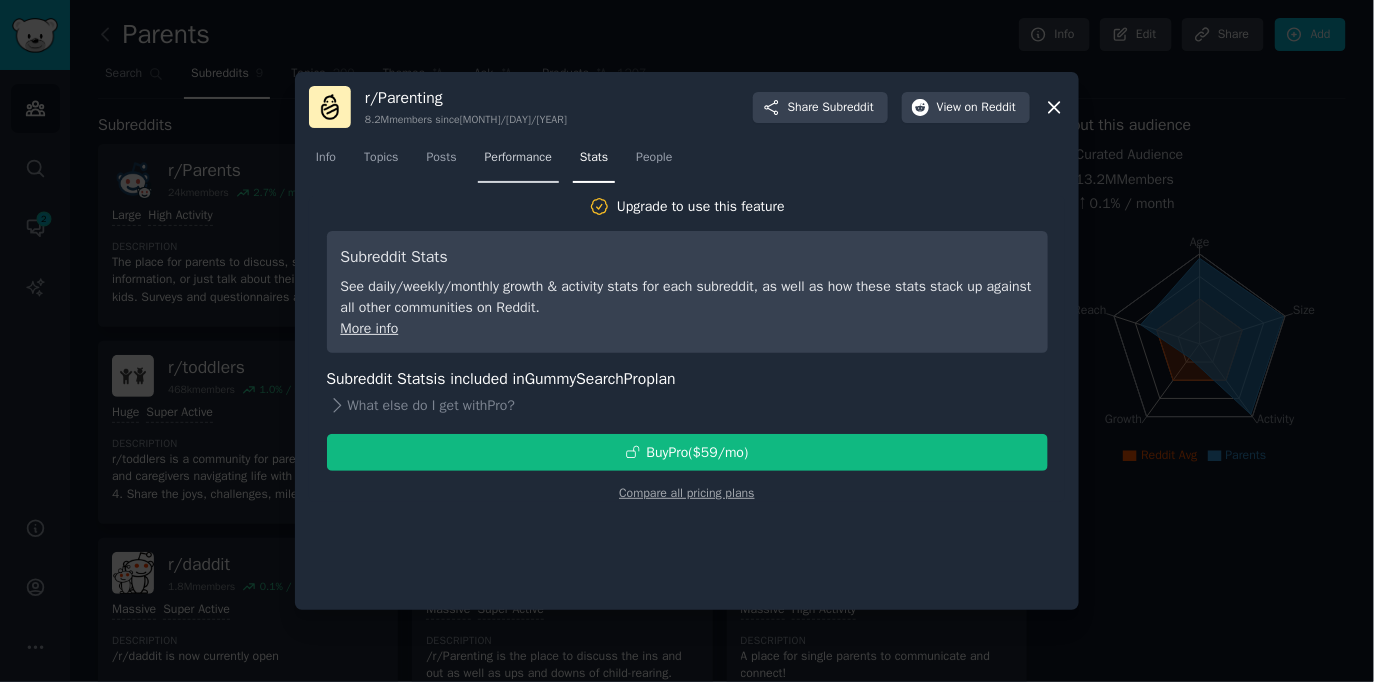 click on "Performance" at bounding box center (518, 158) 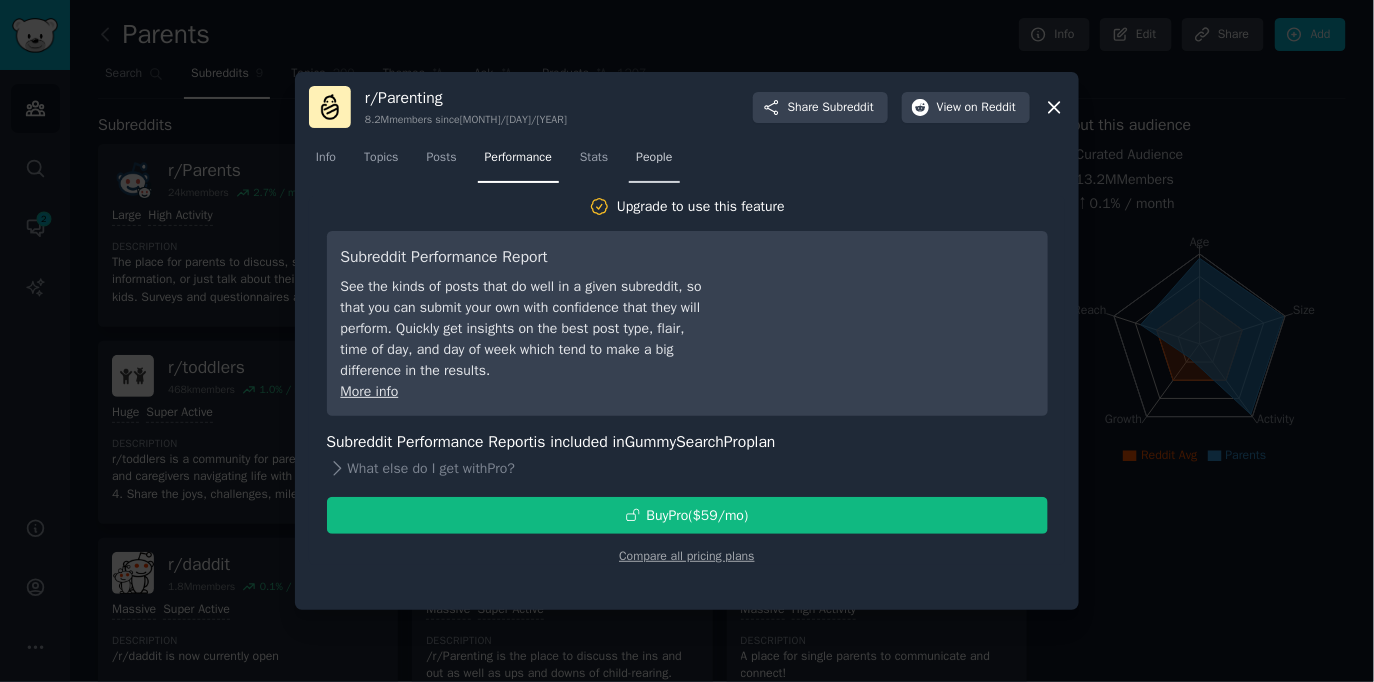 click on "People" at bounding box center [654, 158] 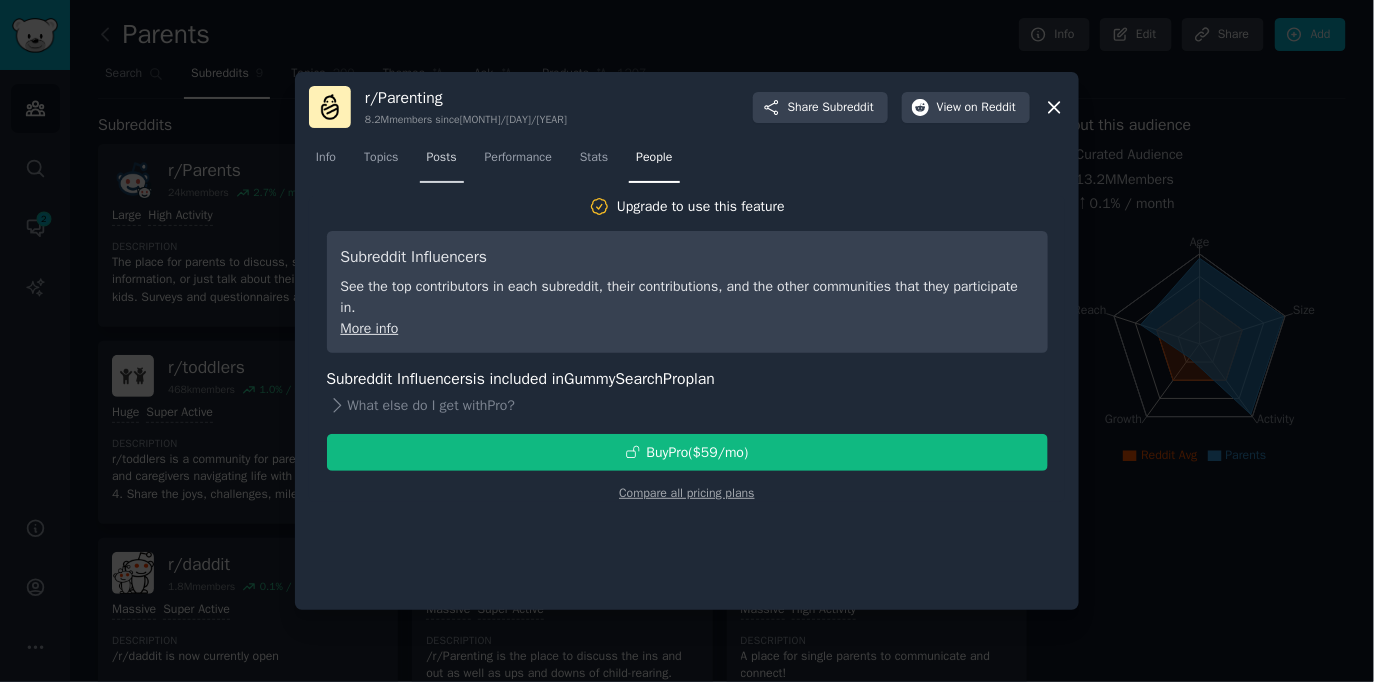 click on "Posts" at bounding box center [442, 158] 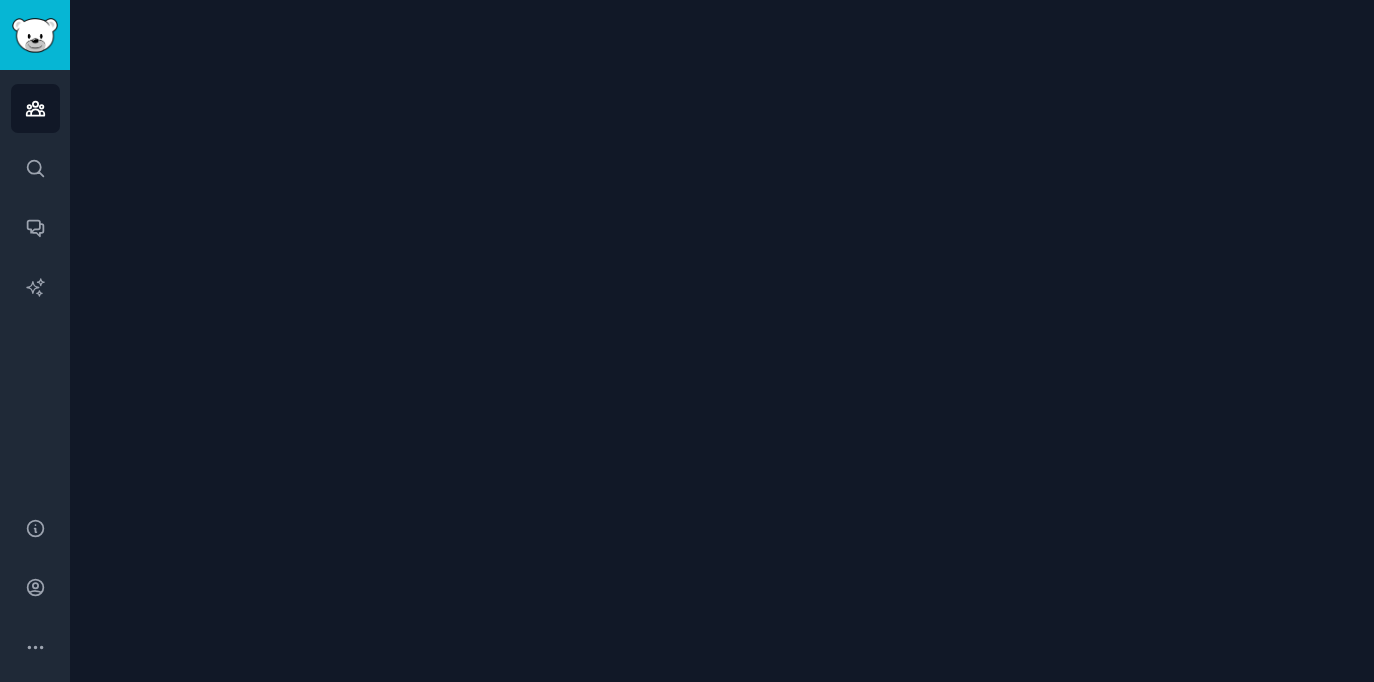 scroll, scrollTop: 0, scrollLeft: 0, axis: both 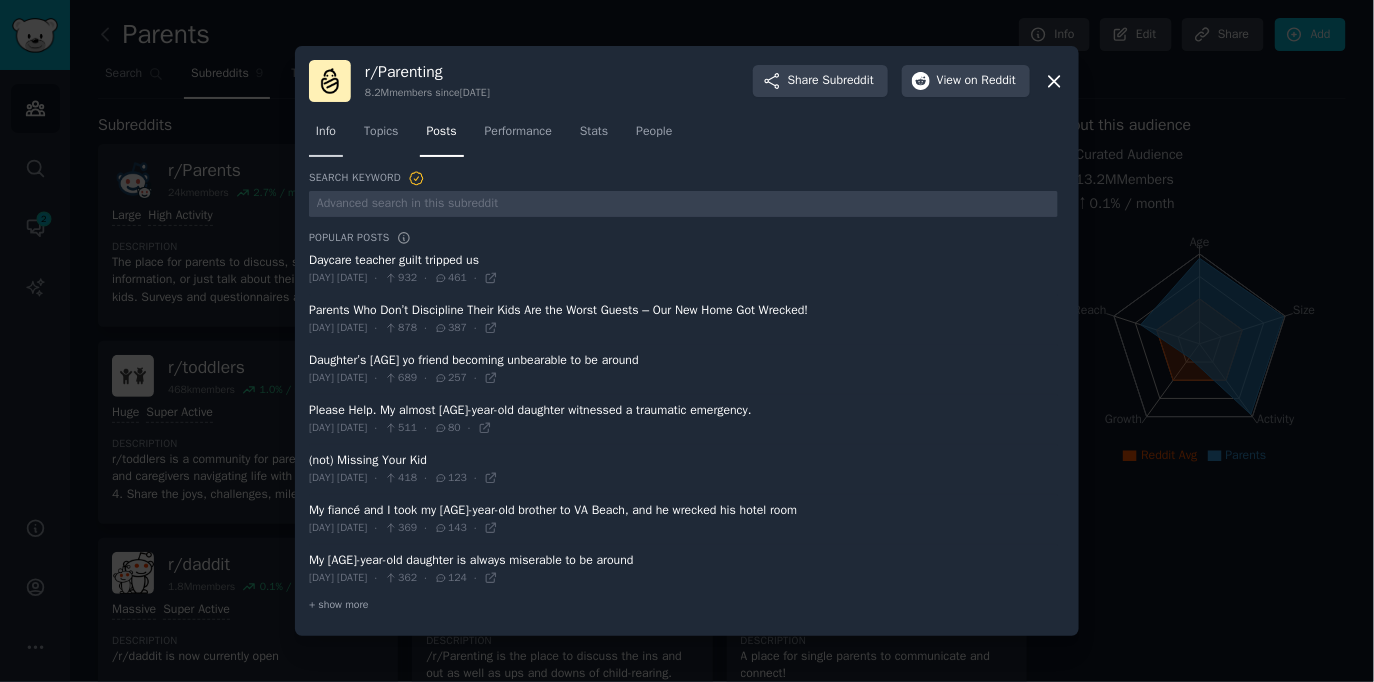 click on "Info" at bounding box center (326, 132) 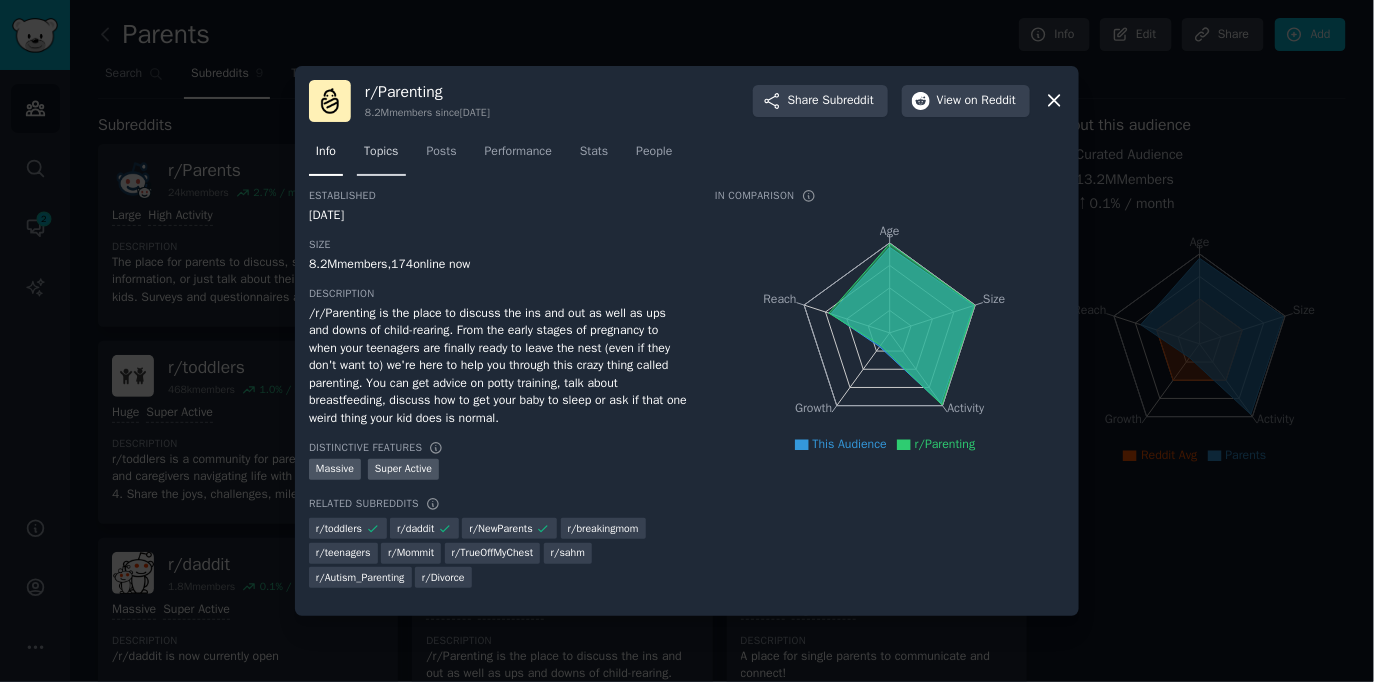 click on "Topics" at bounding box center (381, 156) 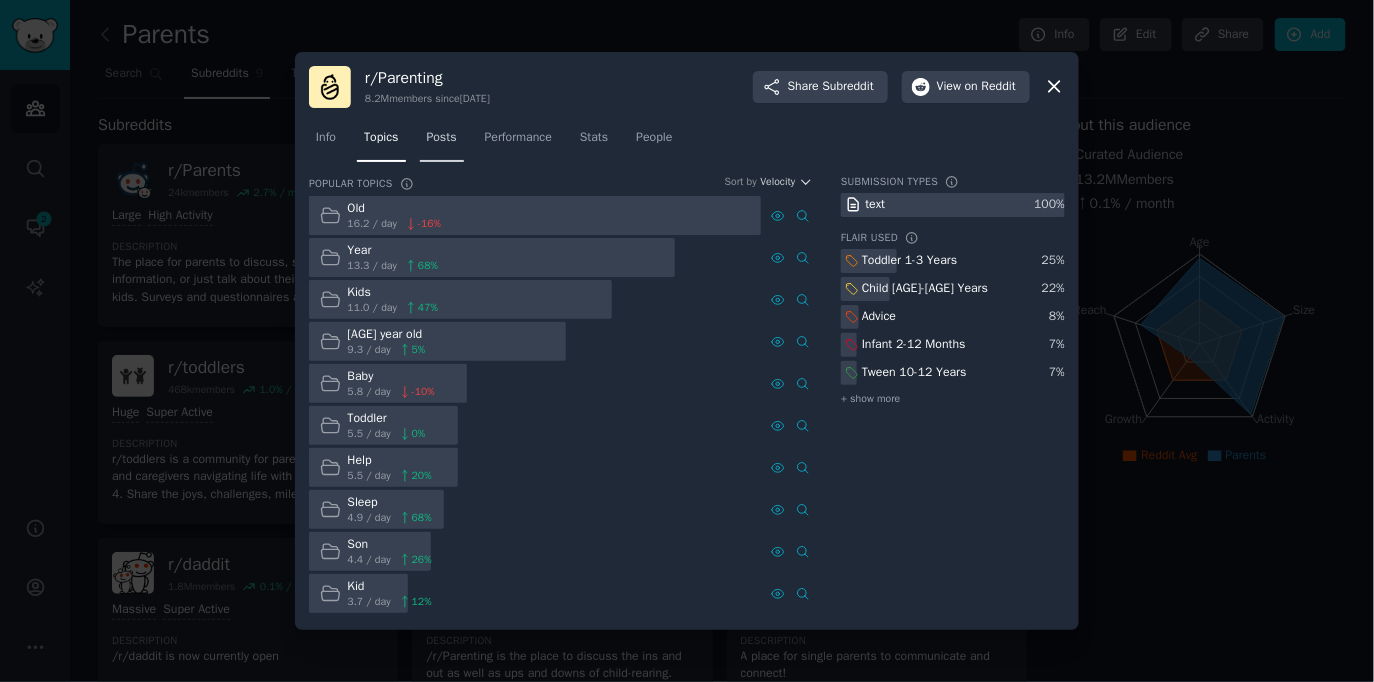 click on "Posts" at bounding box center (442, 138) 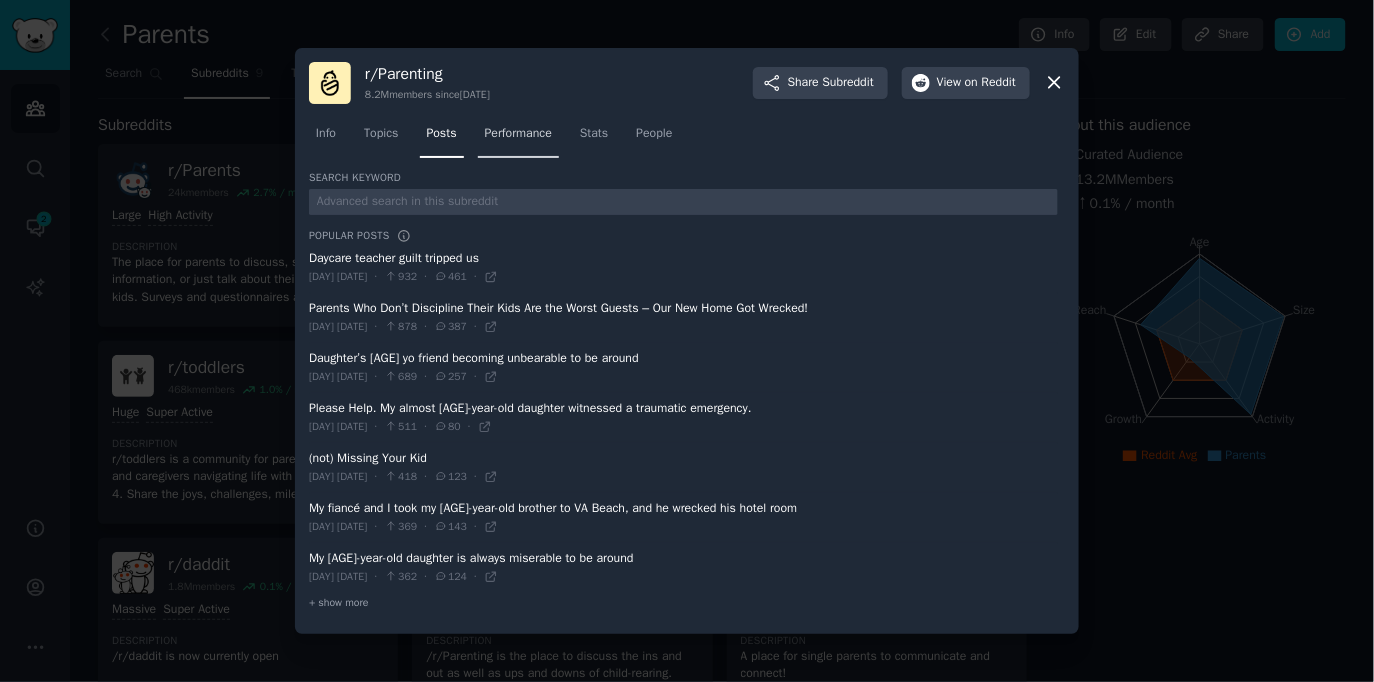 click on "Performance" at bounding box center [518, 138] 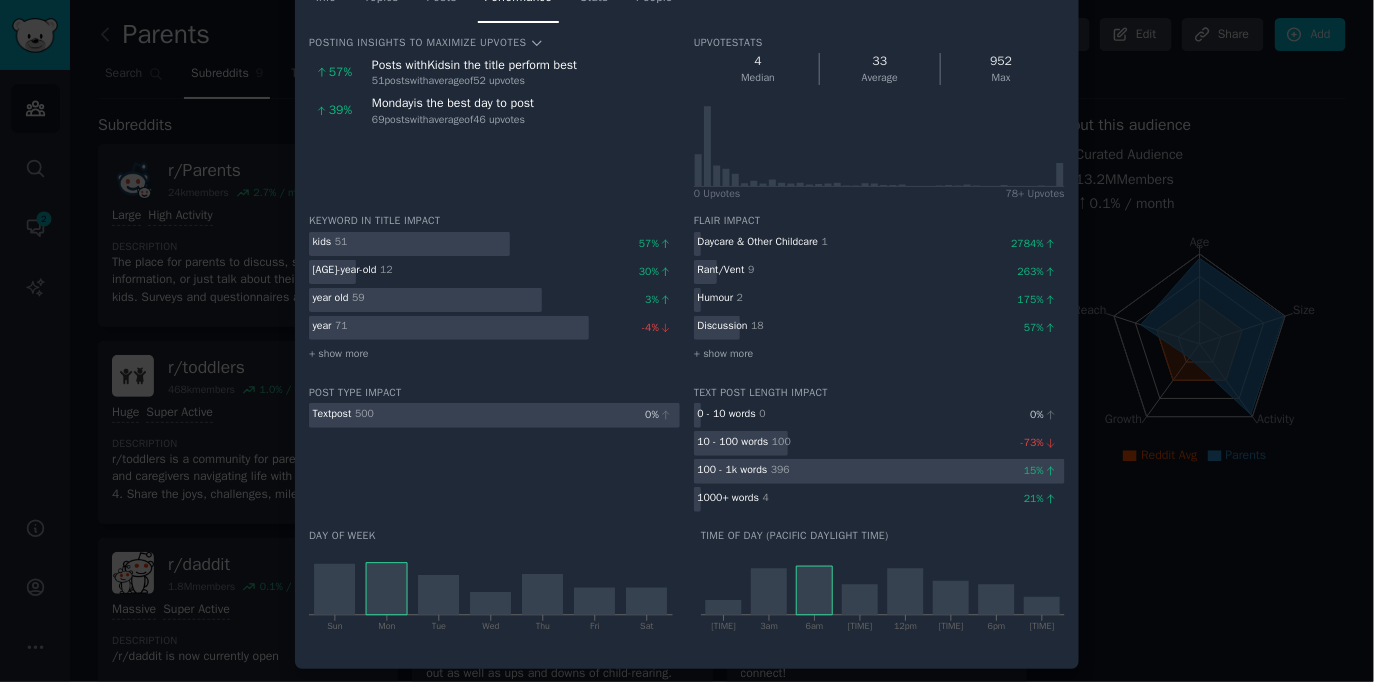 scroll, scrollTop: 0, scrollLeft: 0, axis: both 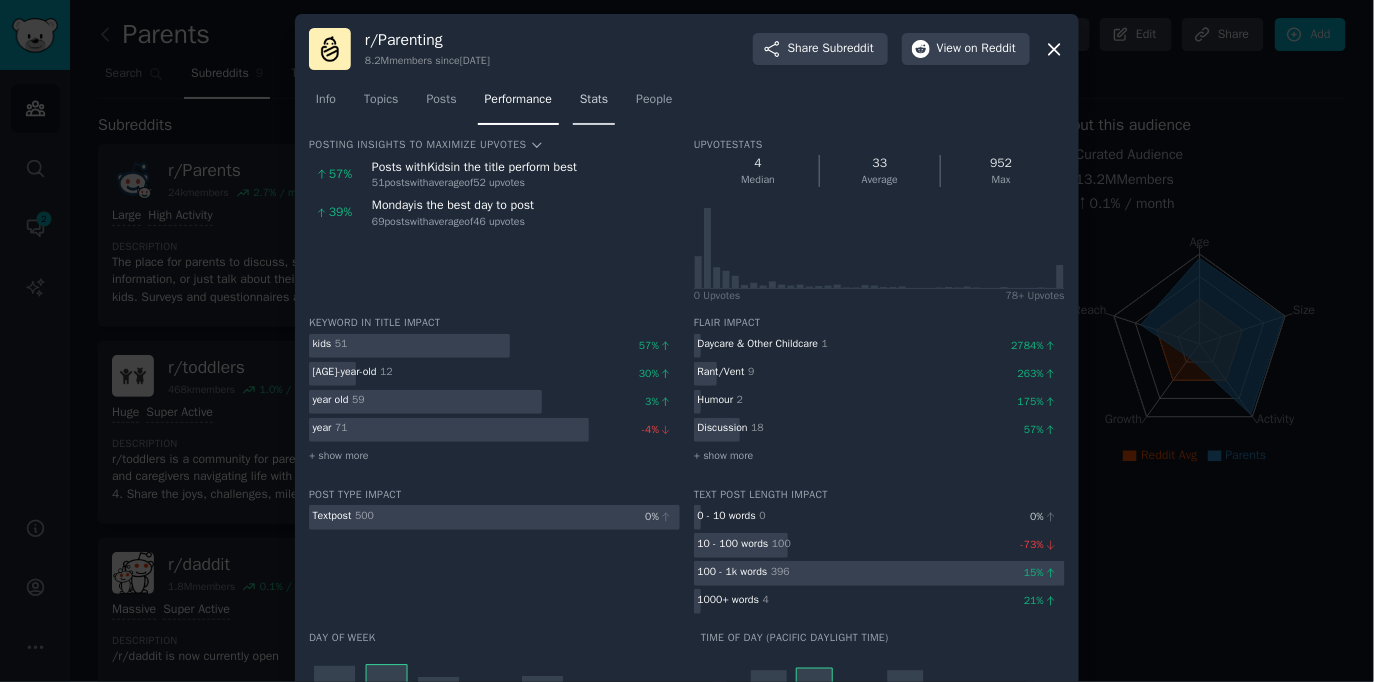 click on "Stats" at bounding box center [594, 100] 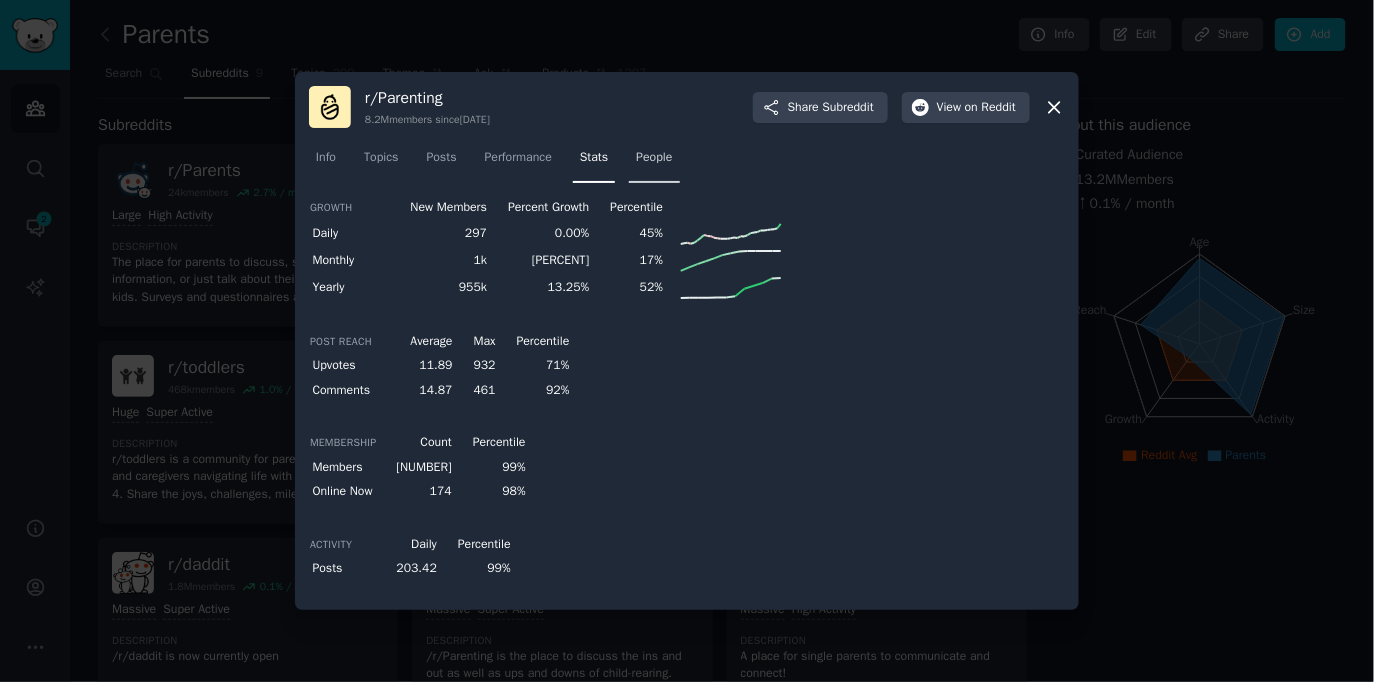 click on "People" at bounding box center [654, 162] 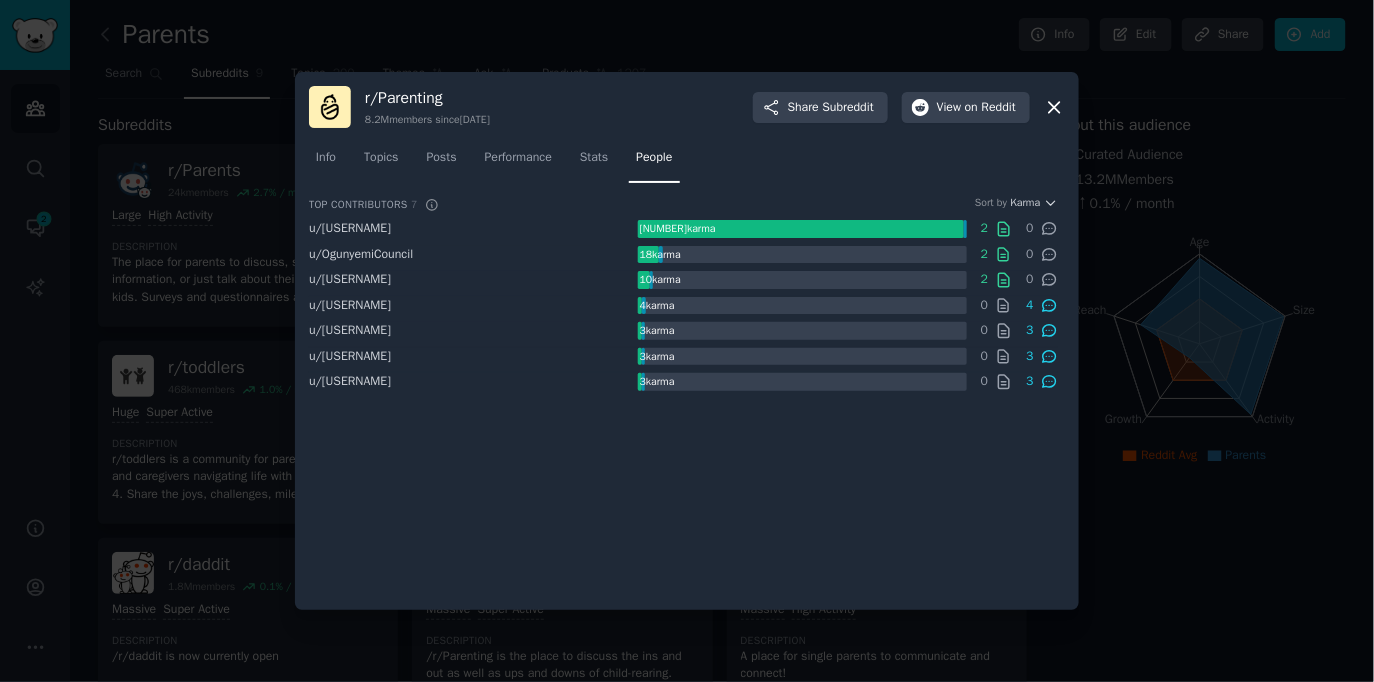 click at bounding box center (687, 341) 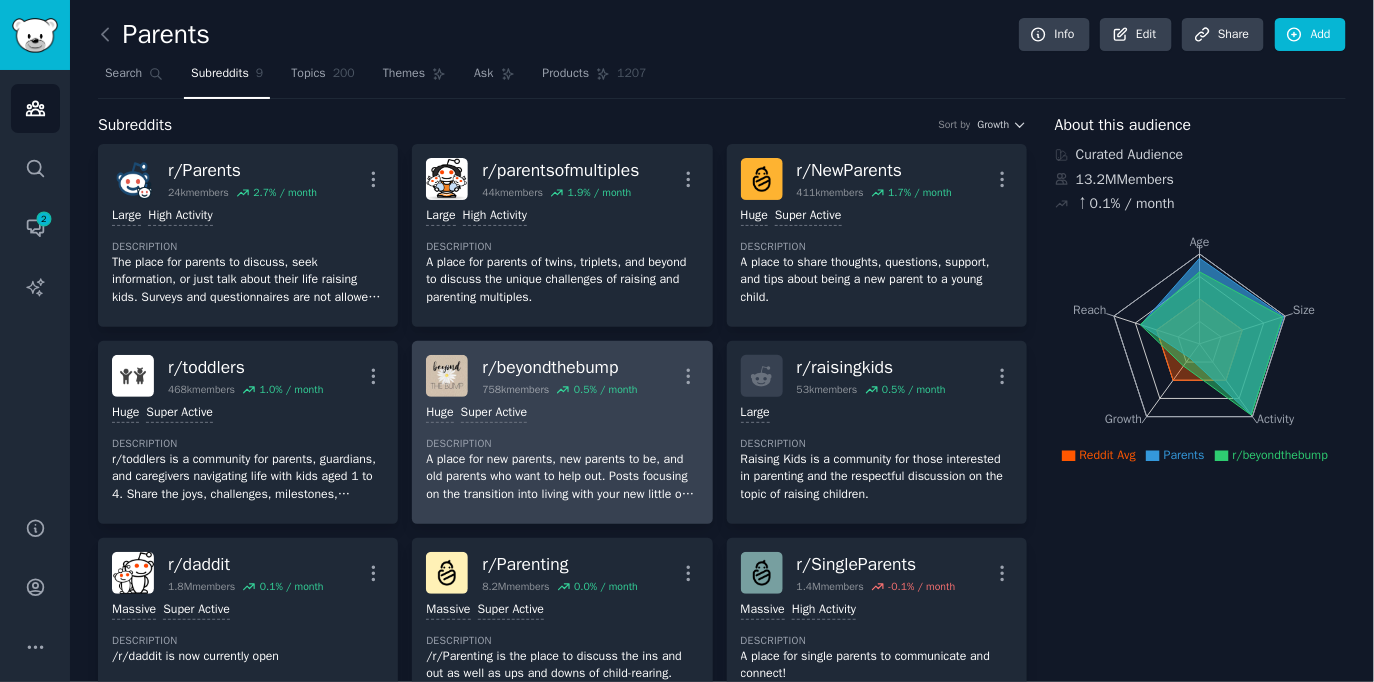 click on "r/ beyondthebump 758k  members 0.5 % / month More 100,000 - 1,000,000 members Huge Super Active Description A place for new parents, new parents to be, and old parents who want to help out. Posts focusing on the transition into living with your new little one and any issues that may come up. Ranting and gushing is welcome!" at bounding box center (562, 432) 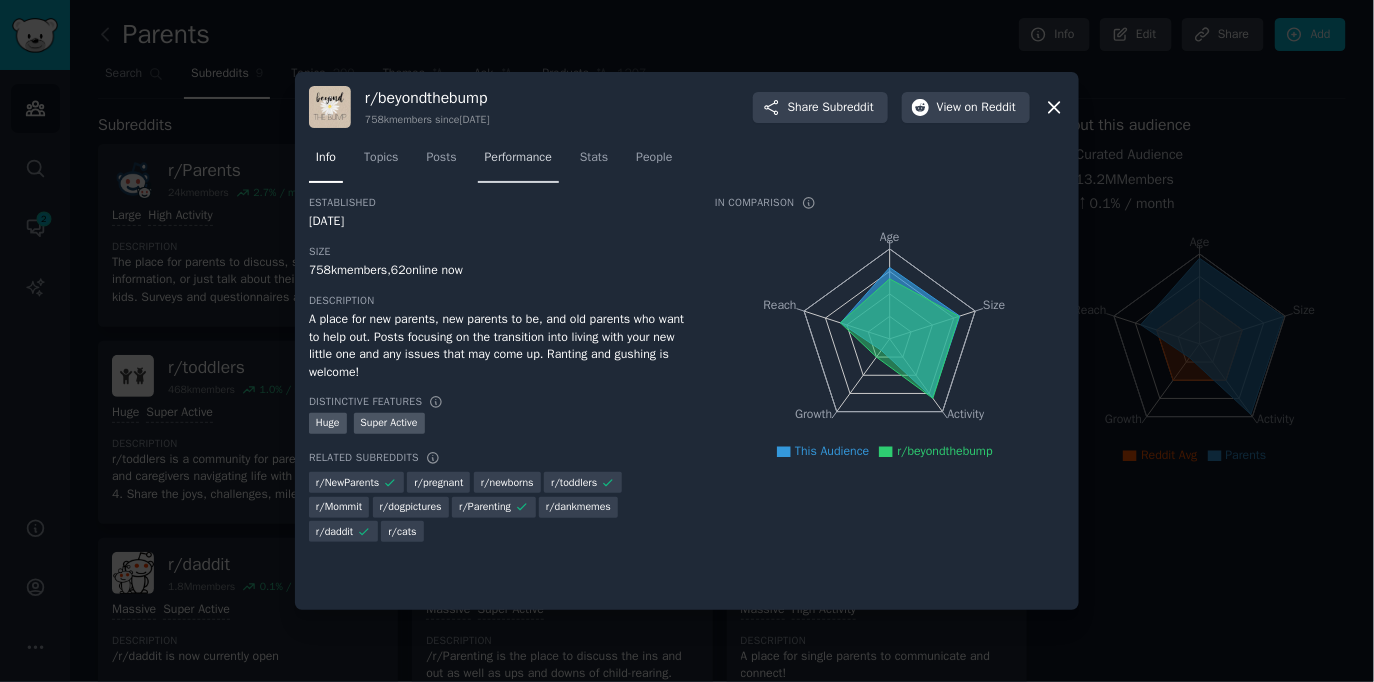 click on "Performance" at bounding box center [518, 162] 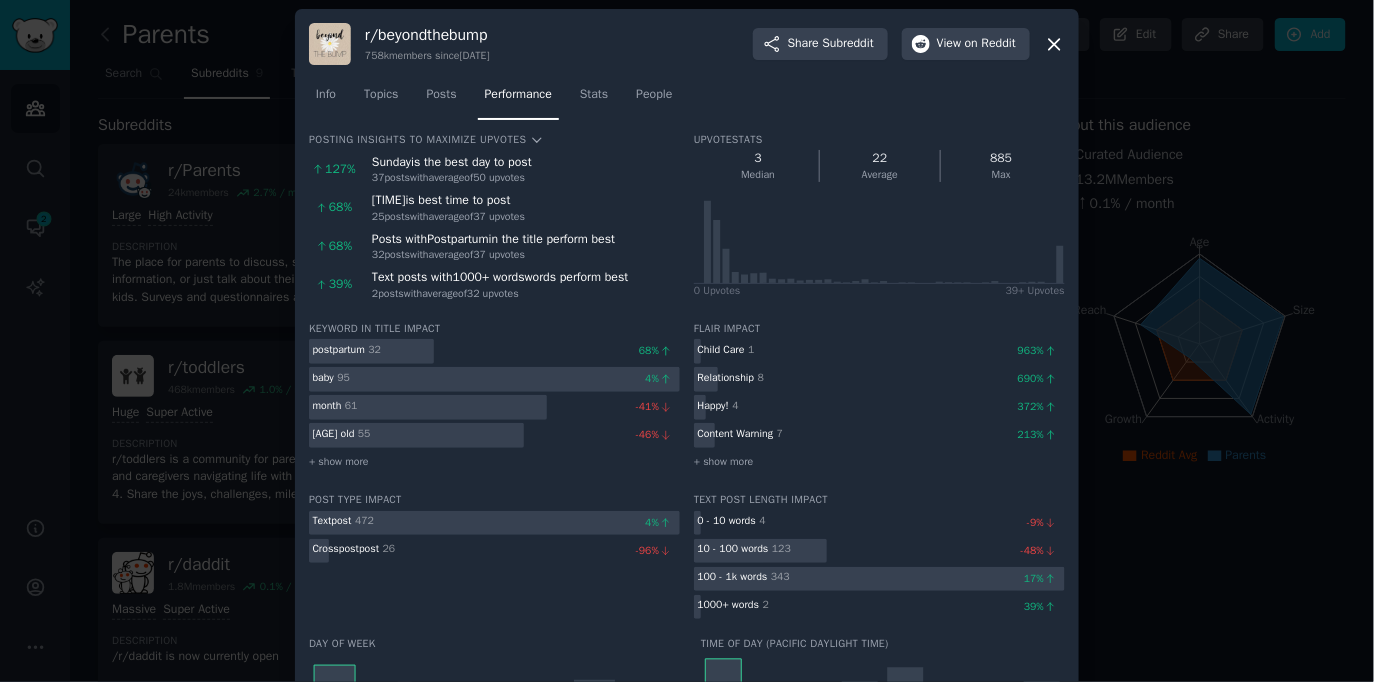 scroll, scrollTop: 0, scrollLeft: 0, axis: both 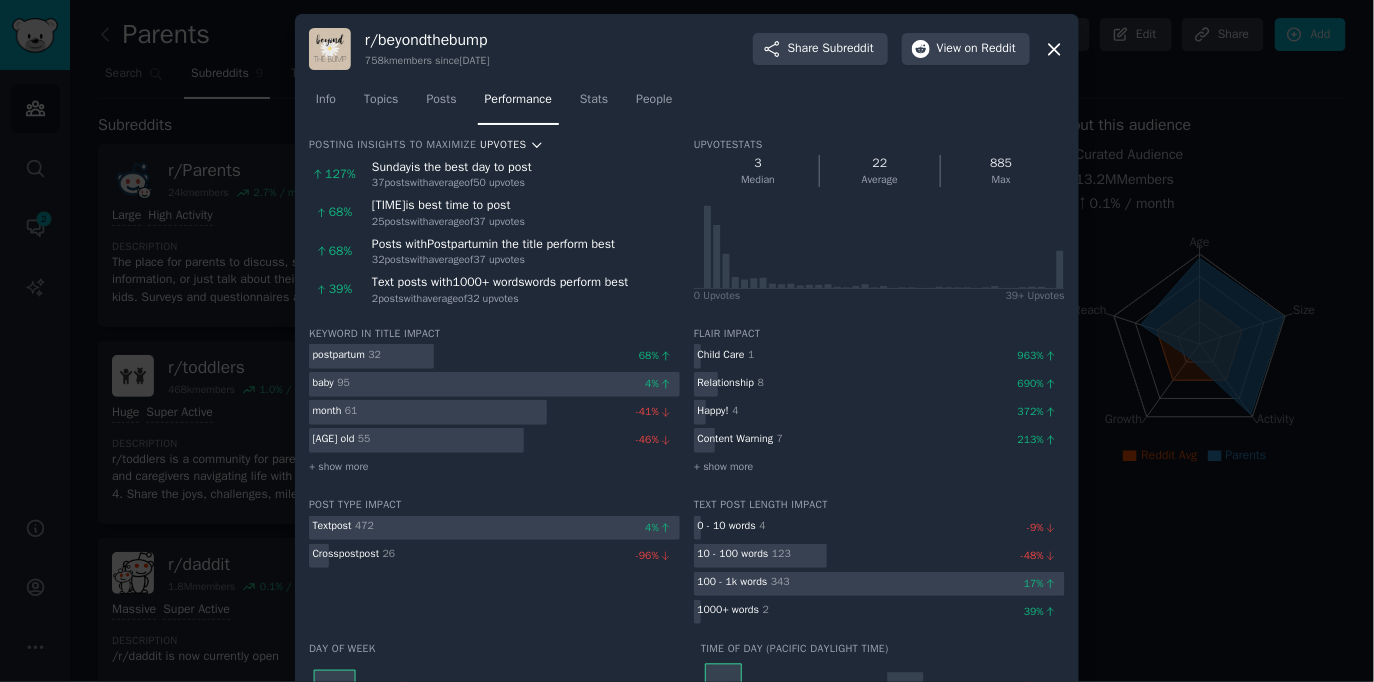 click 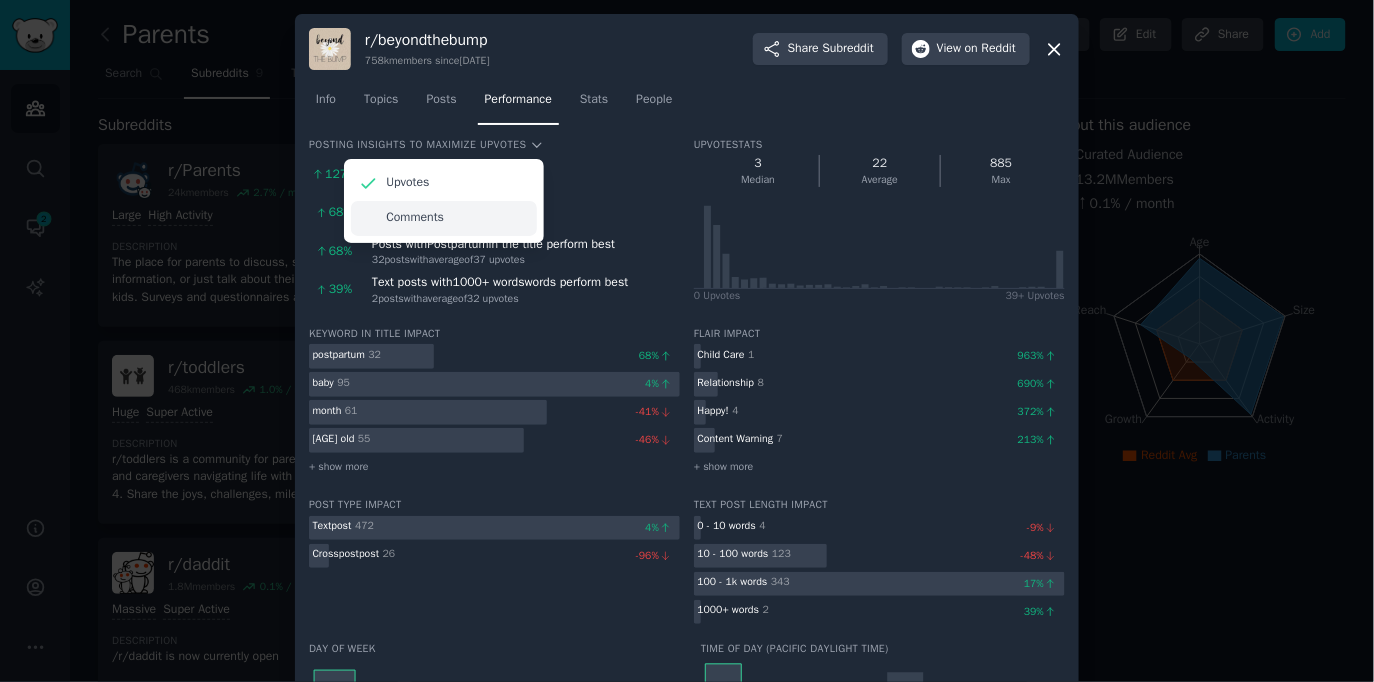 click on "Comments" at bounding box center (415, 218) 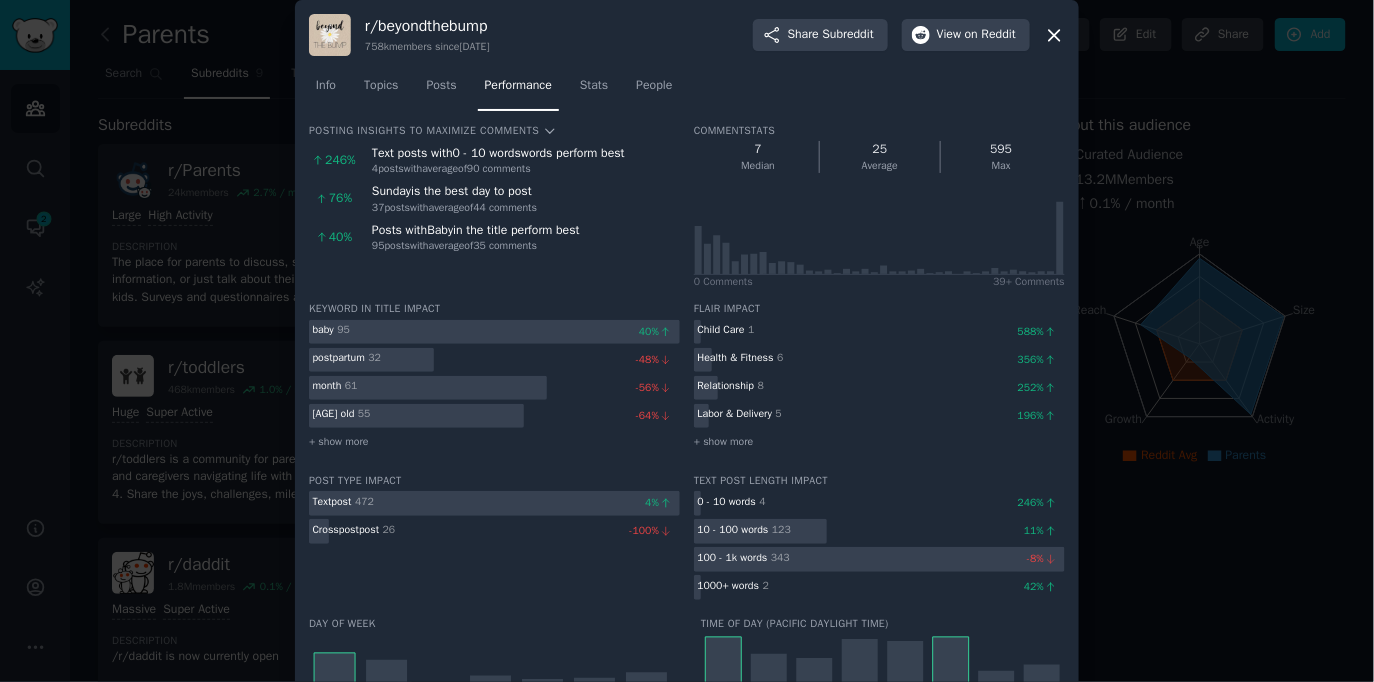 scroll, scrollTop: 0, scrollLeft: 0, axis: both 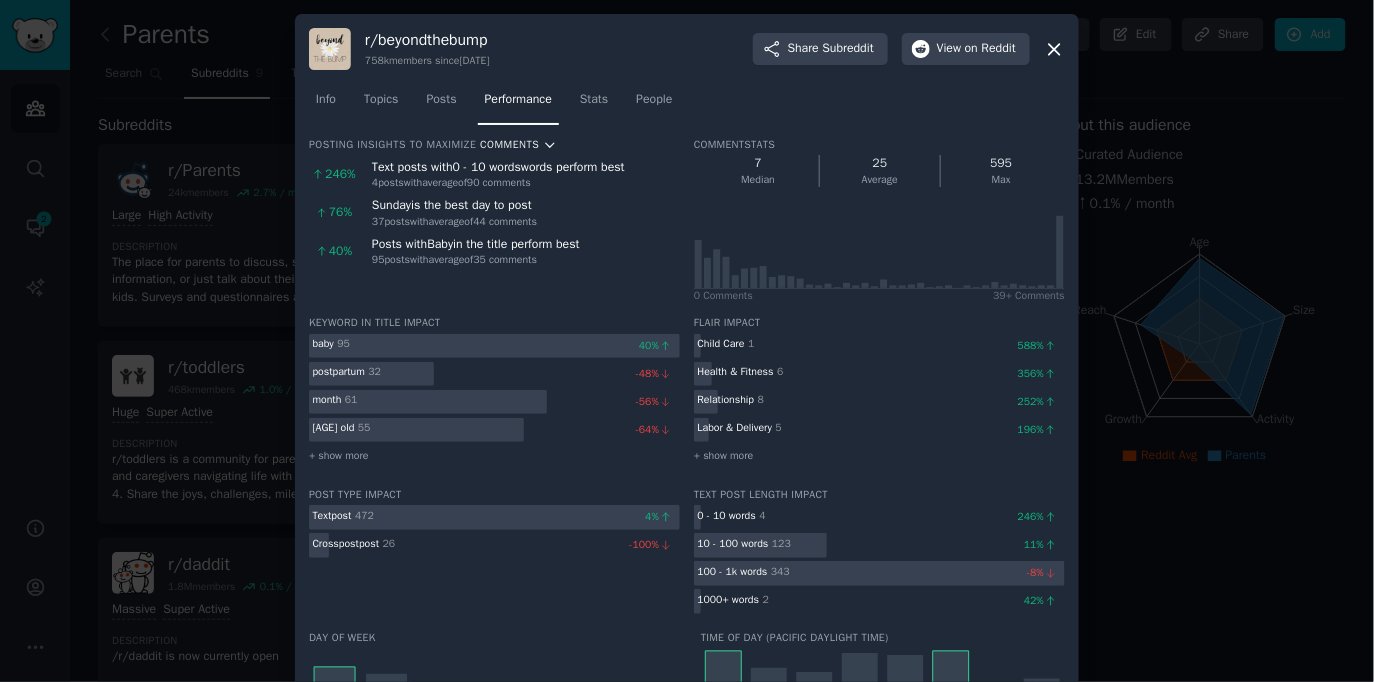click on "Comments" at bounding box center [509, 145] 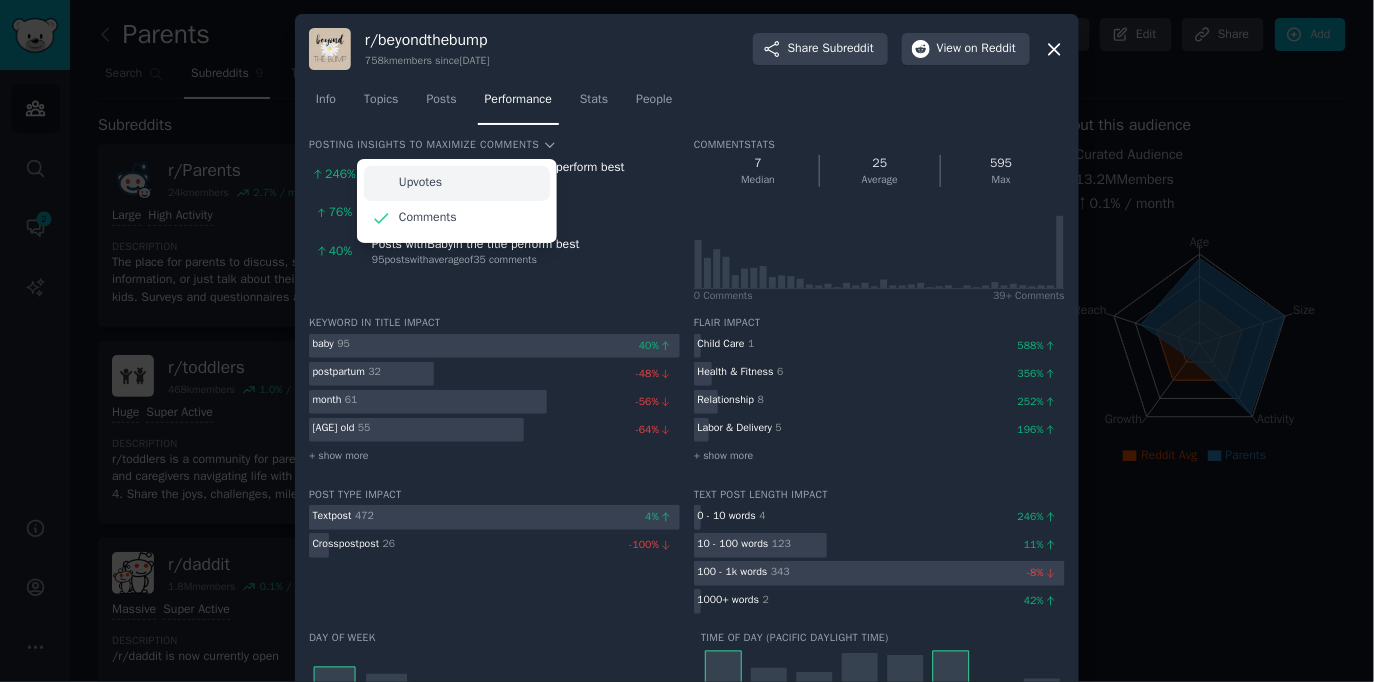 click on "Upvotes" at bounding box center (457, 183) 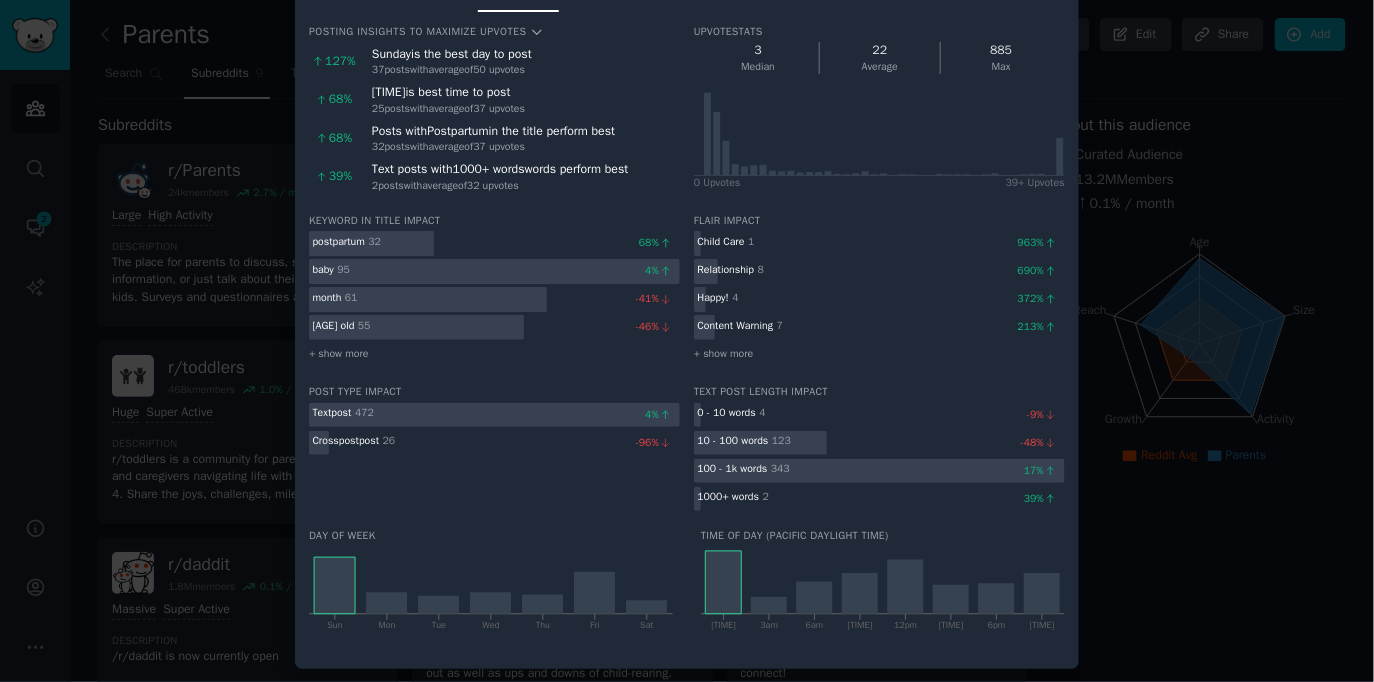 scroll, scrollTop: 0, scrollLeft: 0, axis: both 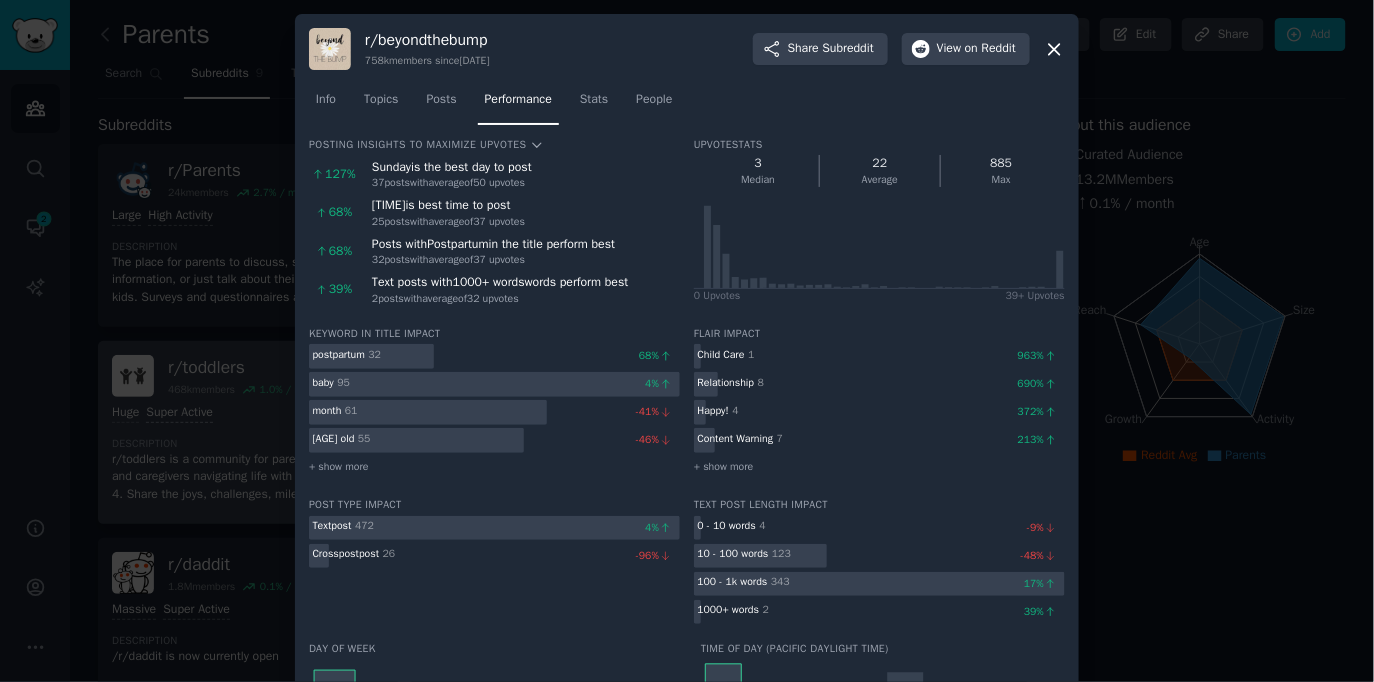 click at bounding box center [687, 341] 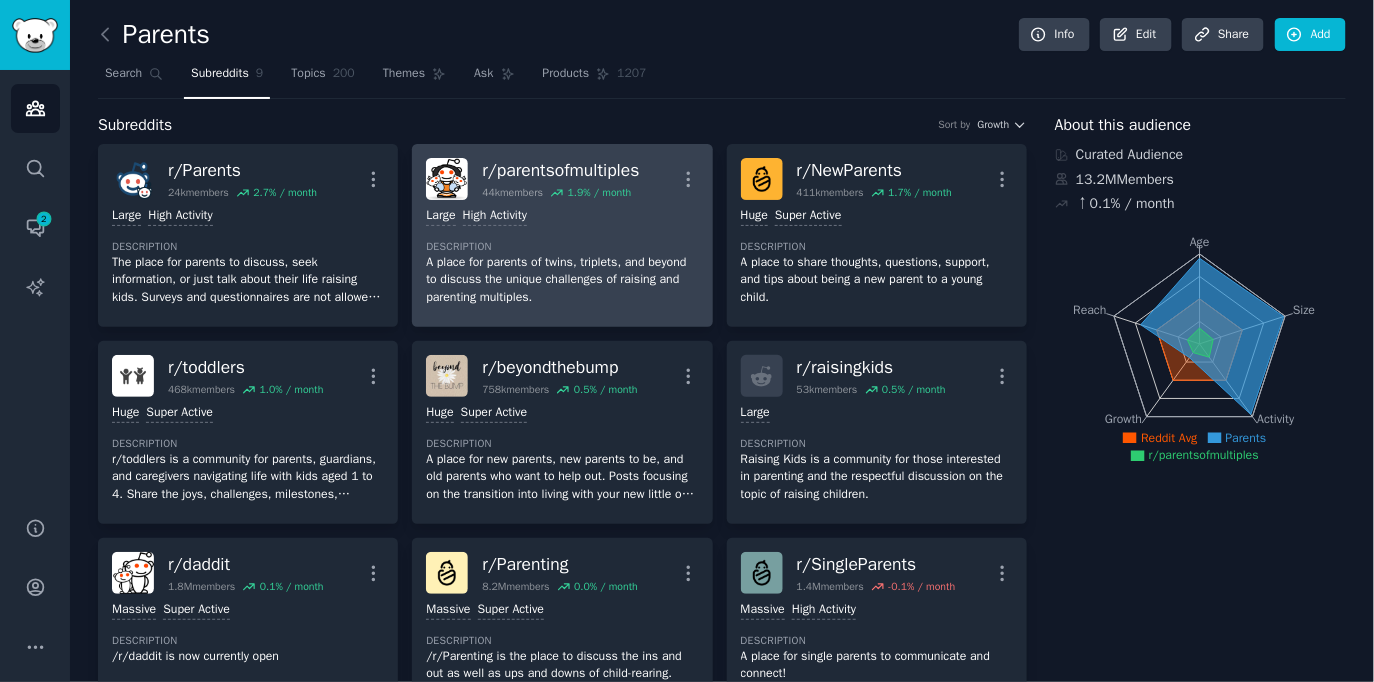 click on "r/ parentsofmultiples 44k  members 1.9 % / month More Large High Activity Description A place for parents of twins, triplets, and beyond to discuss the unique challenges of raising and parenting multiples." at bounding box center (562, 235) 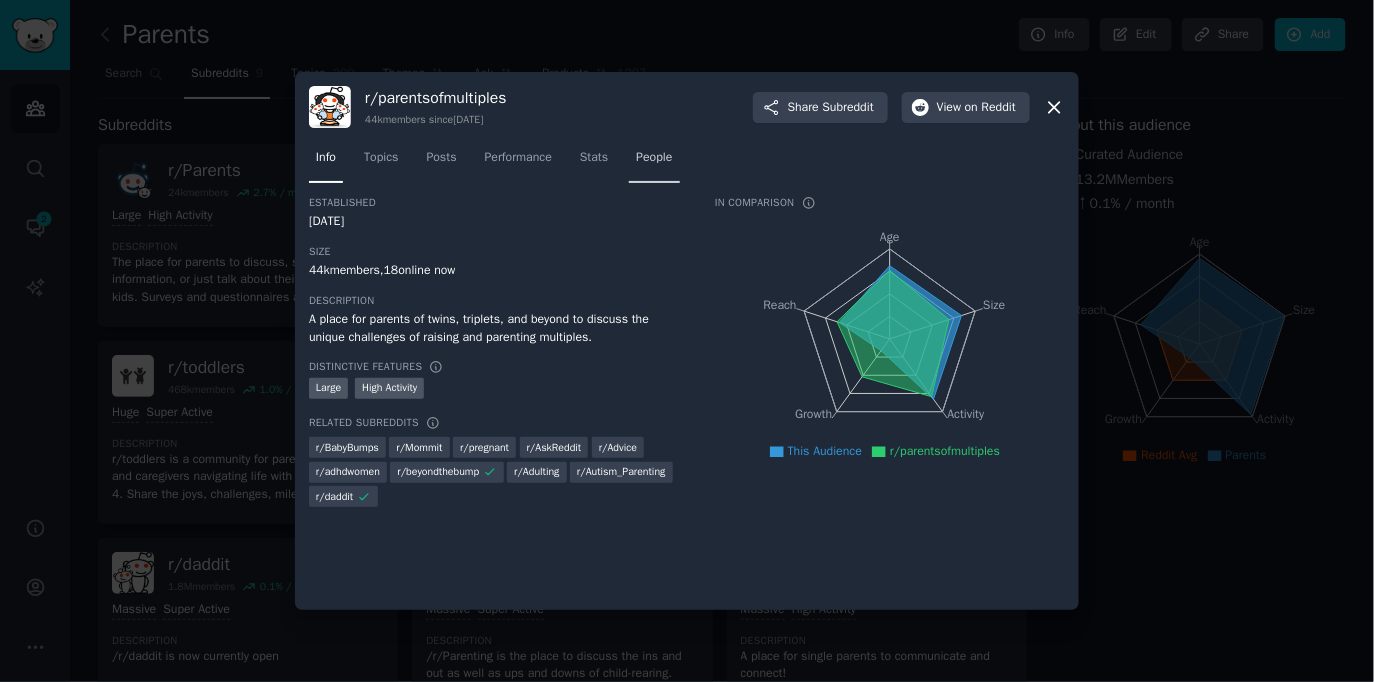 click on "People" at bounding box center (654, 158) 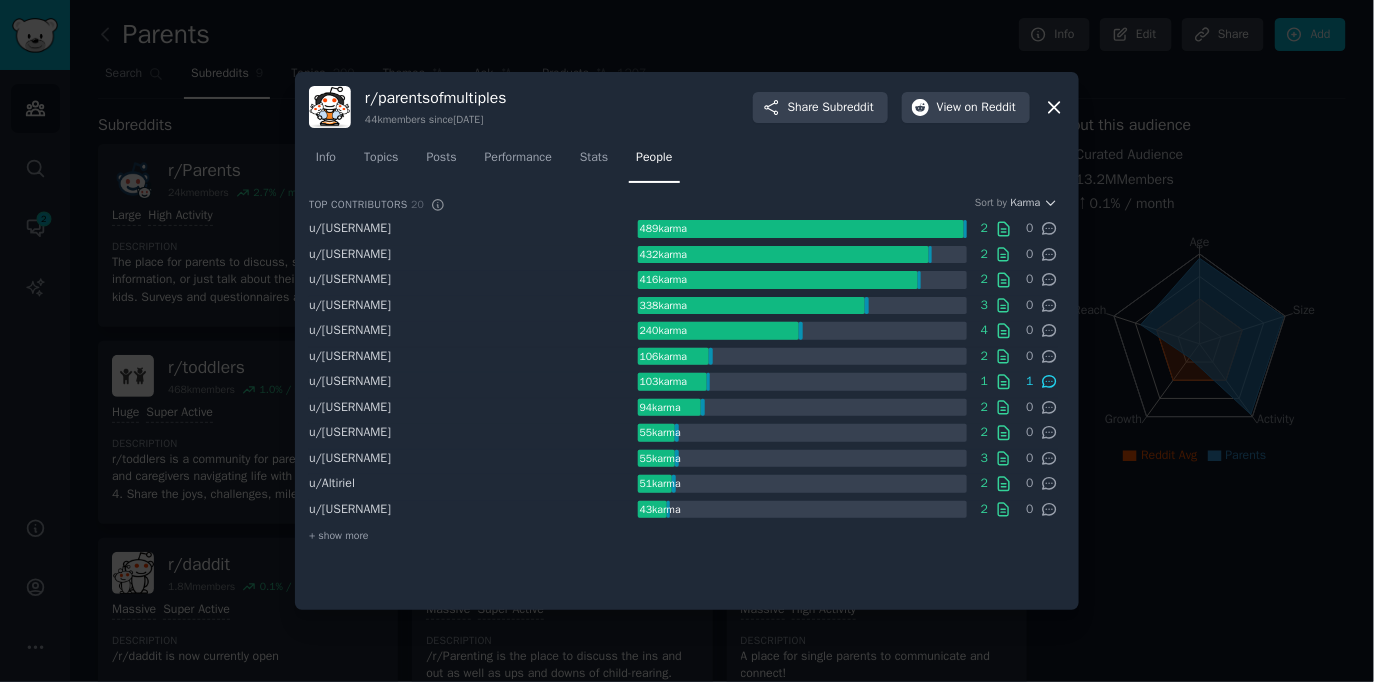 click at bounding box center [687, 341] 